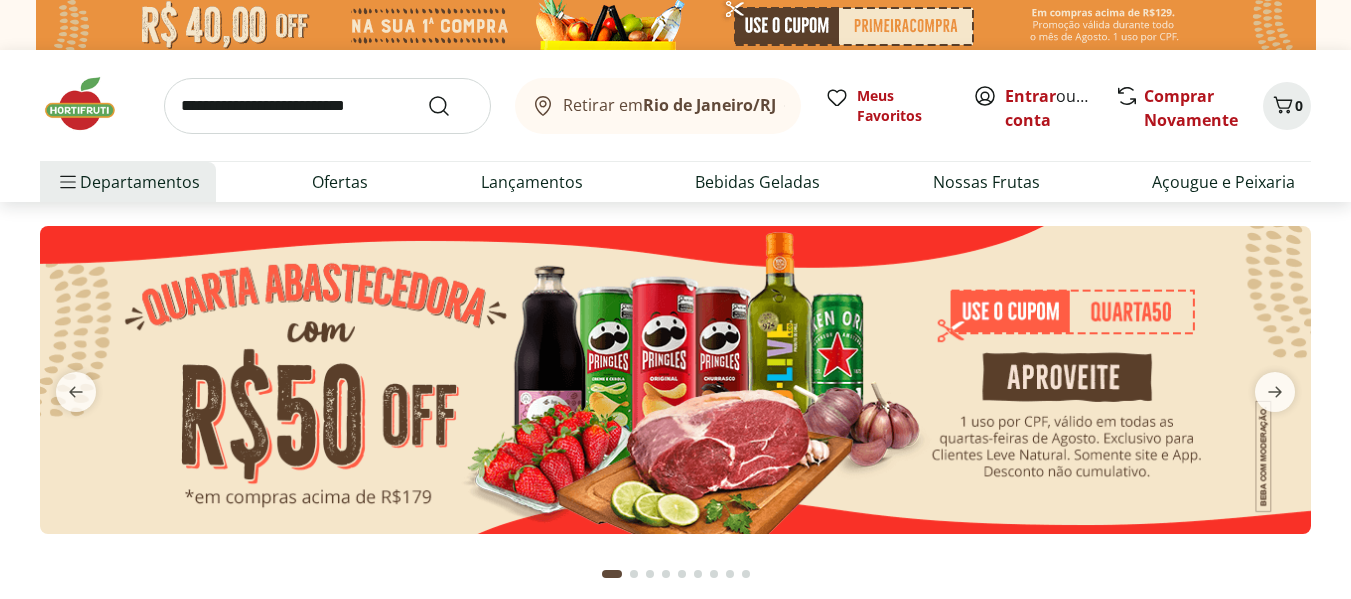 scroll, scrollTop: 0, scrollLeft: 0, axis: both 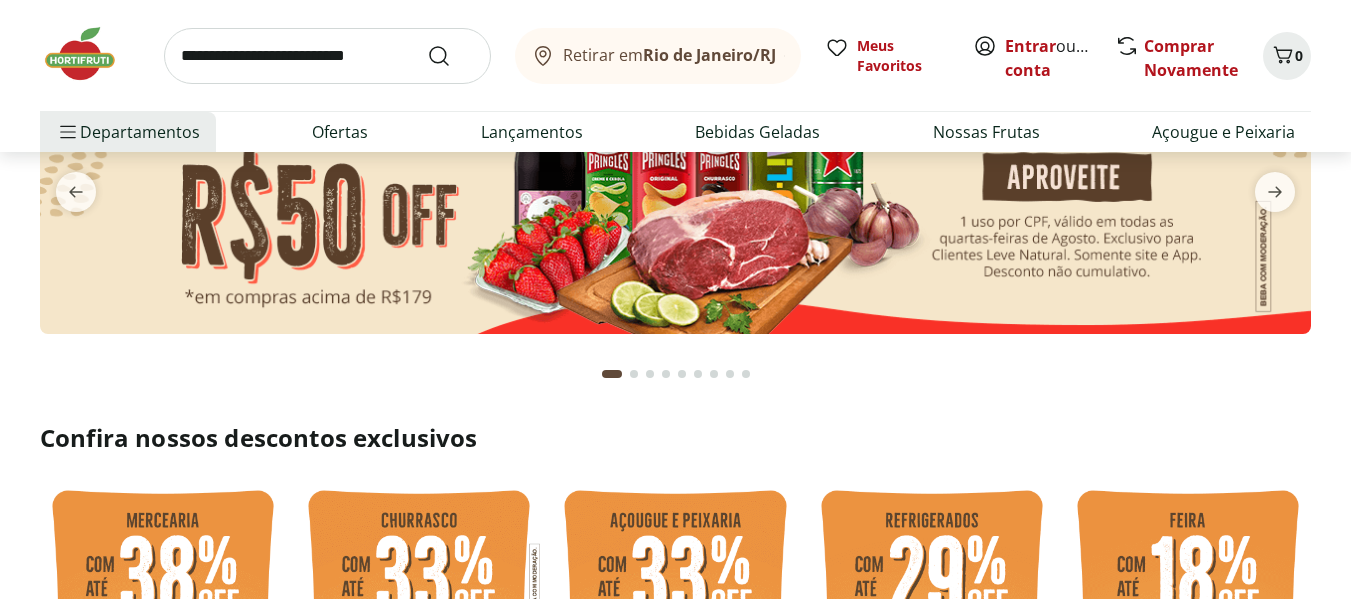 click at bounding box center [675, 180] 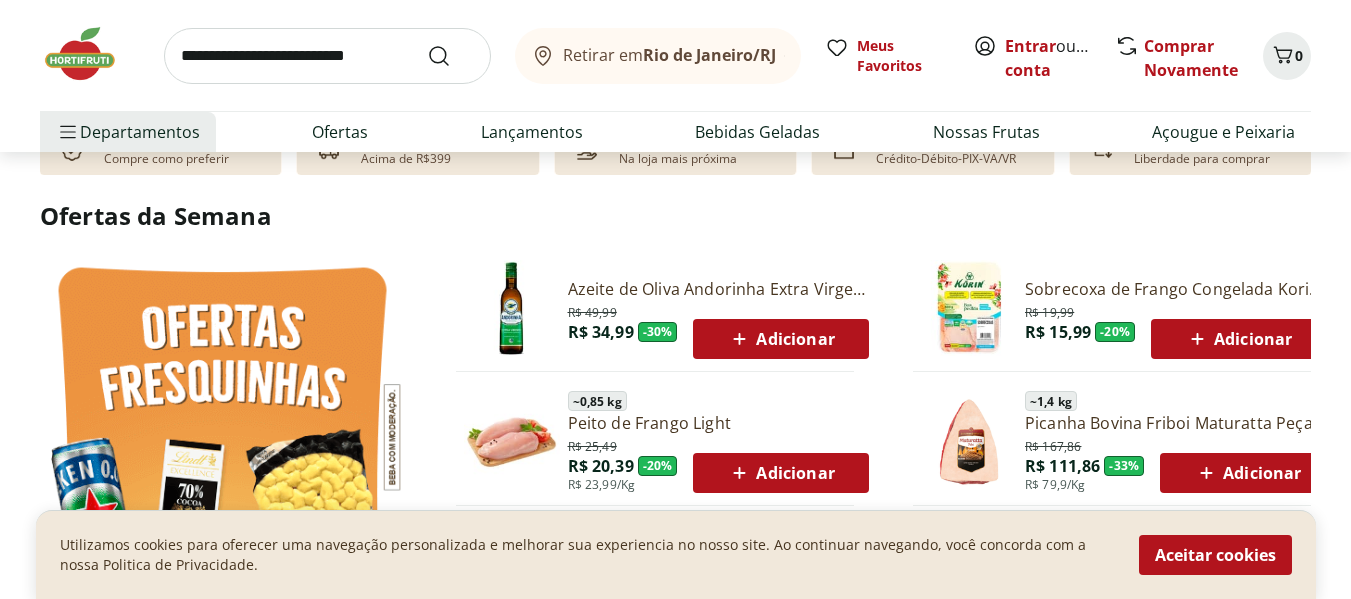 scroll, scrollTop: 800, scrollLeft: 0, axis: vertical 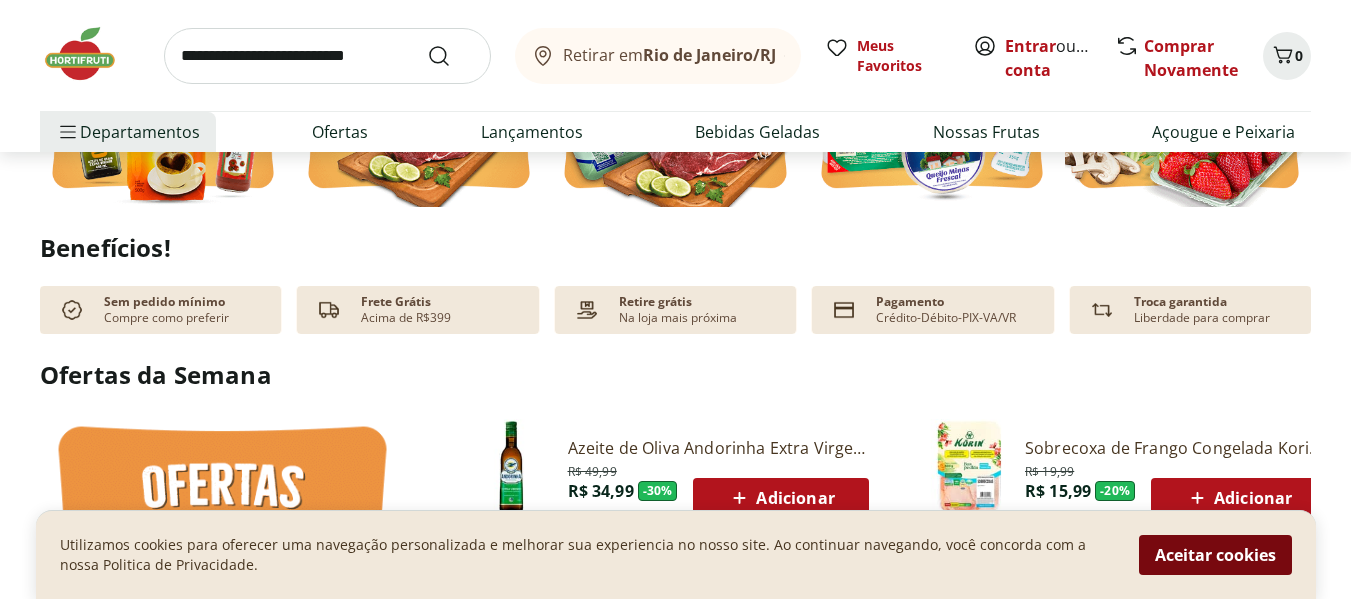 click on "Aceitar cookies" at bounding box center (1215, 555) 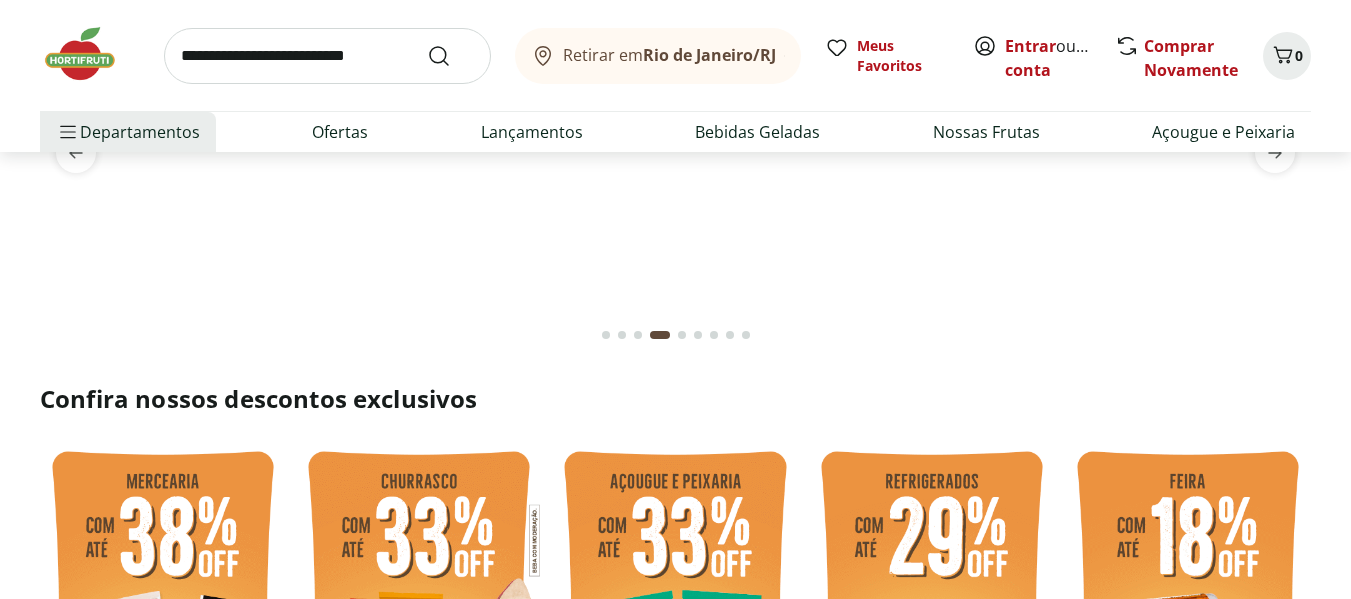 scroll, scrollTop: 200, scrollLeft: 0, axis: vertical 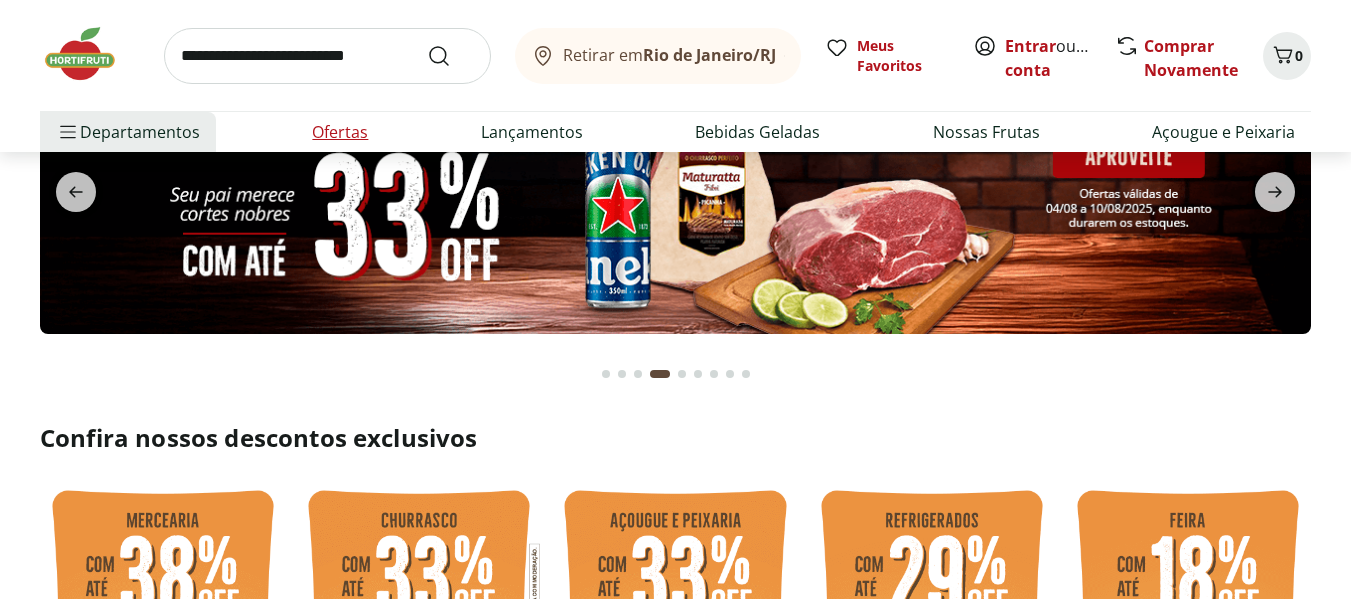 click on "Ofertas" at bounding box center [340, 132] 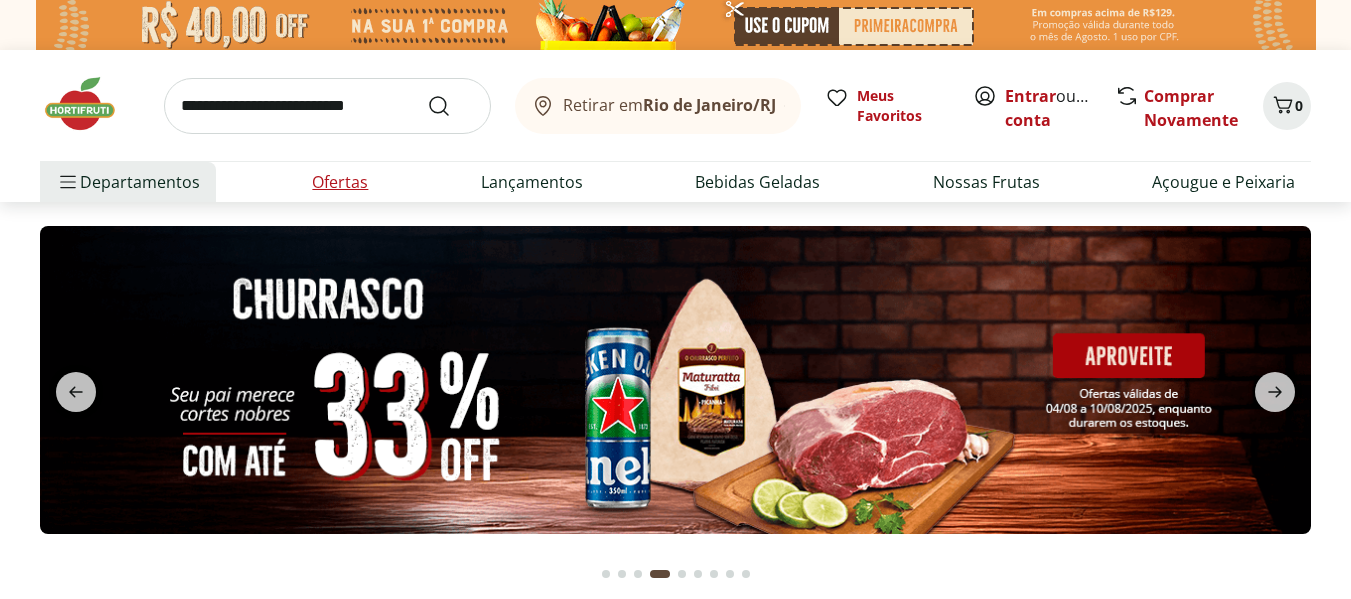 select on "**********" 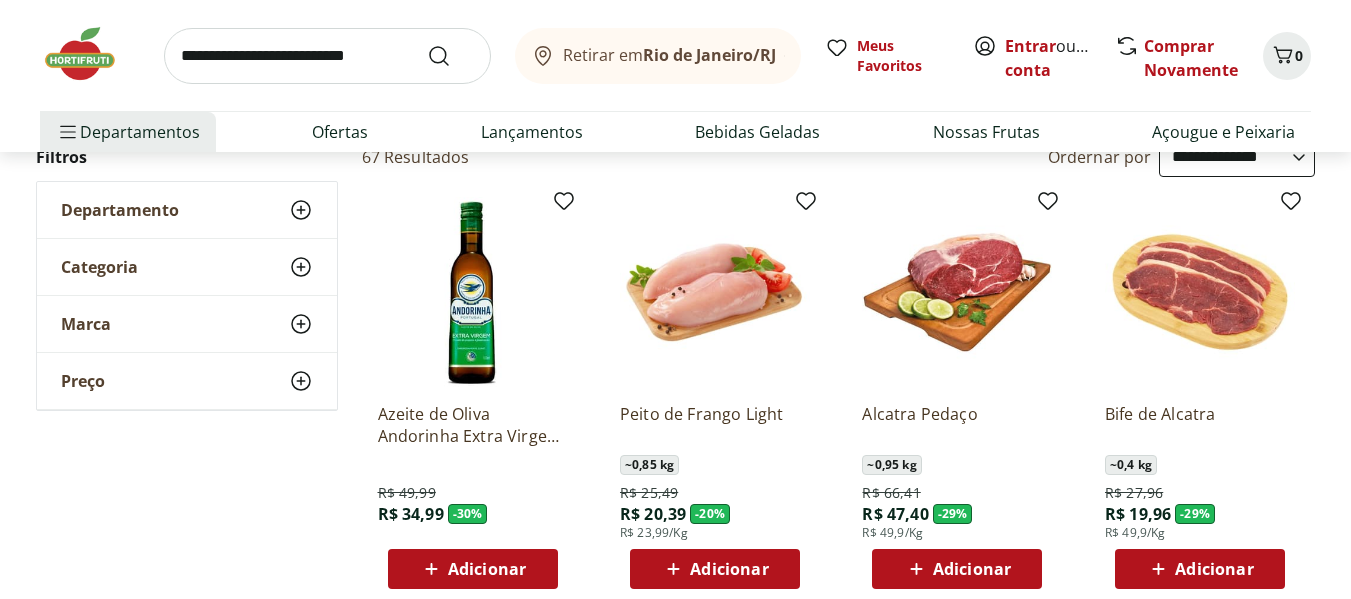 scroll, scrollTop: 200, scrollLeft: 0, axis: vertical 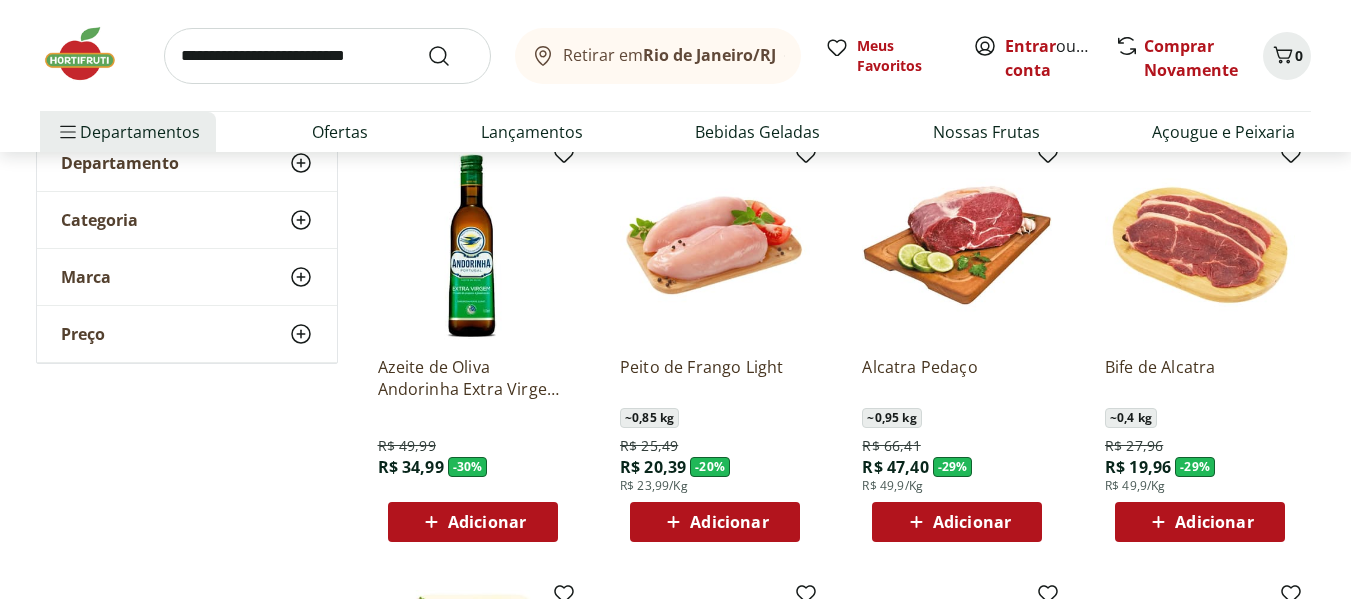 click 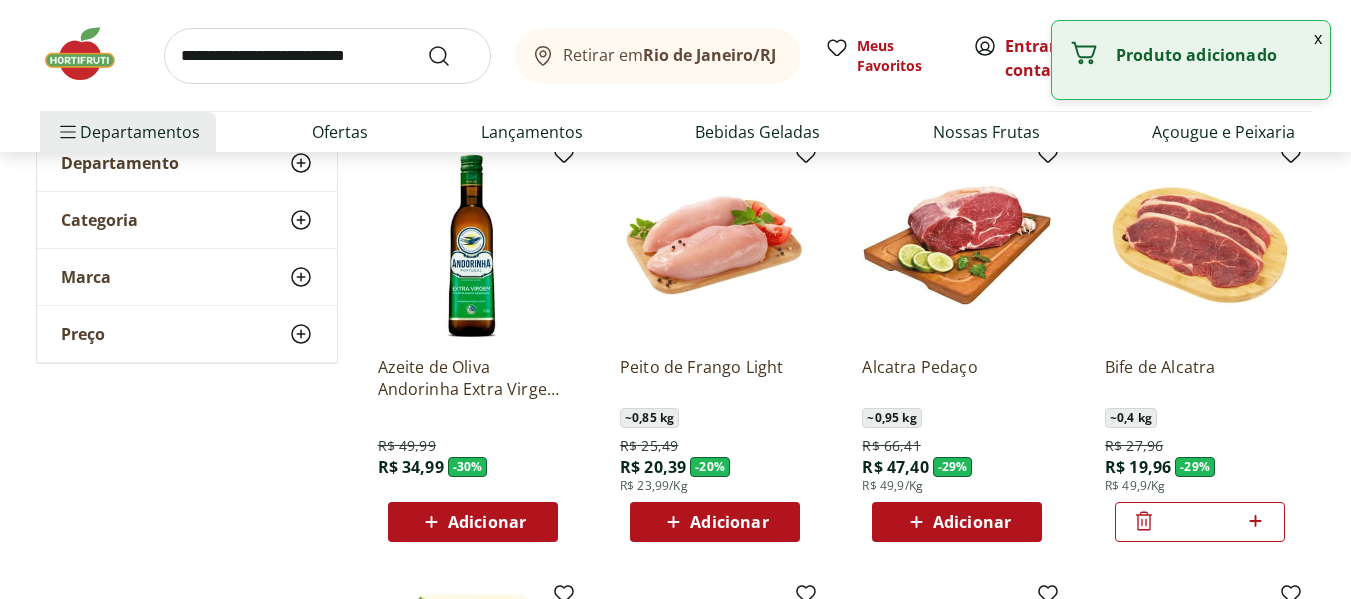 click 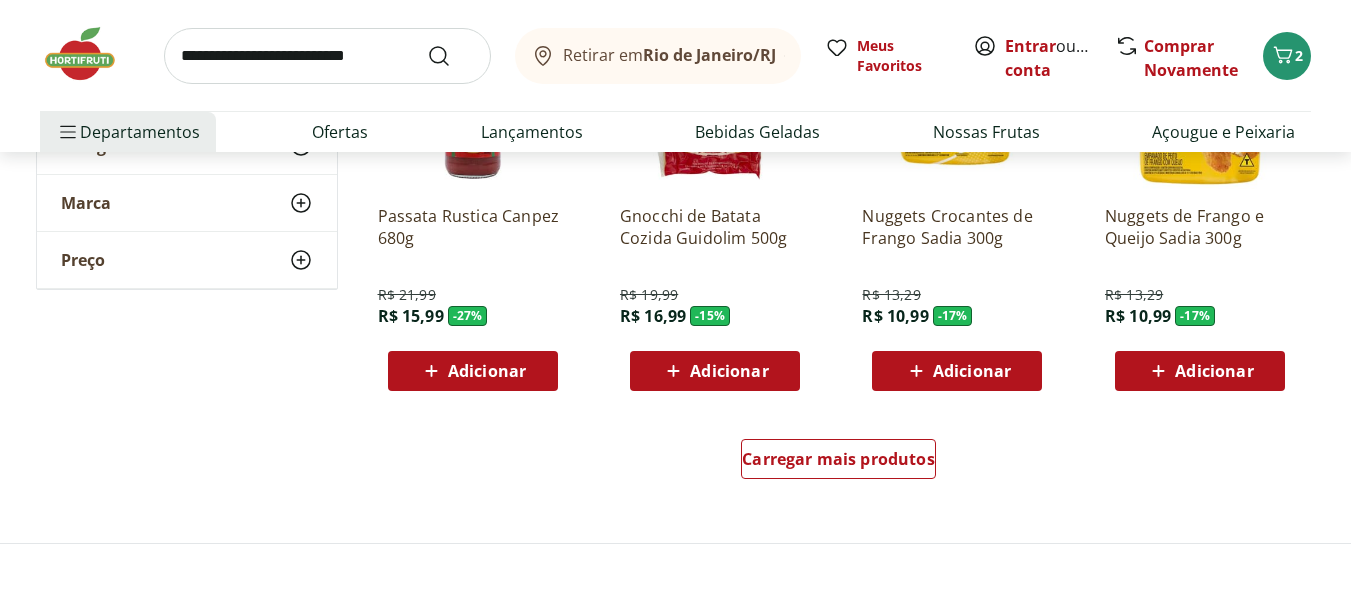 scroll, scrollTop: 1300, scrollLeft: 0, axis: vertical 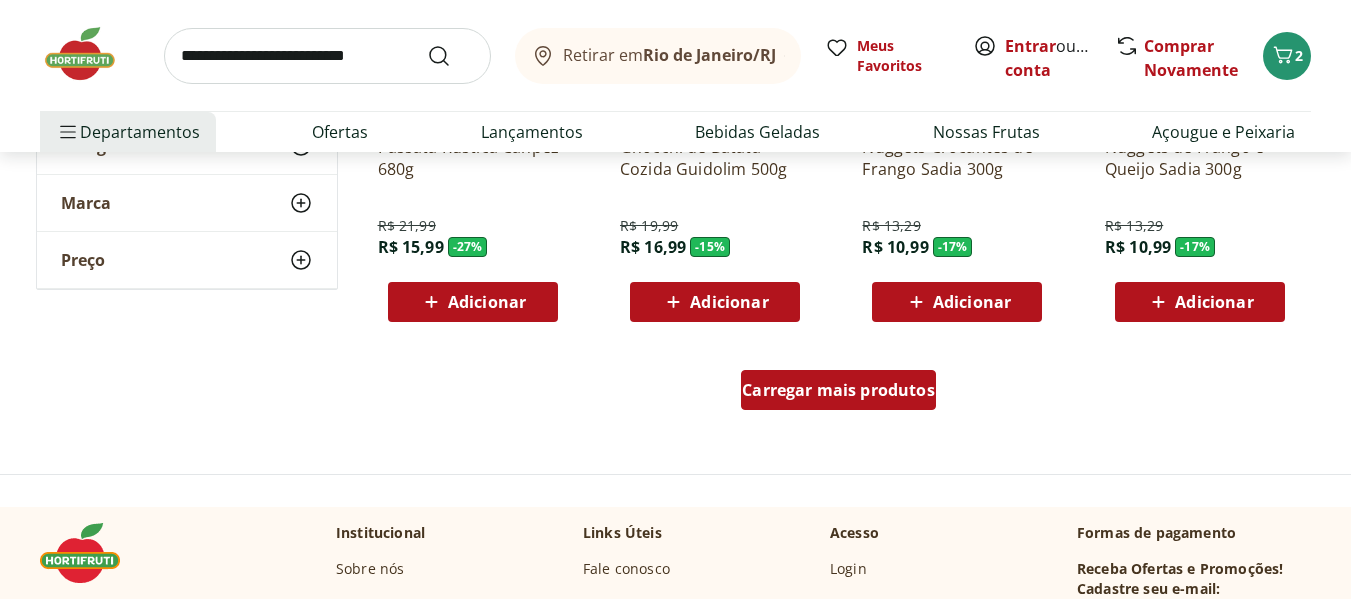 click on "Carregar mais produtos" at bounding box center [838, 390] 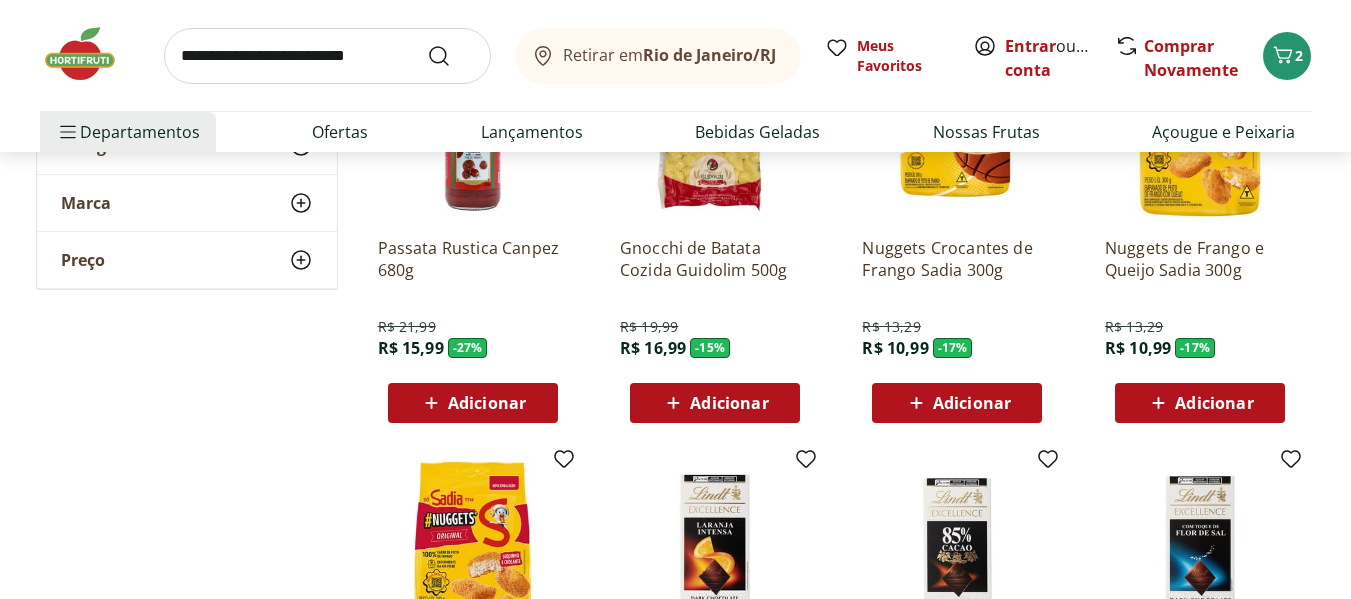 scroll, scrollTop: 1200, scrollLeft: 0, axis: vertical 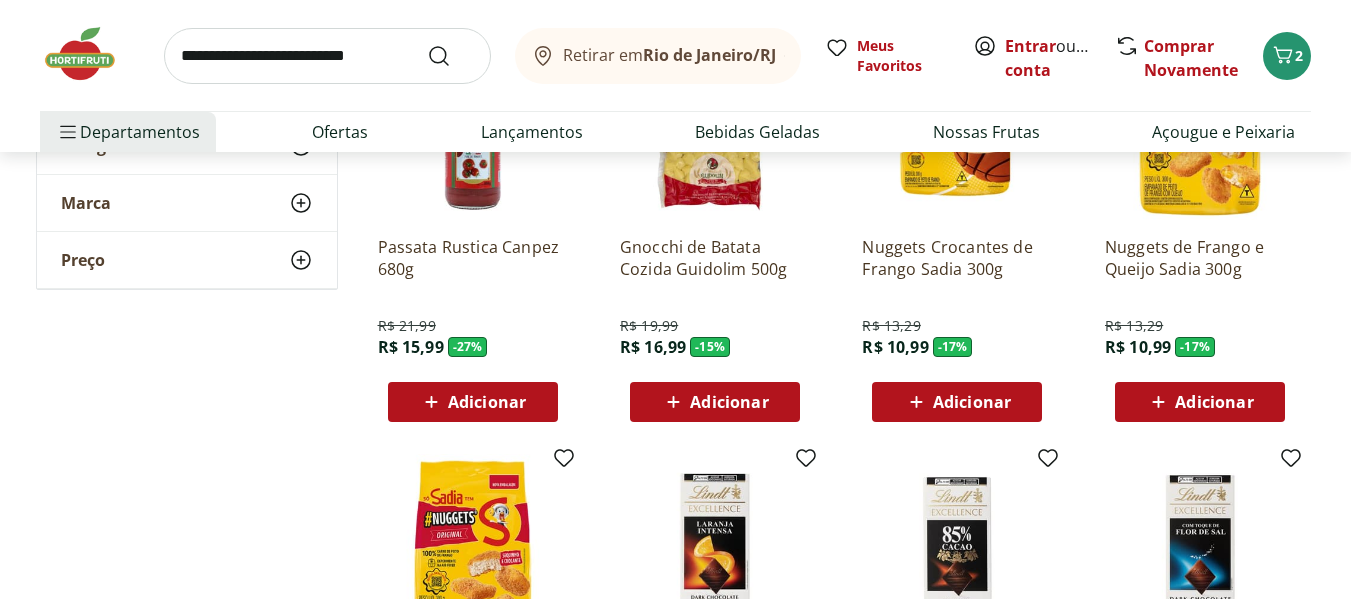 click 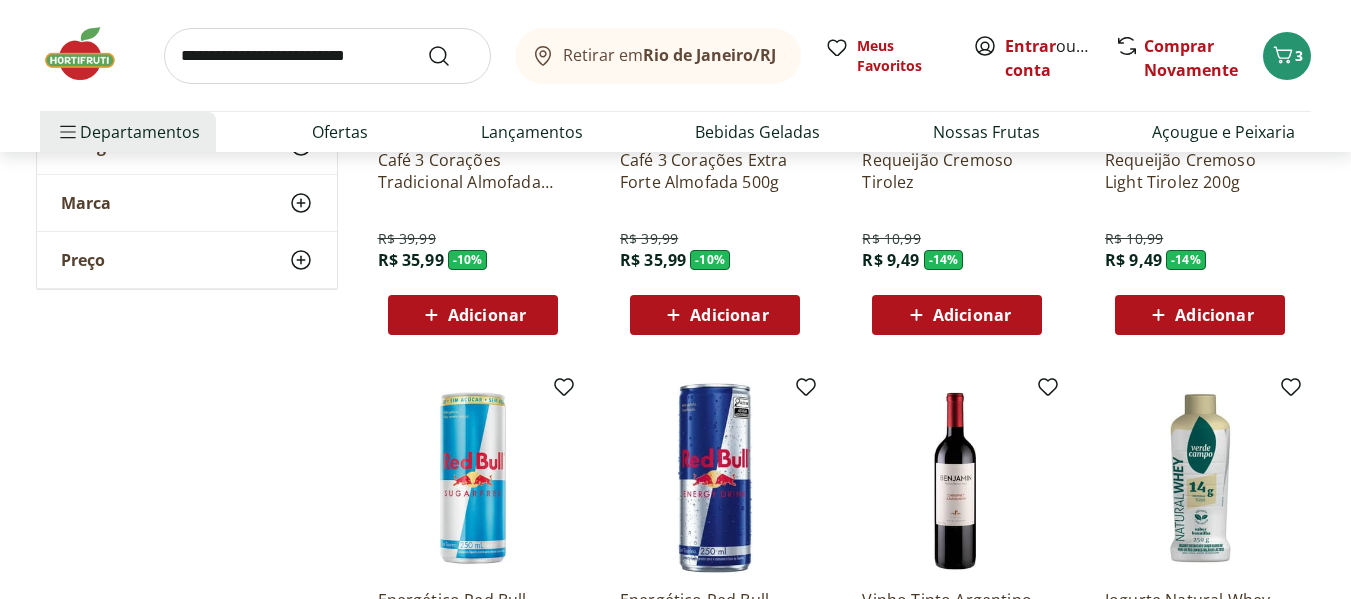 scroll, scrollTop: 2200, scrollLeft: 0, axis: vertical 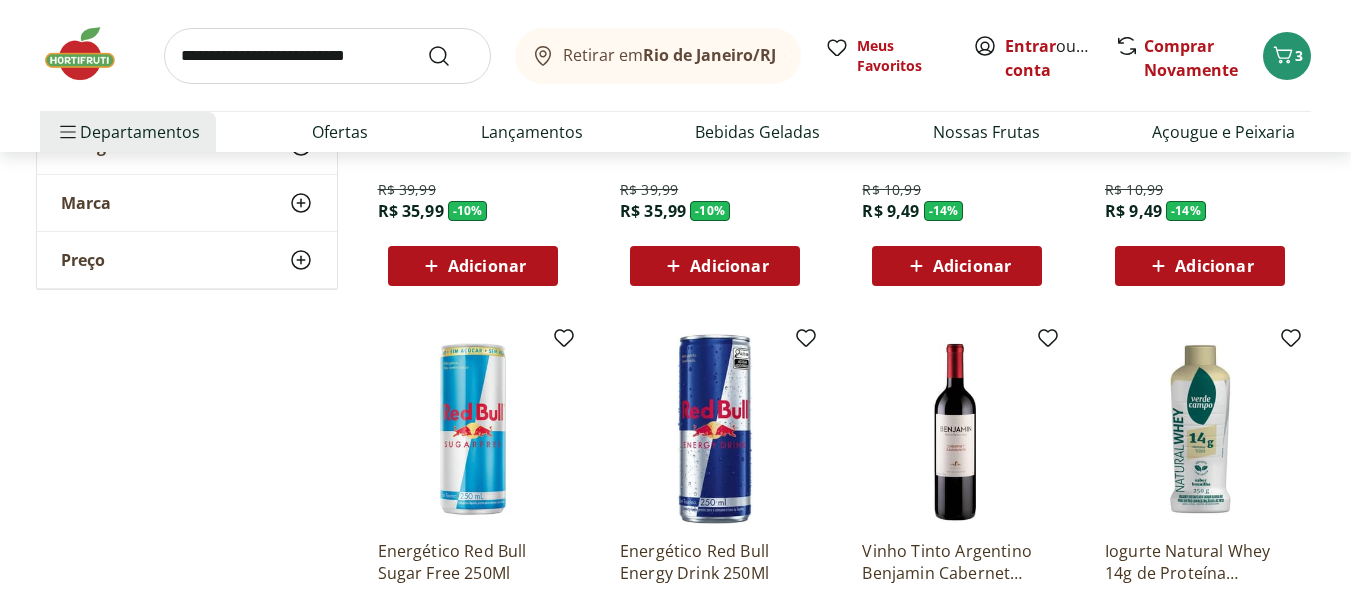 click on "Adicionar" at bounding box center (1214, 266) 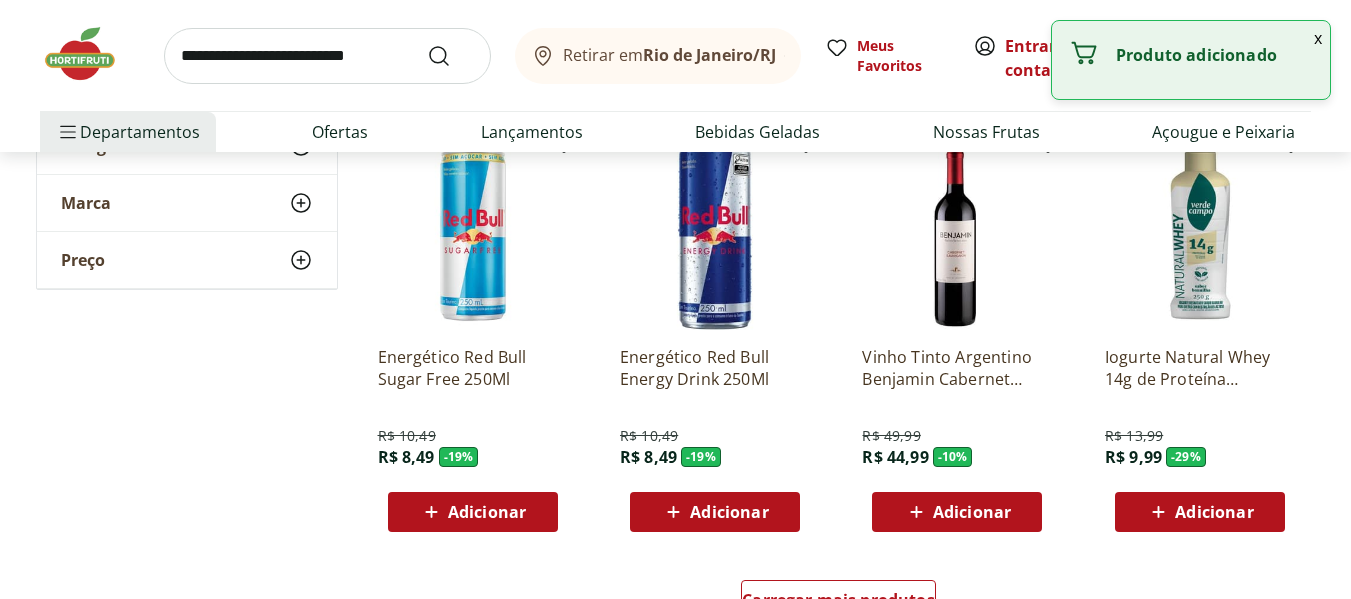 scroll, scrollTop: 2500, scrollLeft: 0, axis: vertical 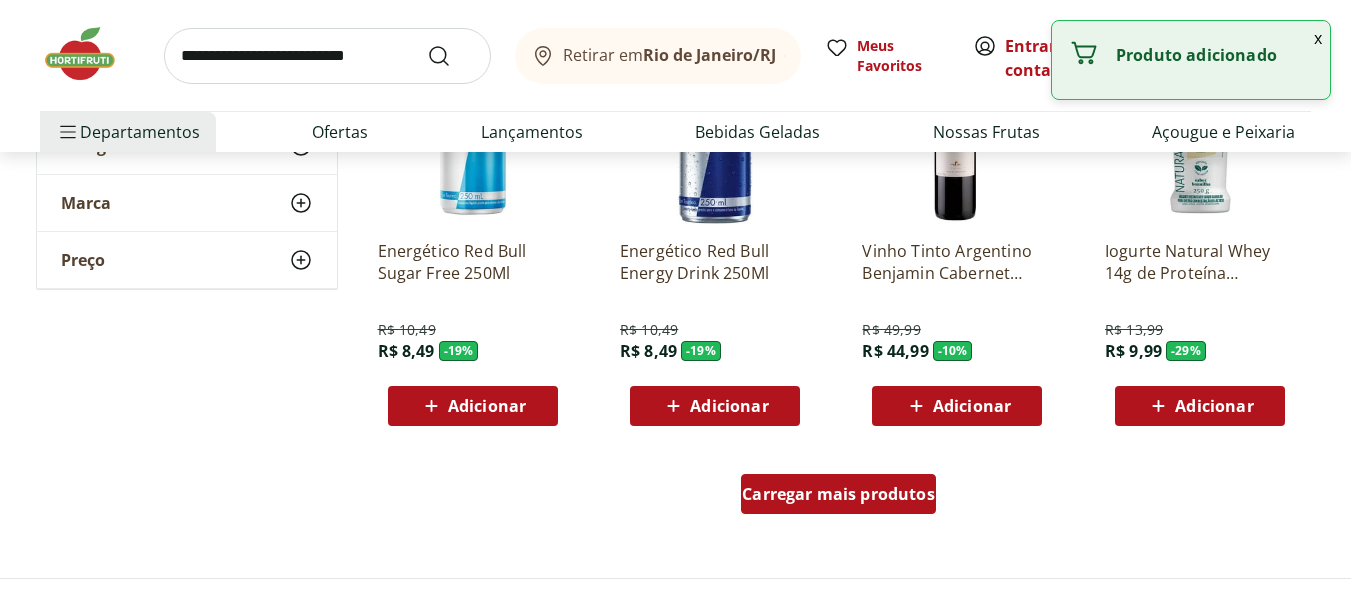 click on "Carregar mais produtos" at bounding box center (838, 494) 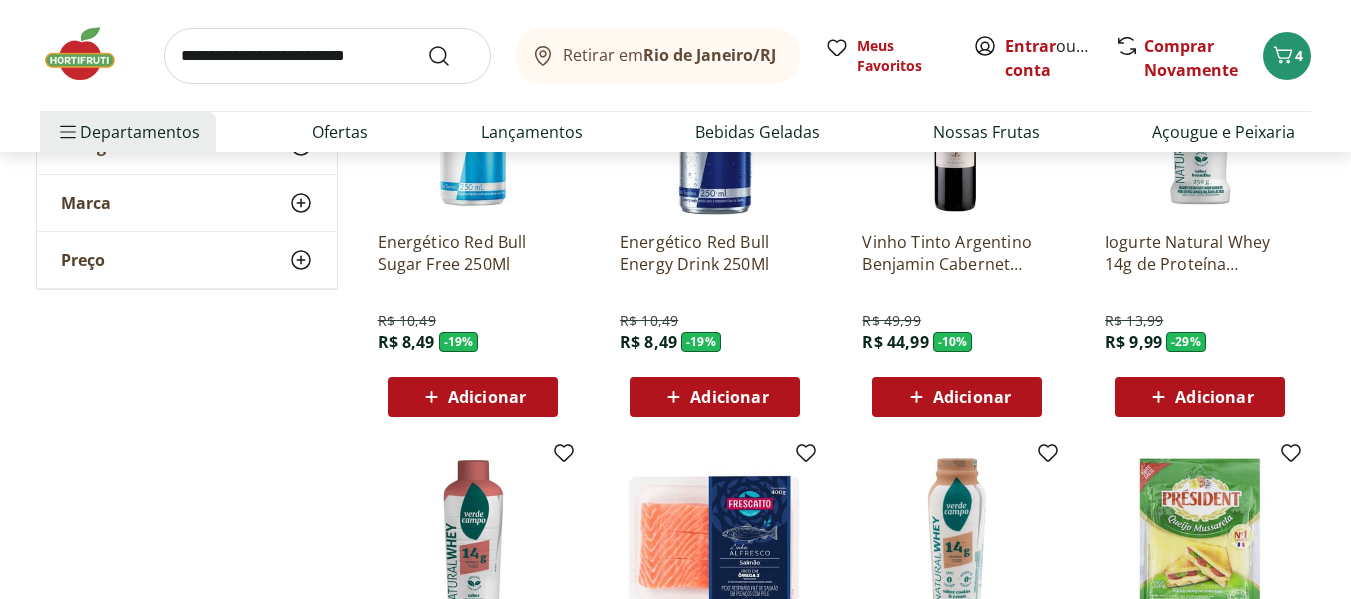 scroll, scrollTop: 2400, scrollLeft: 0, axis: vertical 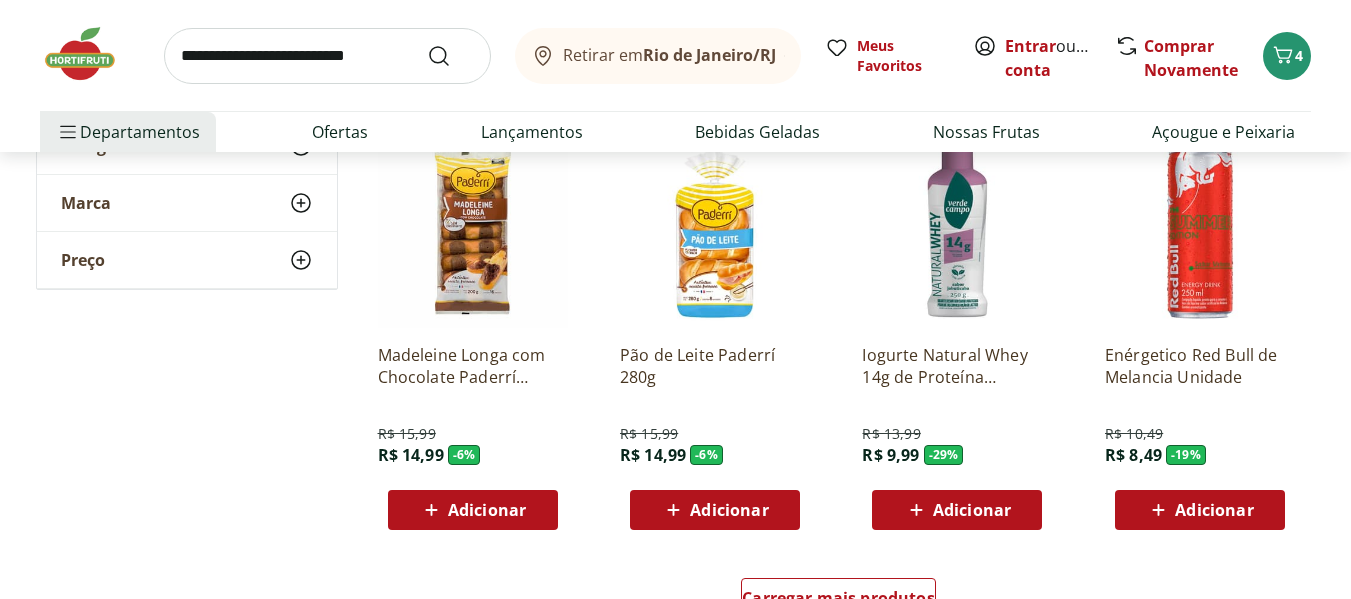 click on "Adicionar" at bounding box center (1214, 510) 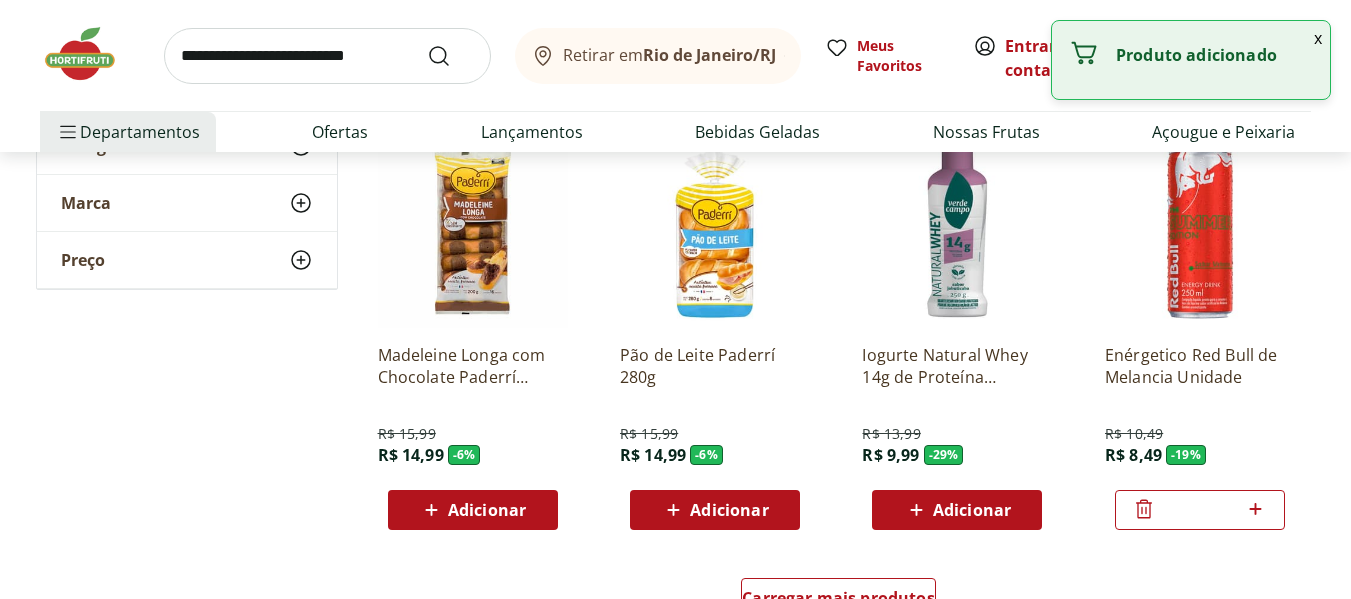 click on "Adicionar" at bounding box center (729, 510) 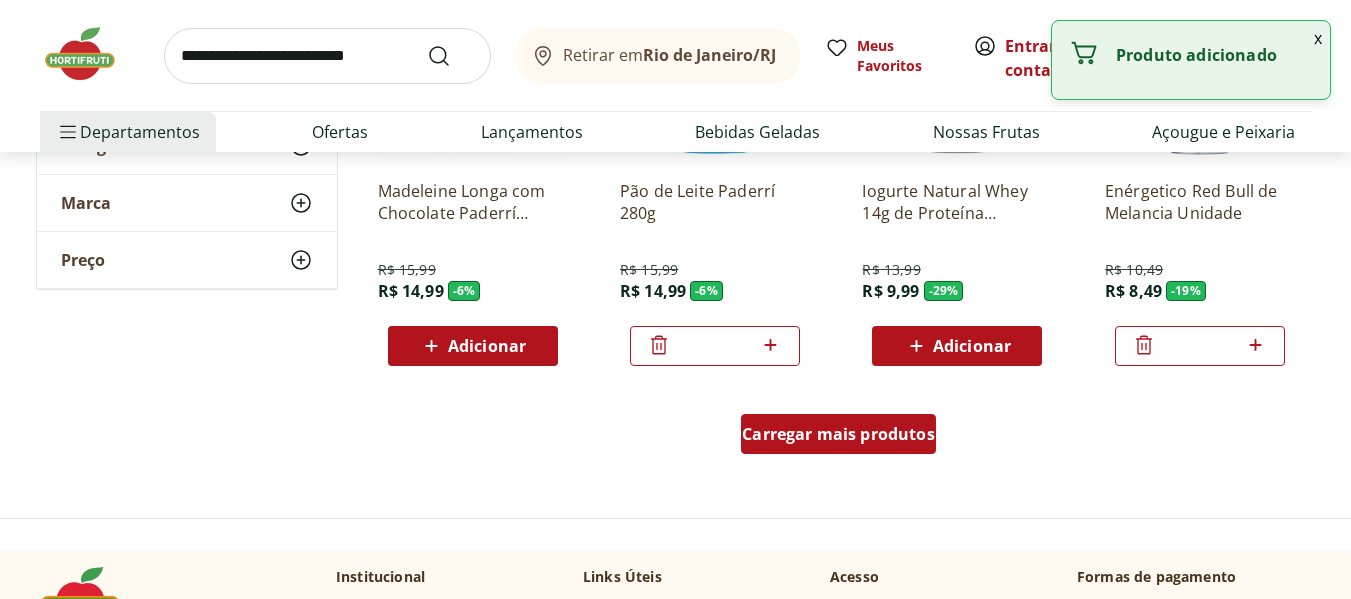 scroll, scrollTop: 3900, scrollLeft: 0, axis: vertical 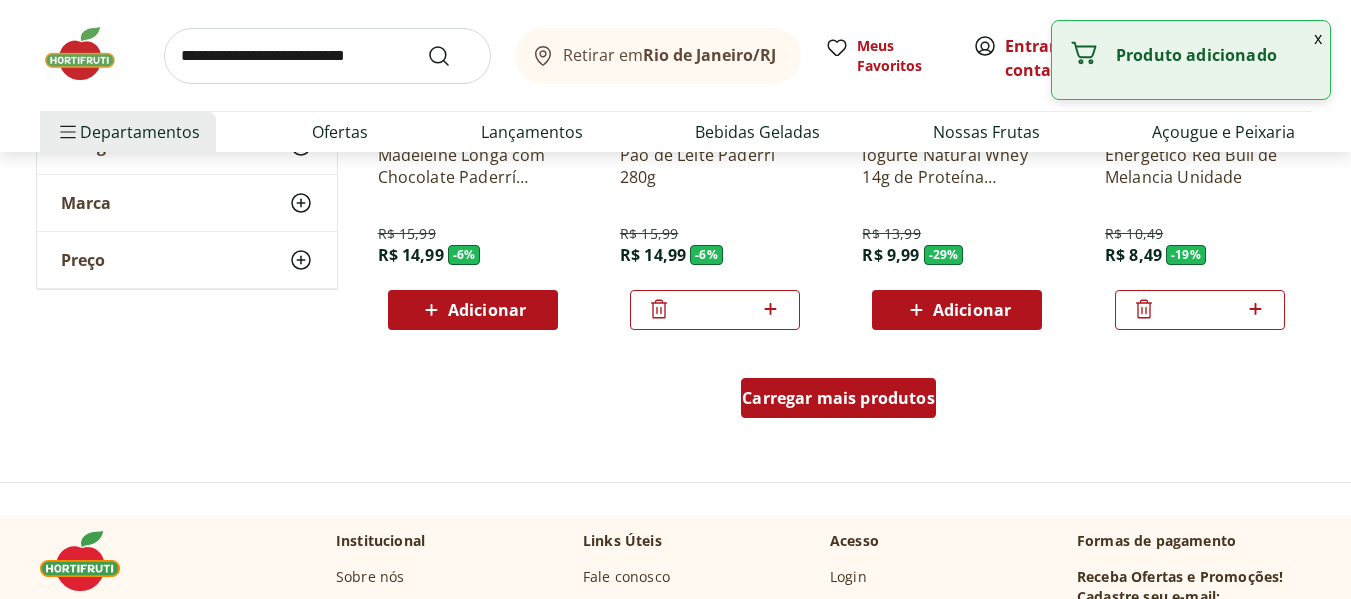 click on "Carregar mais produtos" at bounding box center [838, 398] 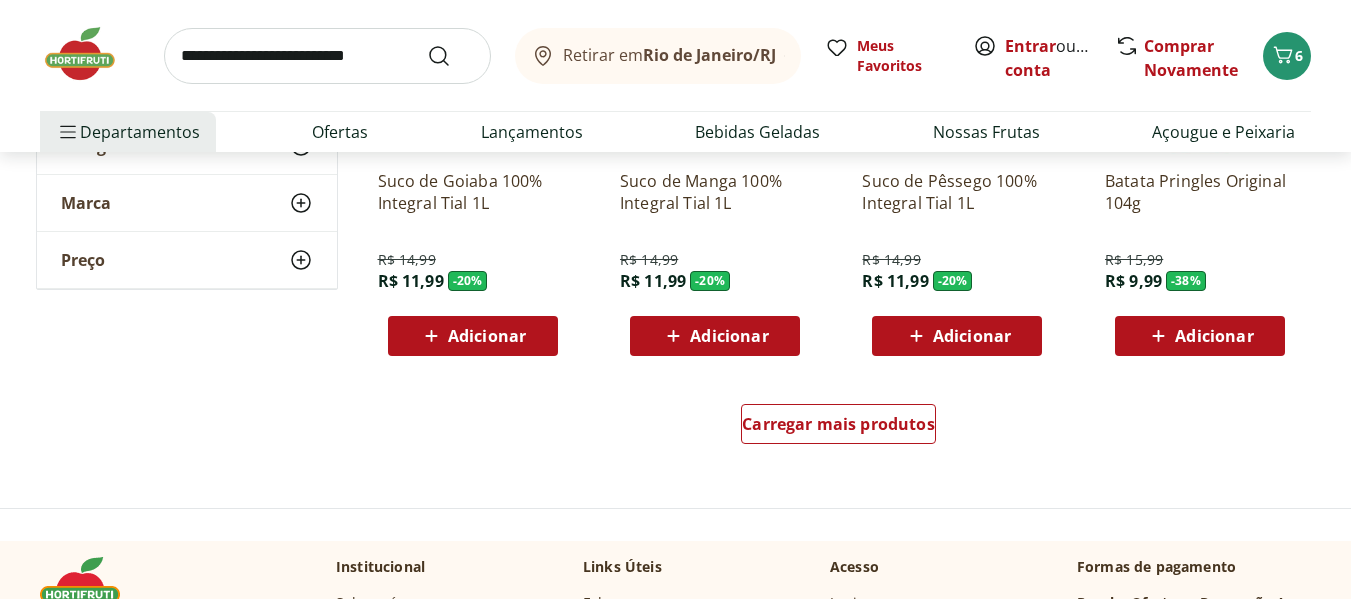 scroll, scrollTop: 5200, scrollLeft: 0, axis: vertical 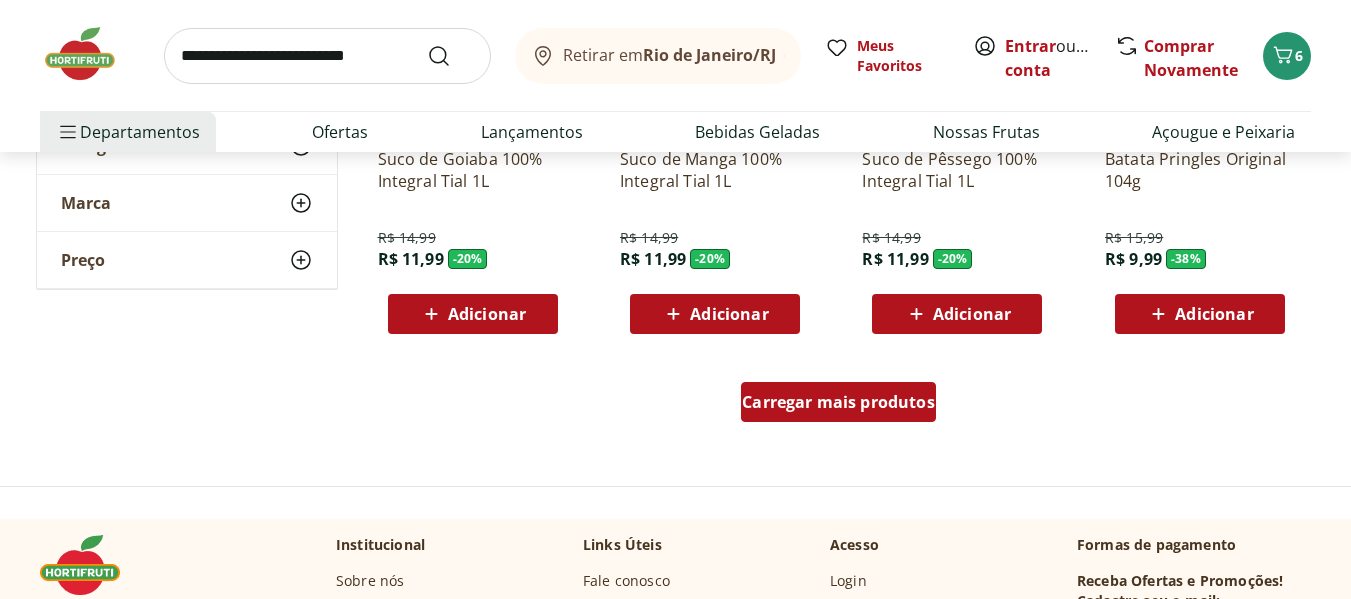 click on "Carregar mais produtos" at bounding box center (838, 402) 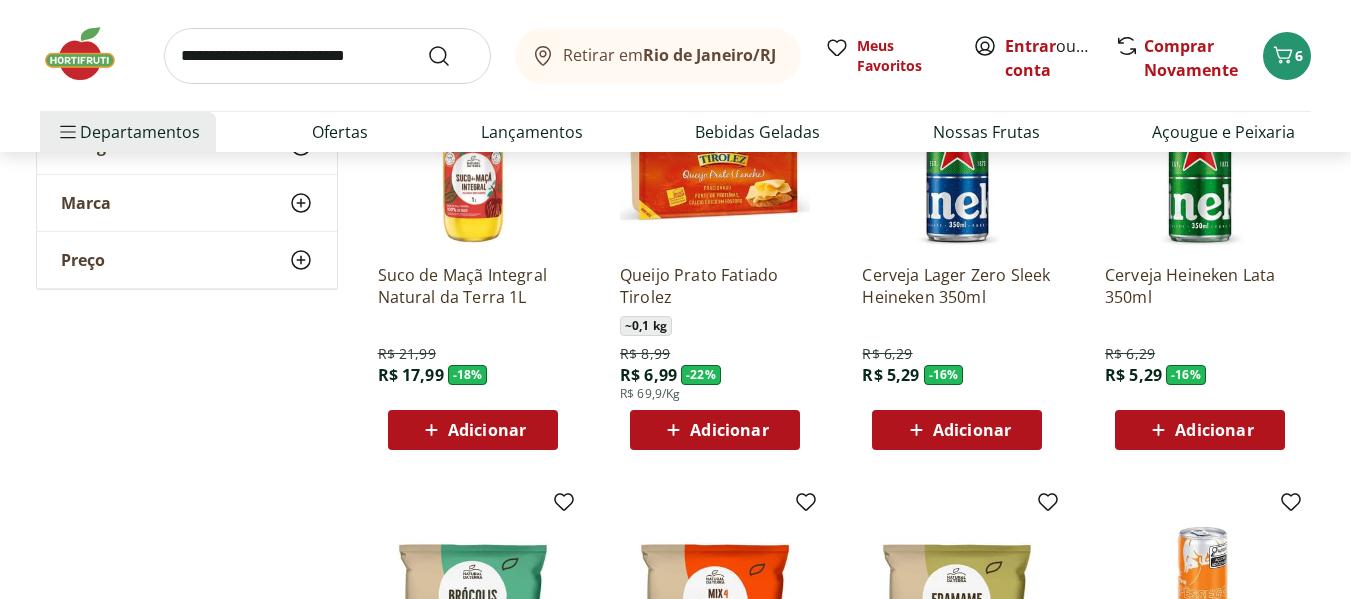 scroll, scrollTop: 6000, scrollLeft: 0, axis: vertical 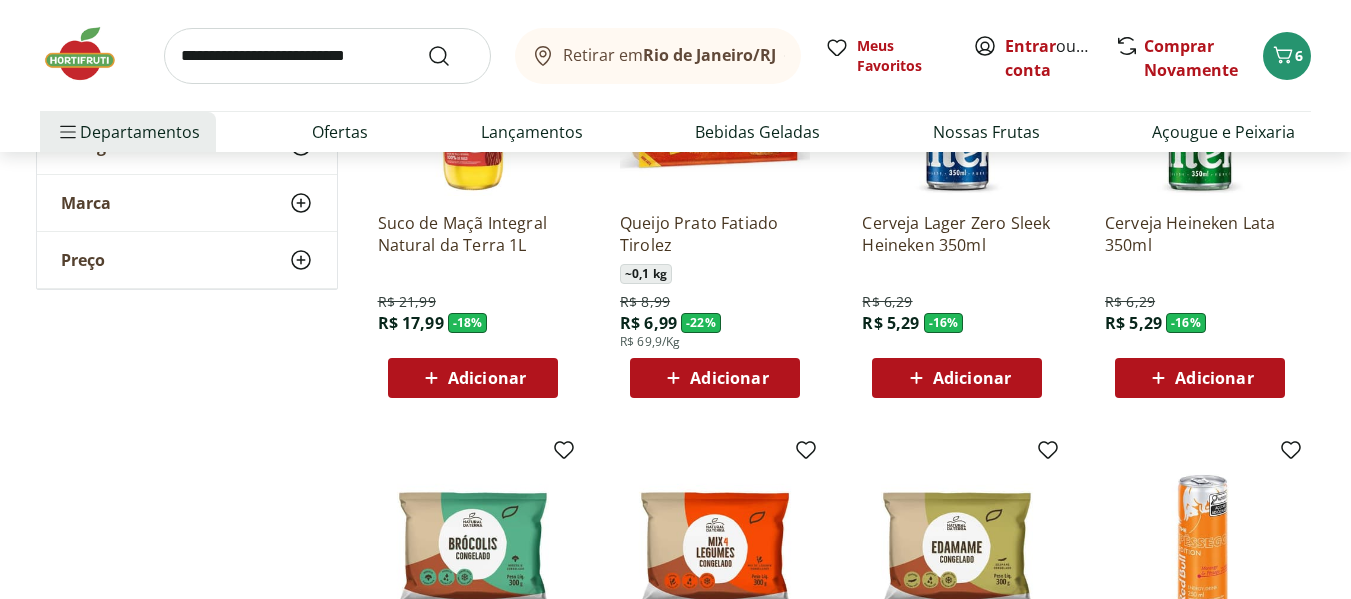 click on "Adicionar" at bounding box center [729, 378] 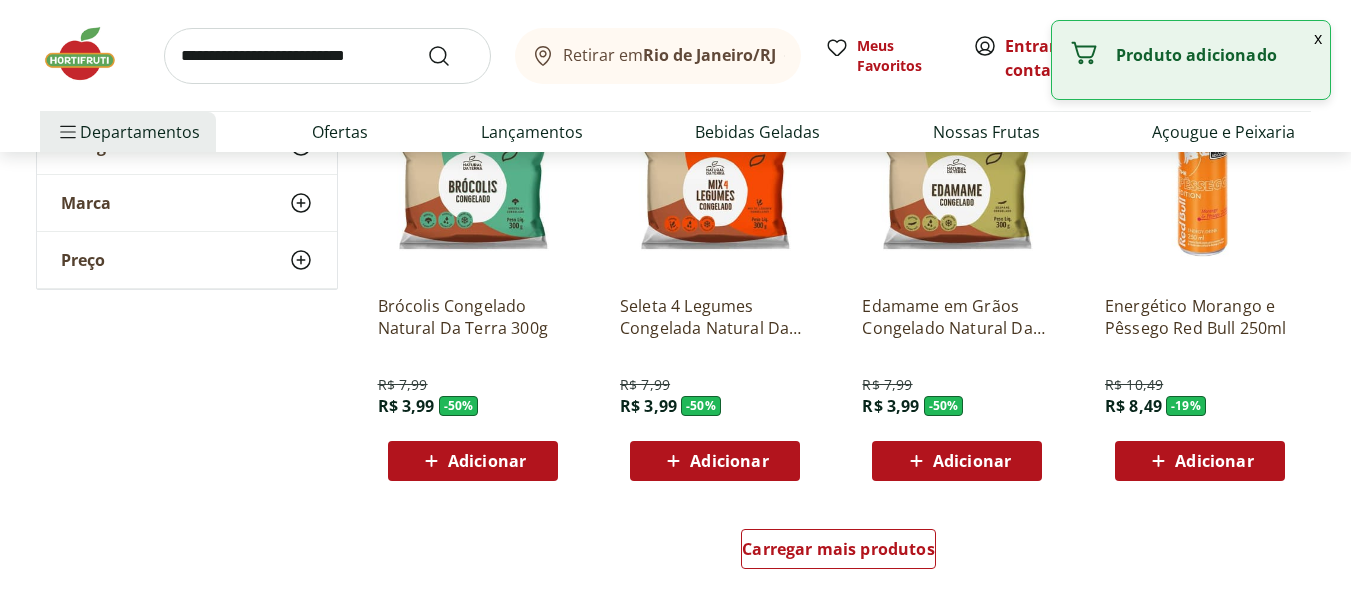 scroll, scrollTop: 6400, scrollLeft: 0, axis: vertical 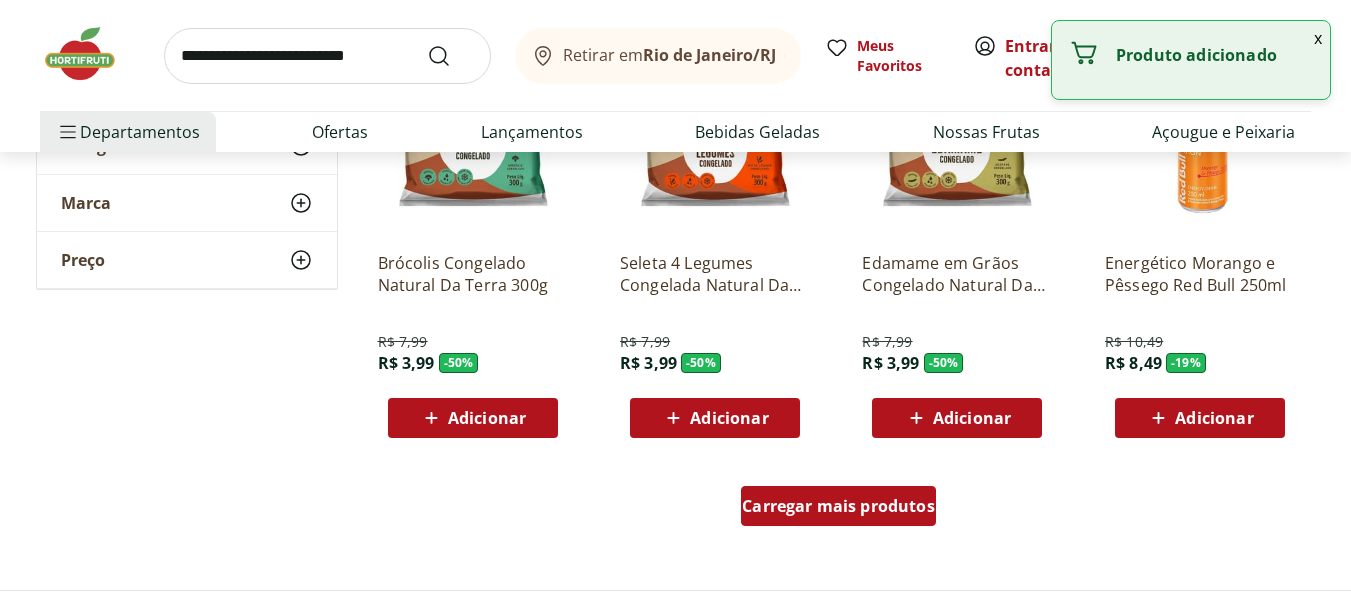 click on "Carregar mais produtos" at bounding box center [838, 506] 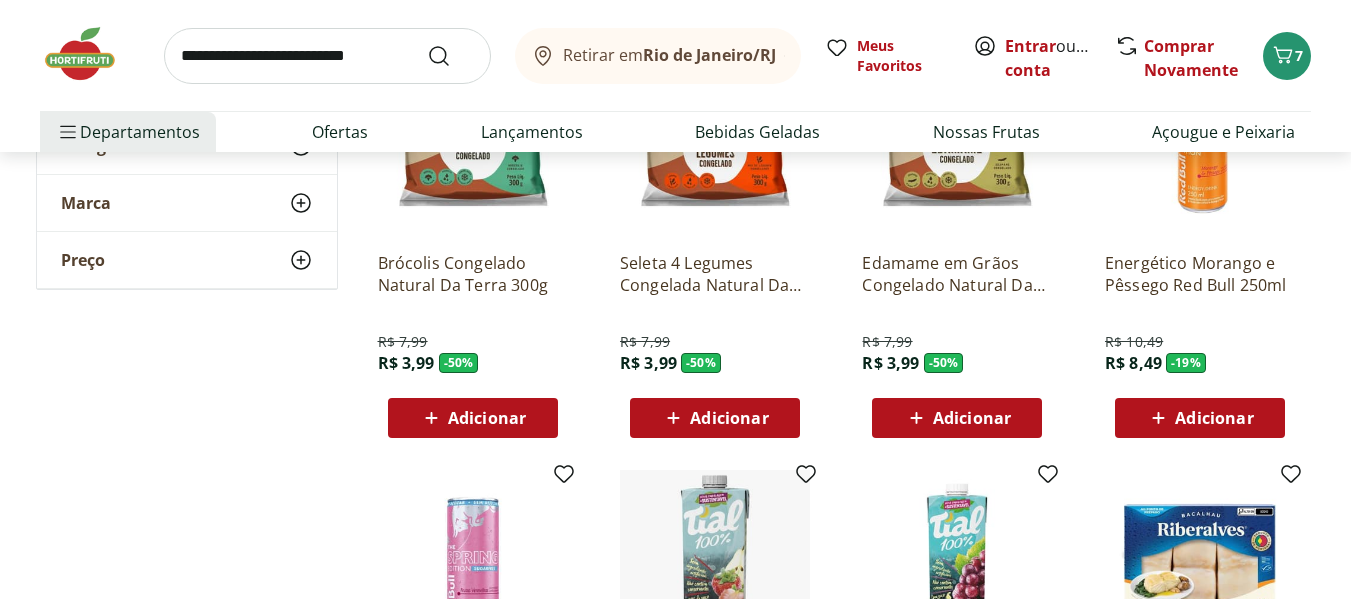 click on "Adicionar" at bounding box center [1214, 418] 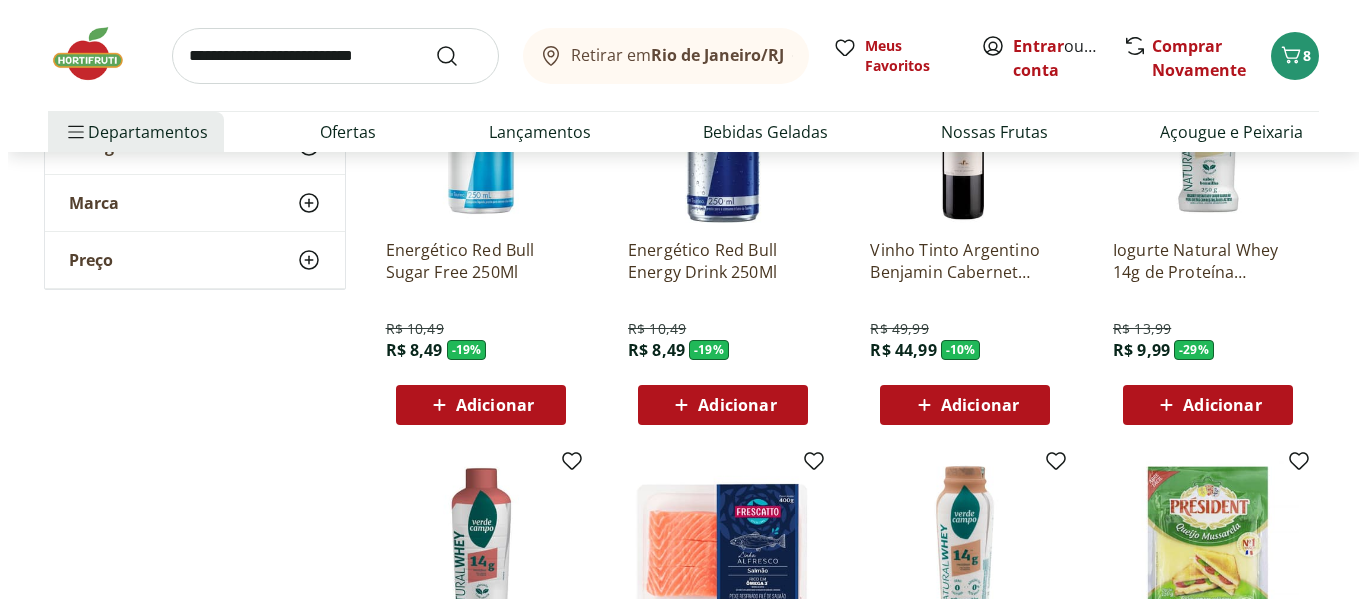 scroll, scrollTop: 2500, scrollLeft: 0, axis: vertical 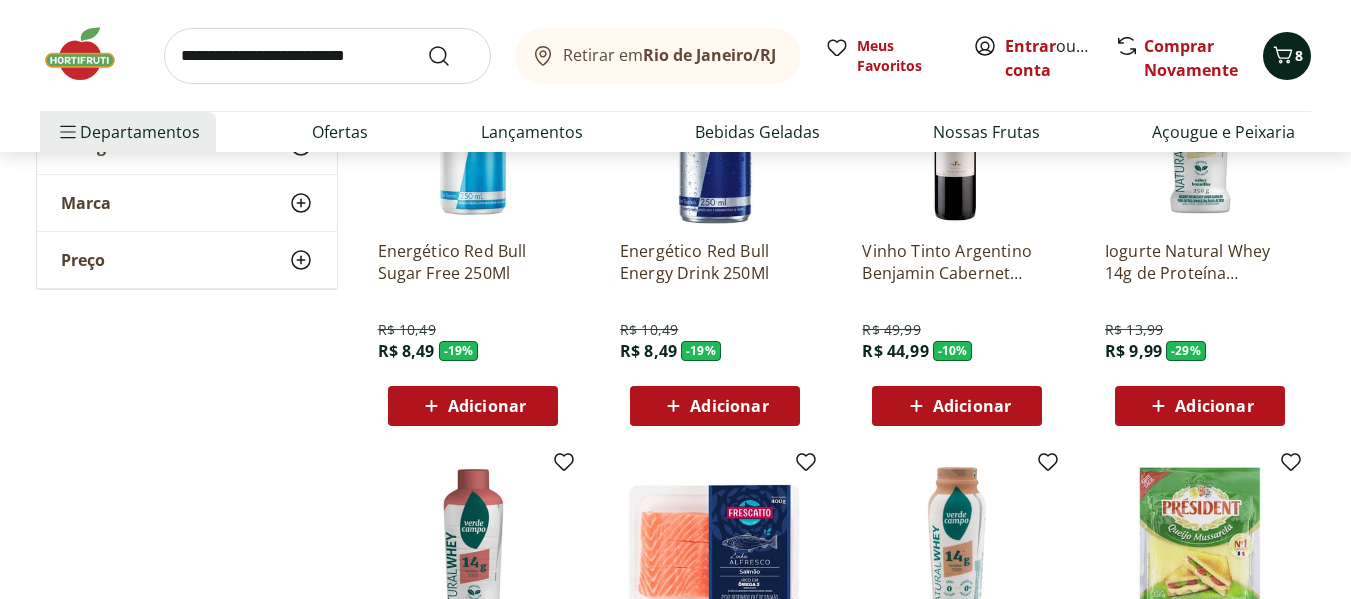 click 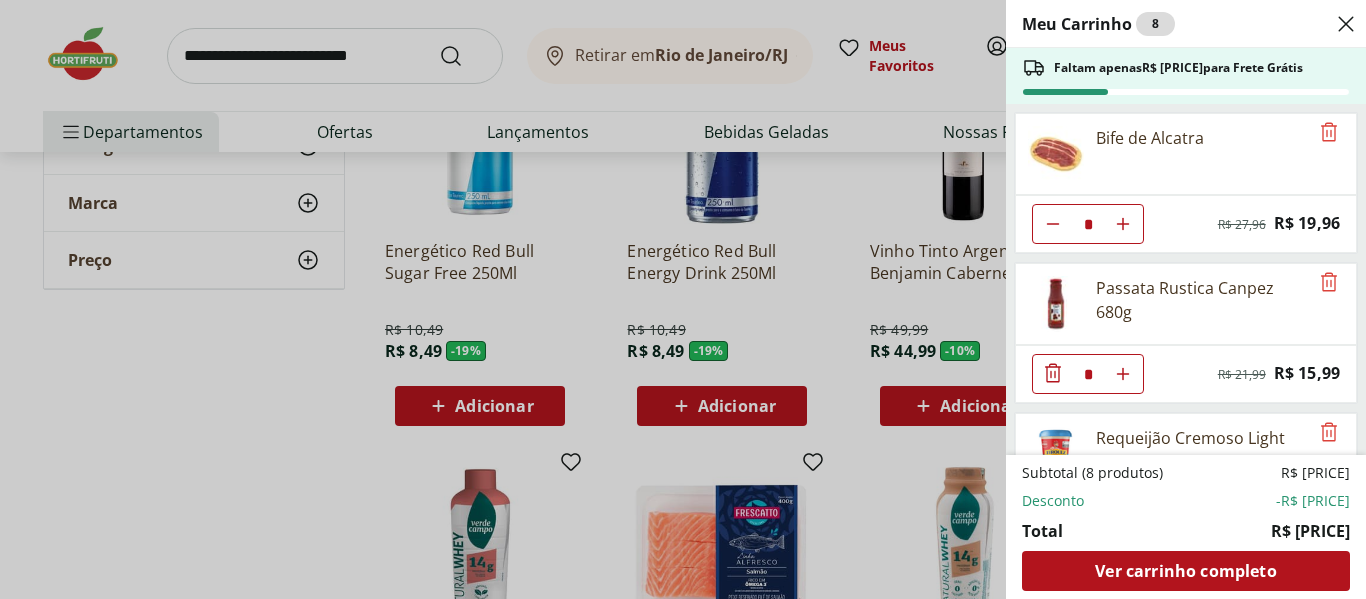 click 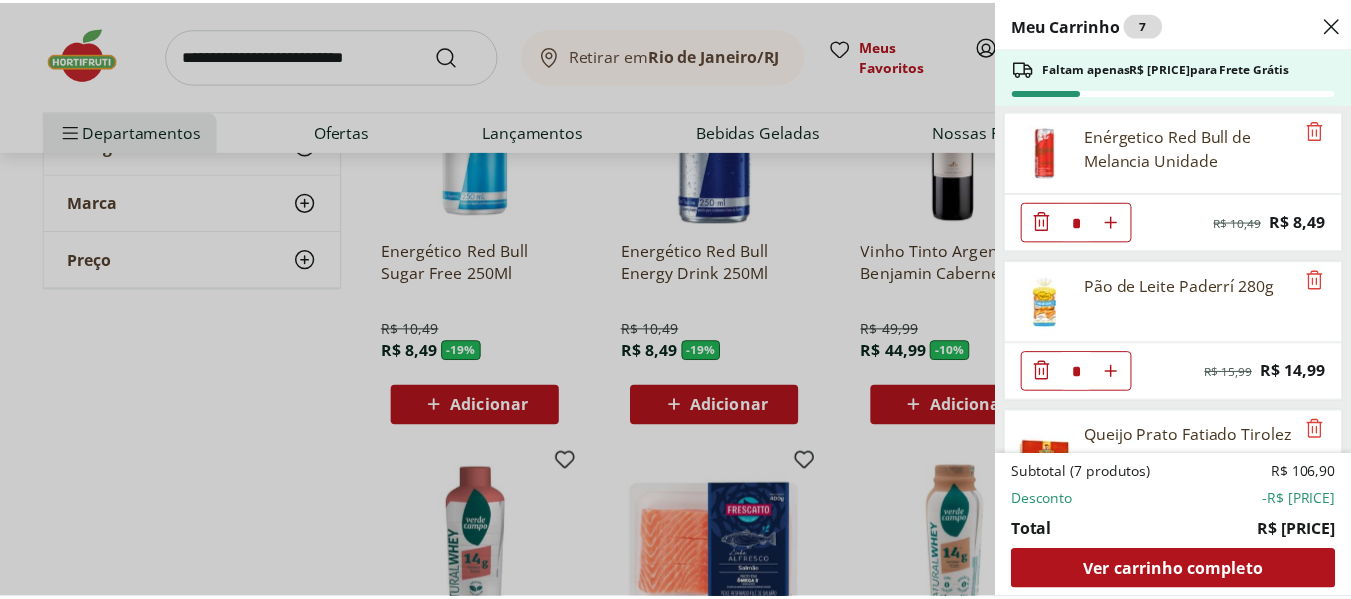 scroll, scrollTop: 407, scrollLeft: 0, axis: vertical 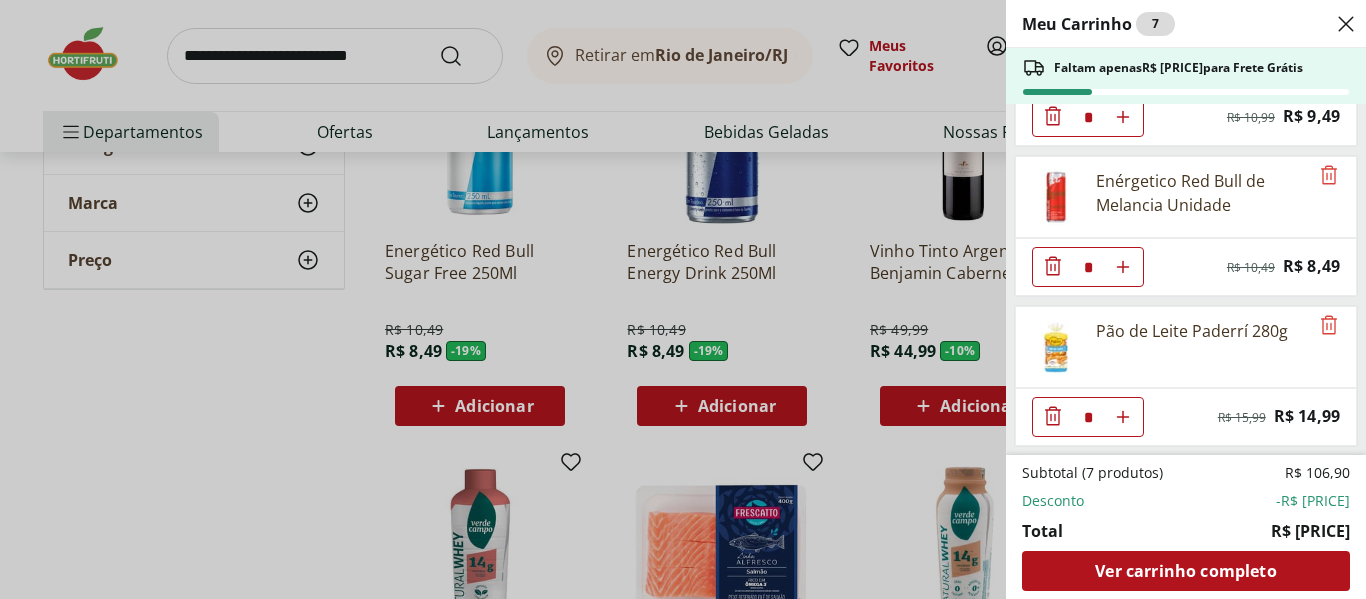 click on "Meu Carrinho 7 Faltam apenas  R$ 314,60  para Frete Grátis Bife de Alcatra * Original price: R$ 27,96 Price: R$ 19,96 Passata Rustica Canpez 680g * Original price: R$ 21,99 Price: R$ 15,99 Requeijão Cremoso Light Tirolez 200g * Original price: R$ 10,99 Price: R$ 9,49 Enérgetico Red Bull de Melancia Unidade * Original price: R$ 10,49 Price: R$ 8,49 Pão de Leite Paderrí 280g * Original price: R$ 15,99 Price: R$ 14,99 Queijo Prato Fatiado Tirolez * Original price: R$ 8,99 Price: R$ 6,99 Energético Morango e Pêssego Red Bull 250ml * Original price: R$ 10,49 Price: R$ 8,49 Subtotal (7 produtos) R$ 106,90 Desconto -R$ 22,50 Total R$ 84,40 Ver carrinho completo" at bounding box center [683, 299] 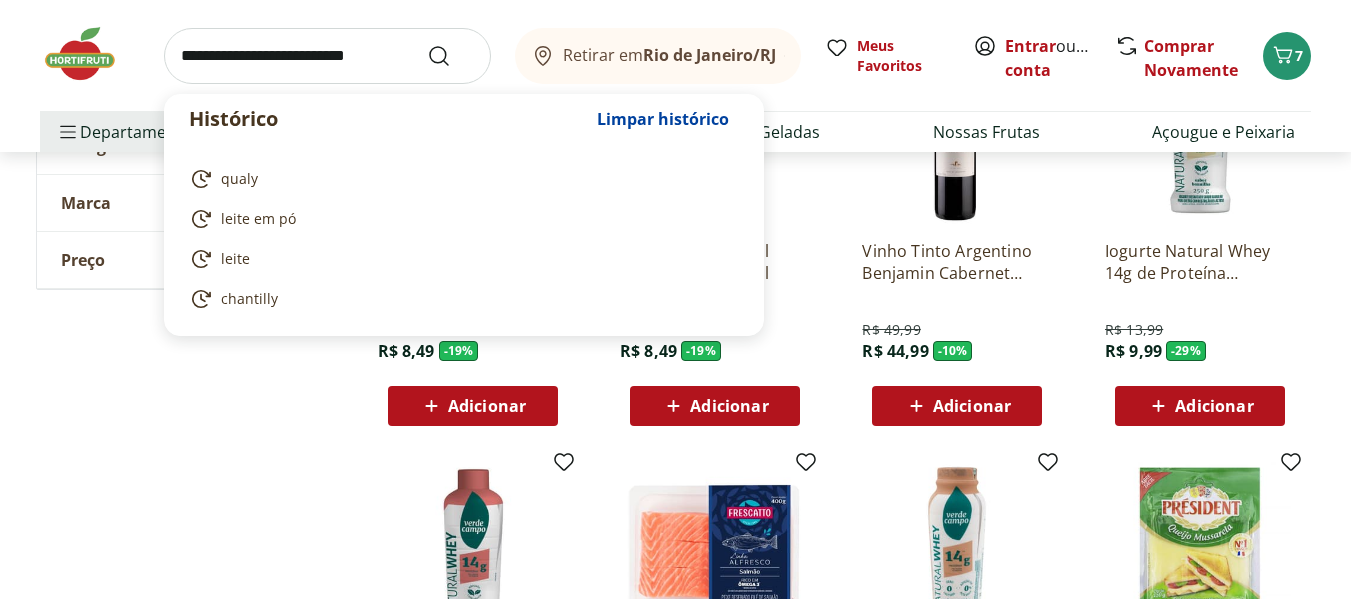 click at bounding box center (327, 56) 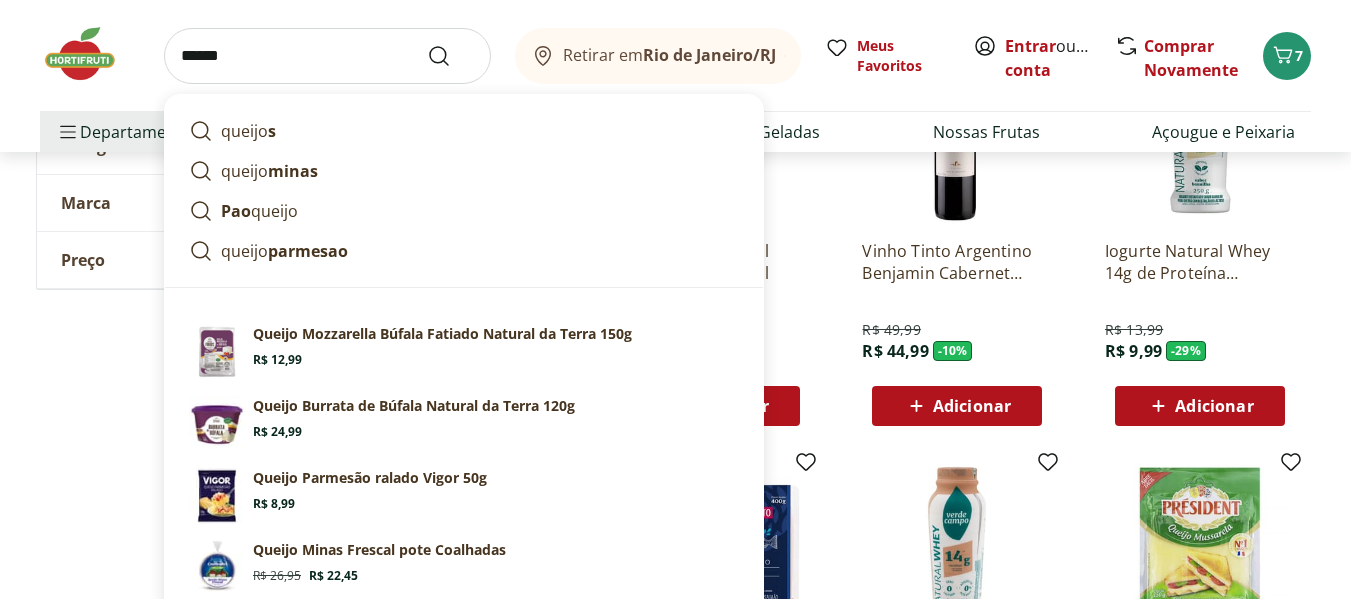 type on "******" 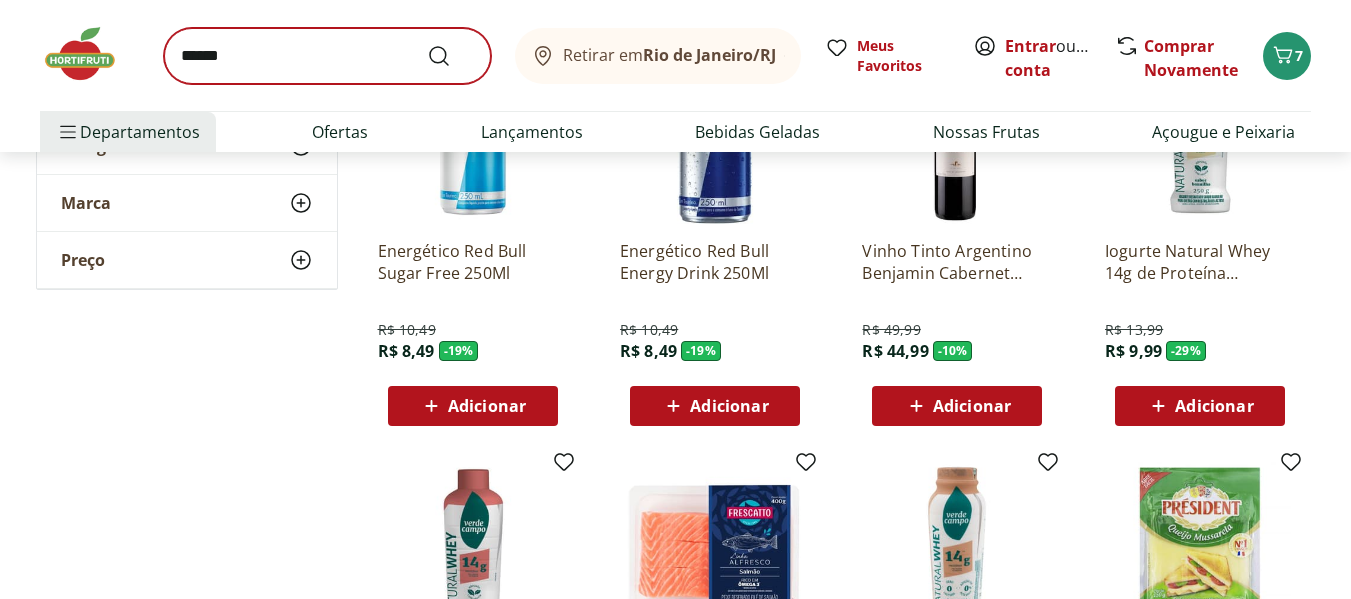 scroll, scrollTop: 0, scrollLeft: 0, axis: both 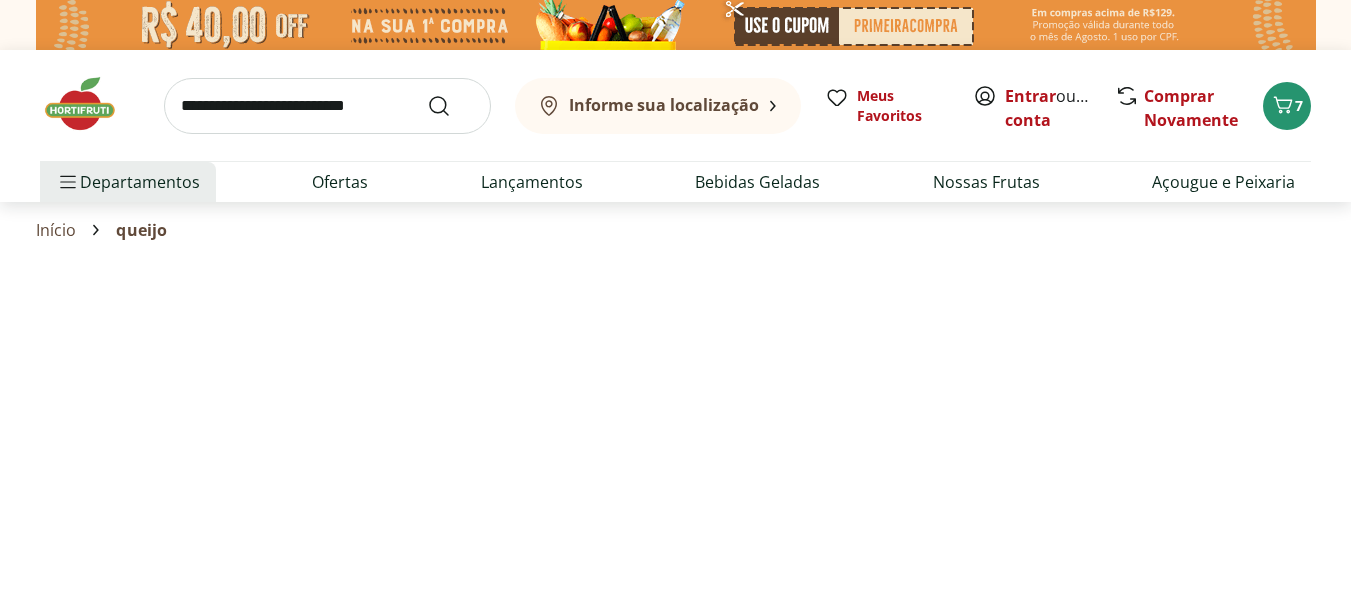 select on "**********" 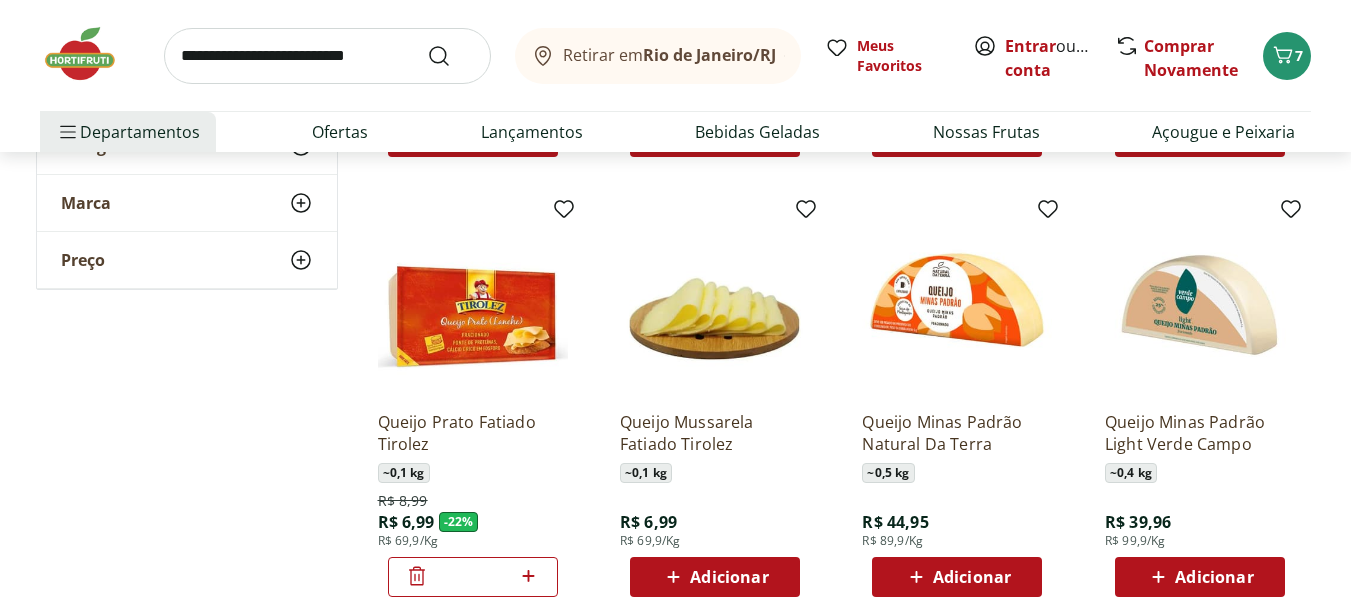 scroll, scrollTop: 700, scrollLeft: 0, axis: vertical 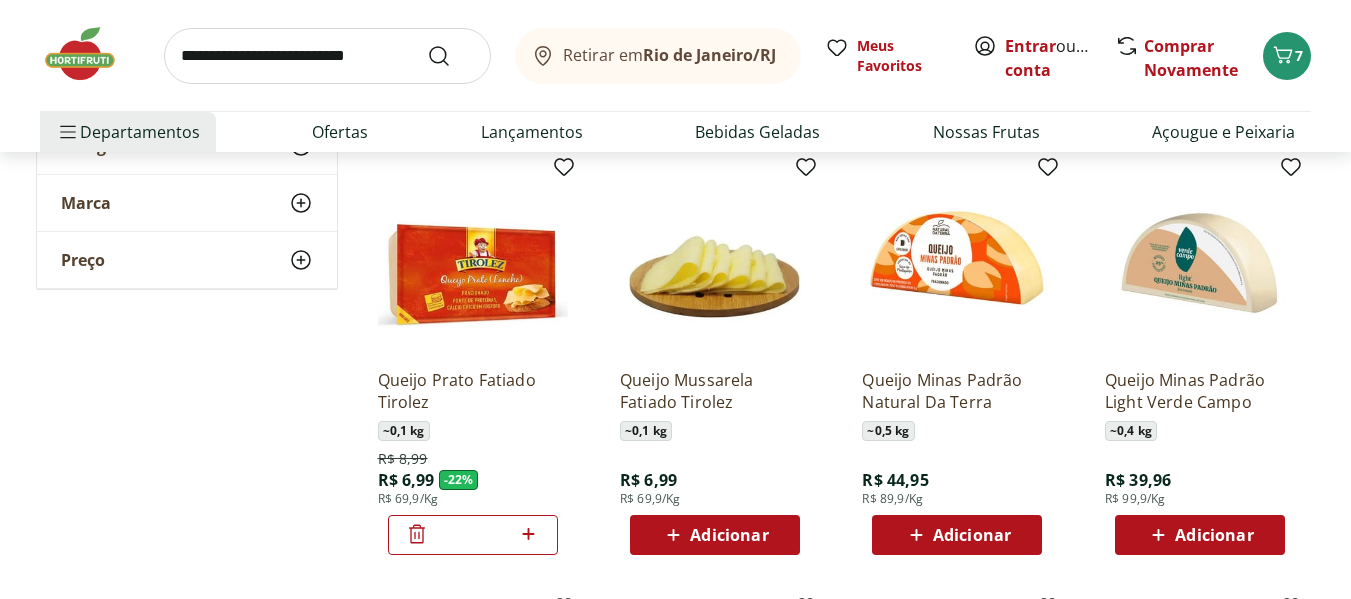 click on "Adicionar" at bounding box center (729, 535) 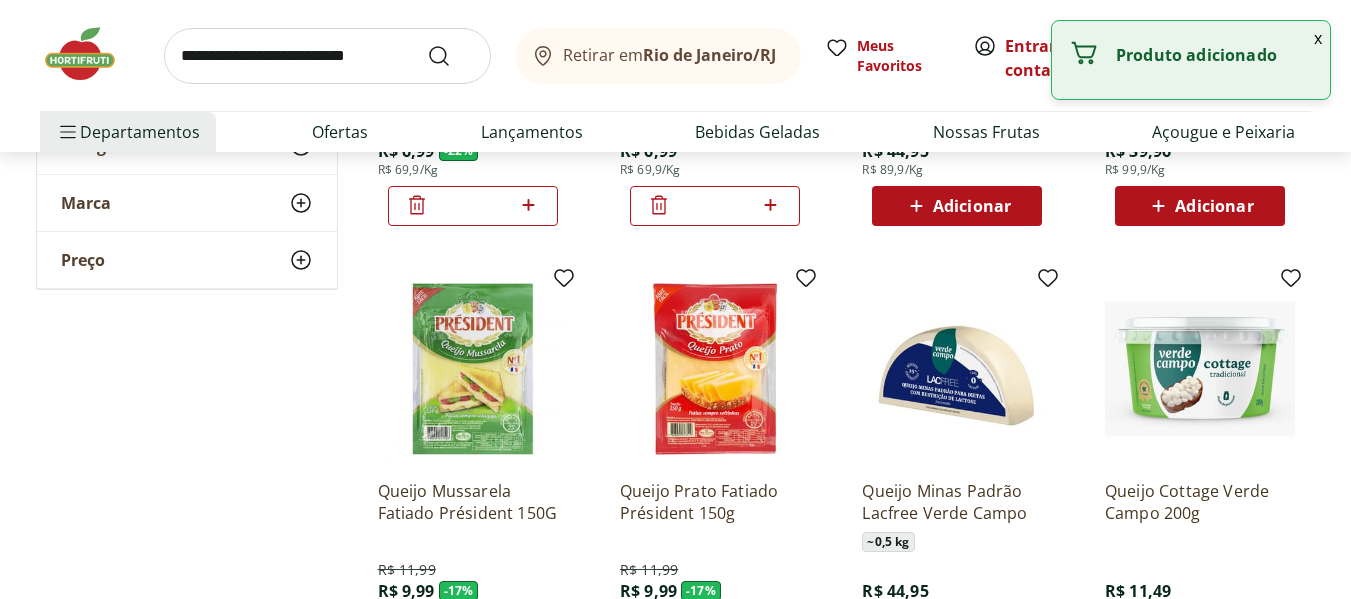 scroll, scrollTop: 1100, scrollLeft: 0, axis: vertical 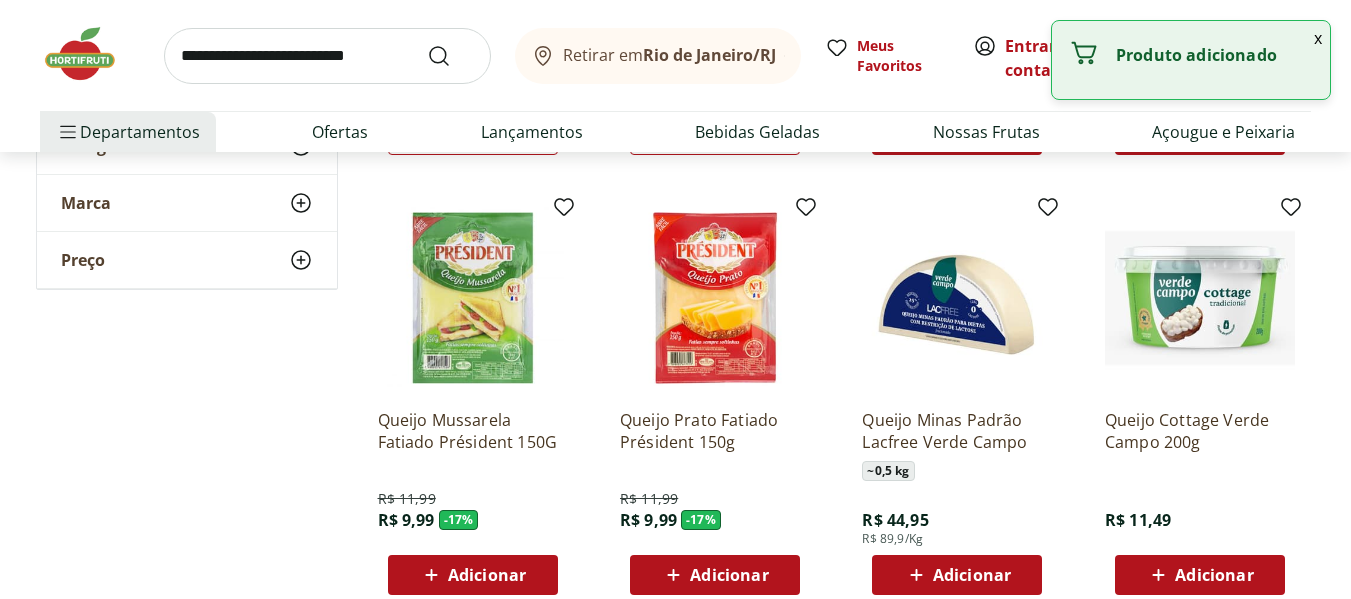 click at bounding box center (327, 56) 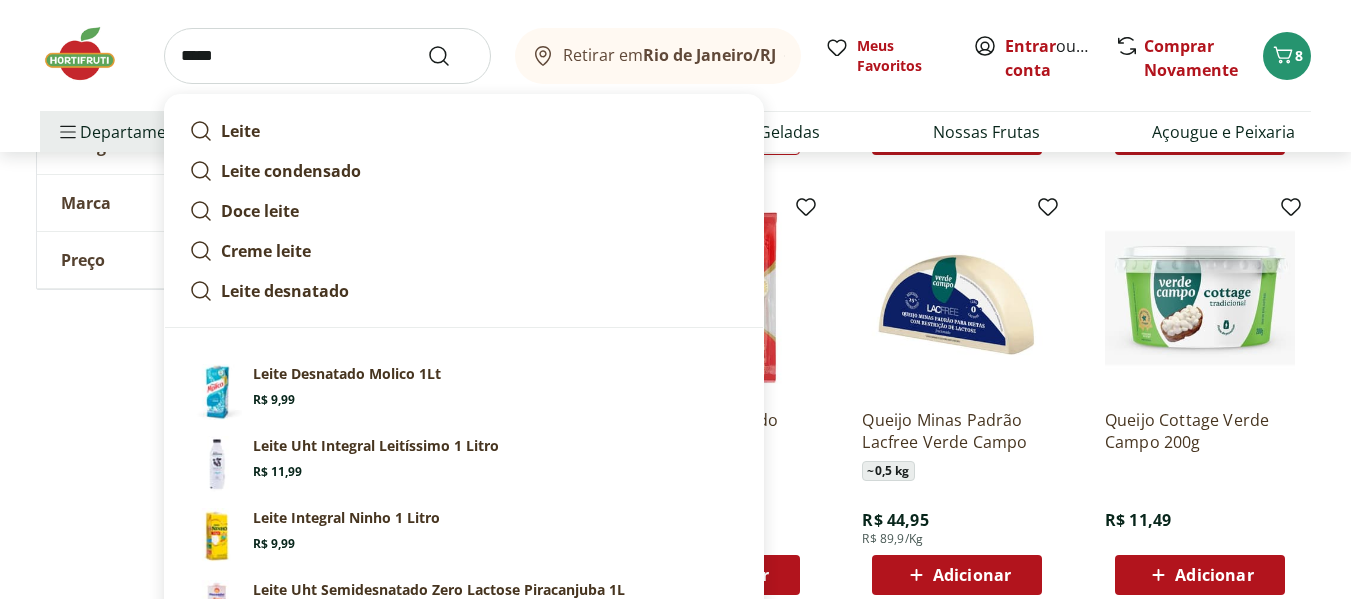type on "*****" 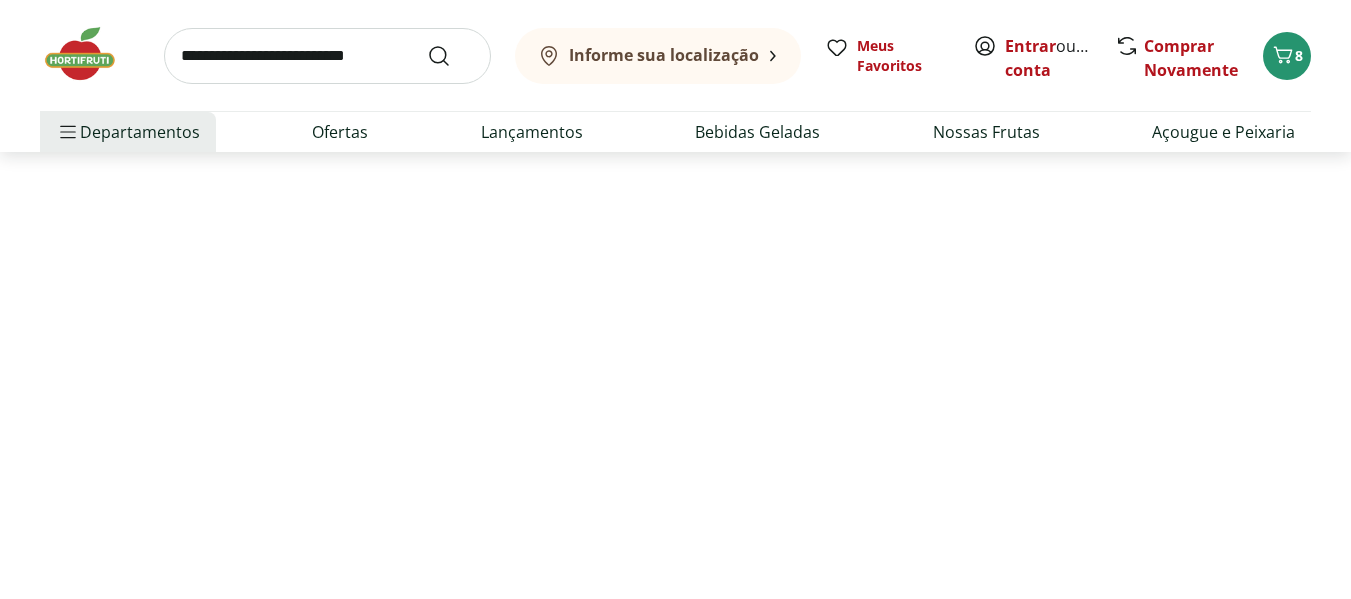 scroll, scrollTop: 0, scrollLeft: 0, axis: both 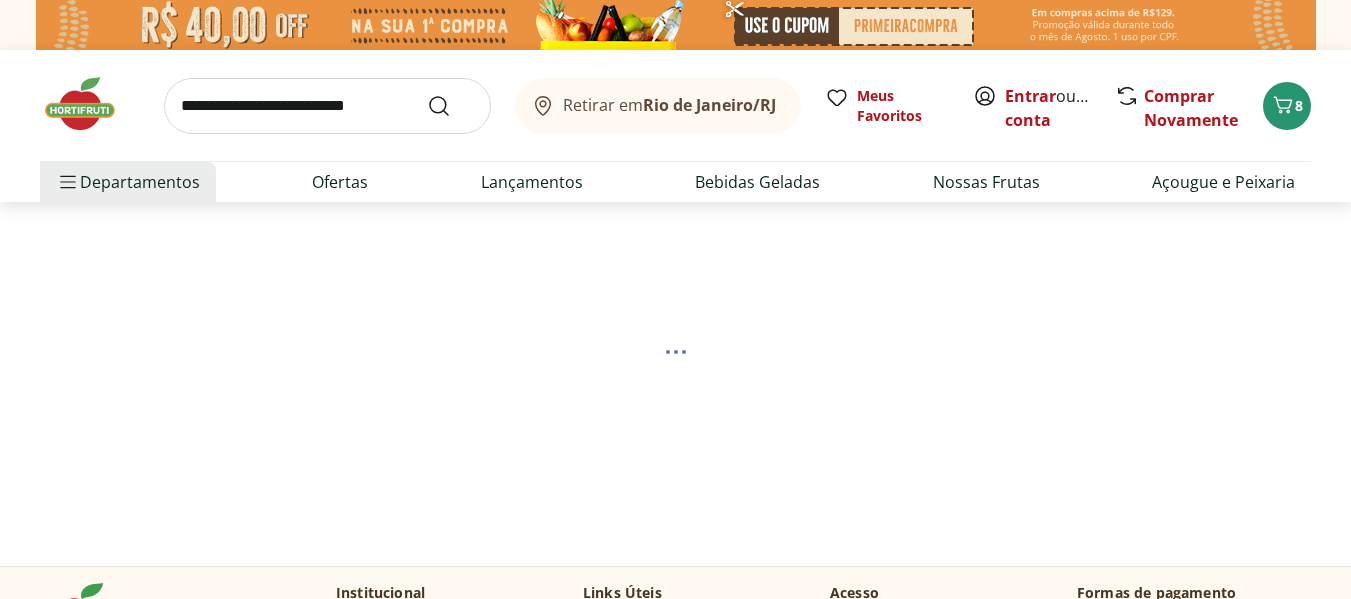 select on "**********" 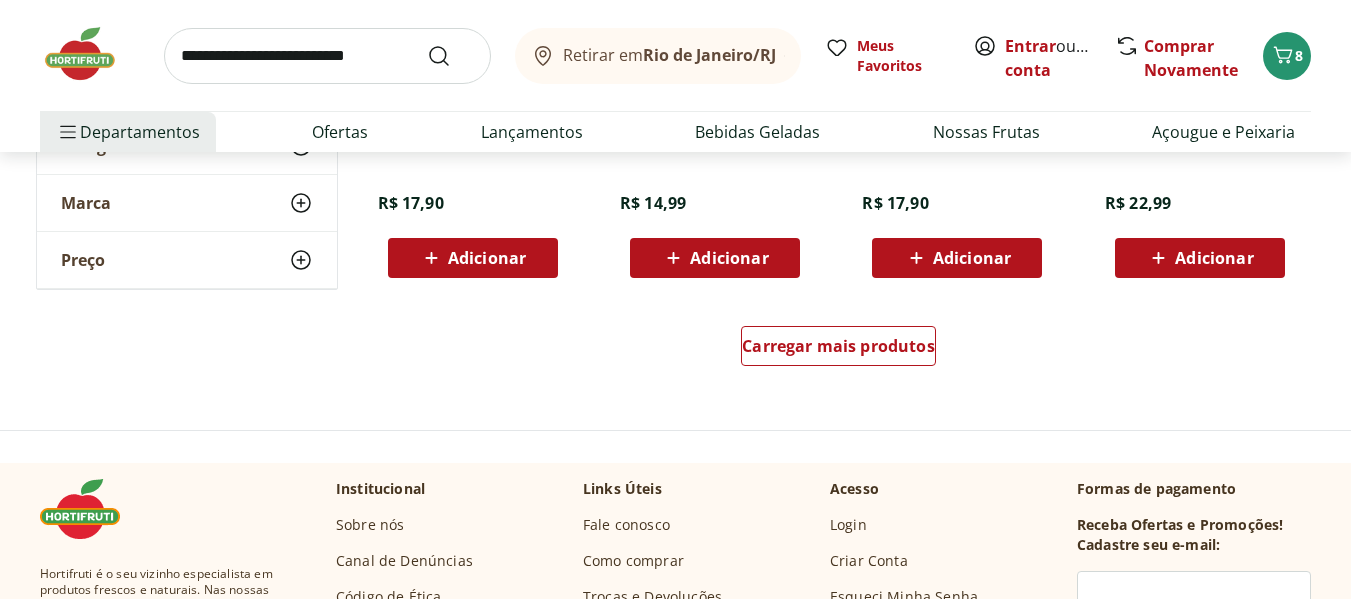 scroll, scrollTop: 1500, scrollLeft: 0, axis: vertical 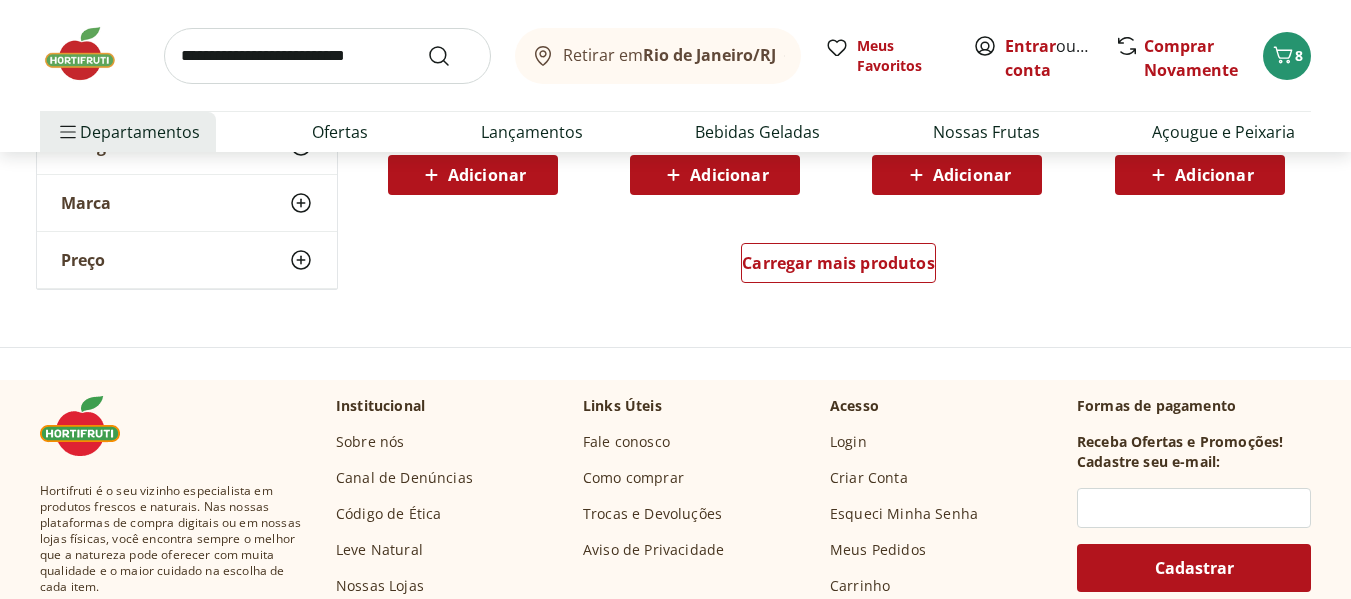 click on "Carregar mais produtos" at bounding box center [839, 267] 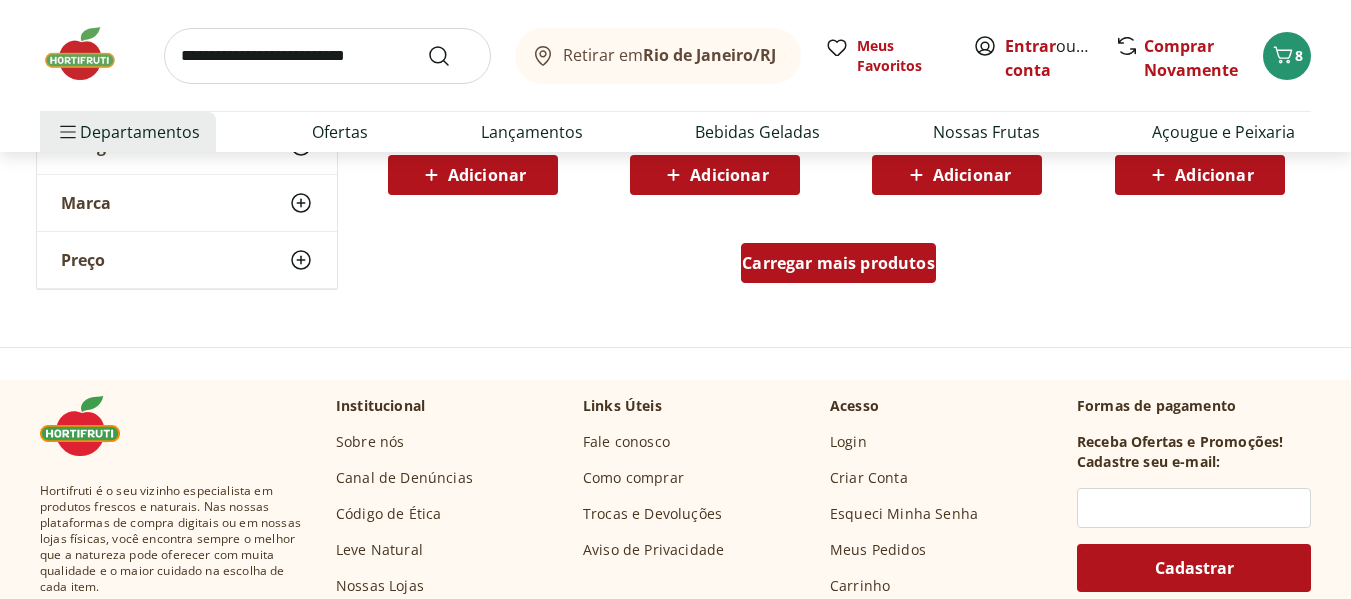 click on "Carregar mais produtos" at bounding box center (838, 263) 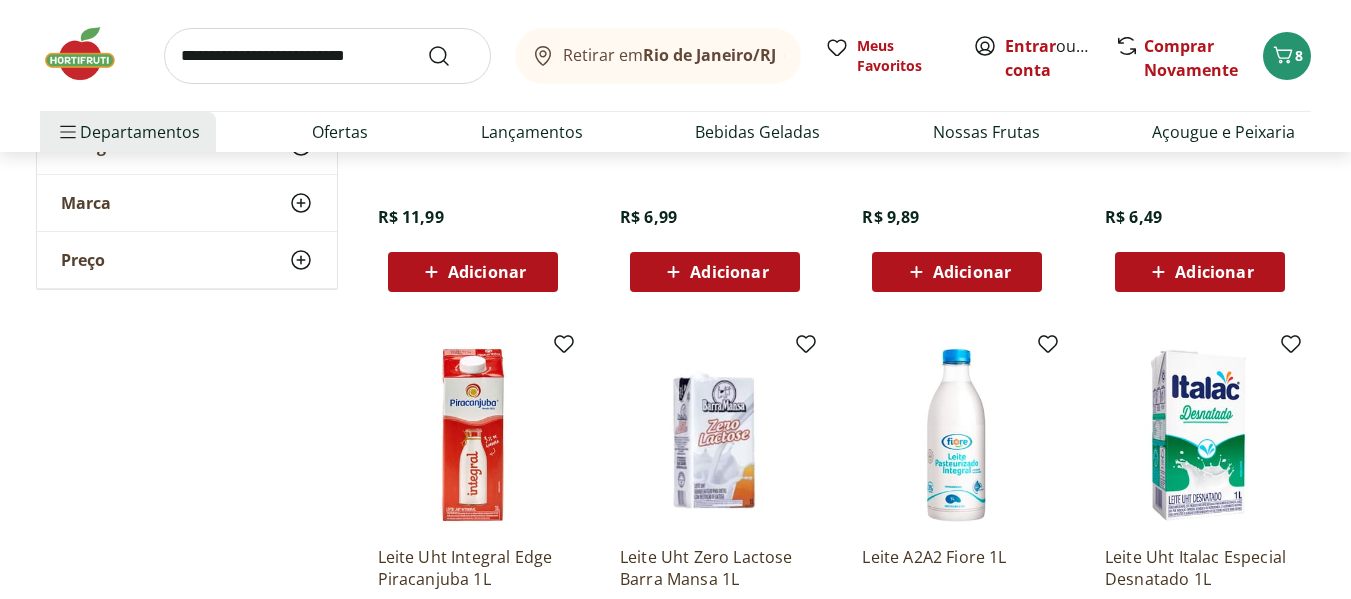 scroll, scrollTop: 2100, scrollLeft: 0, axis: vertical 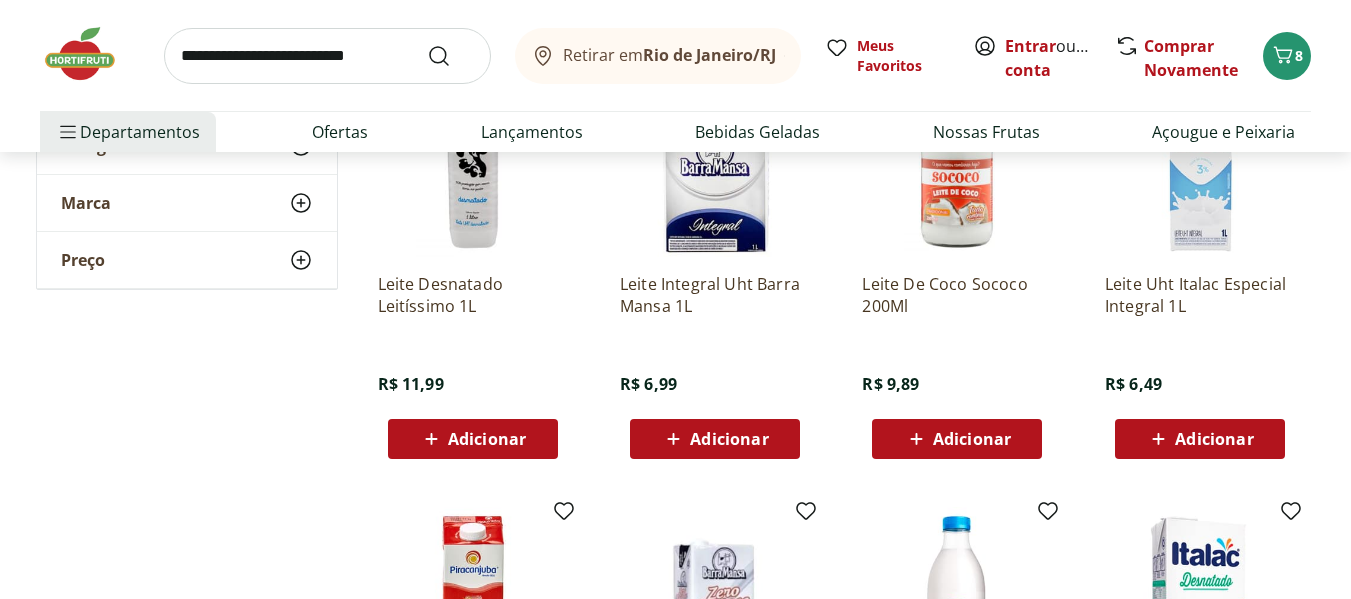 click on "Adicionar" at bounding box center (1200, 439) 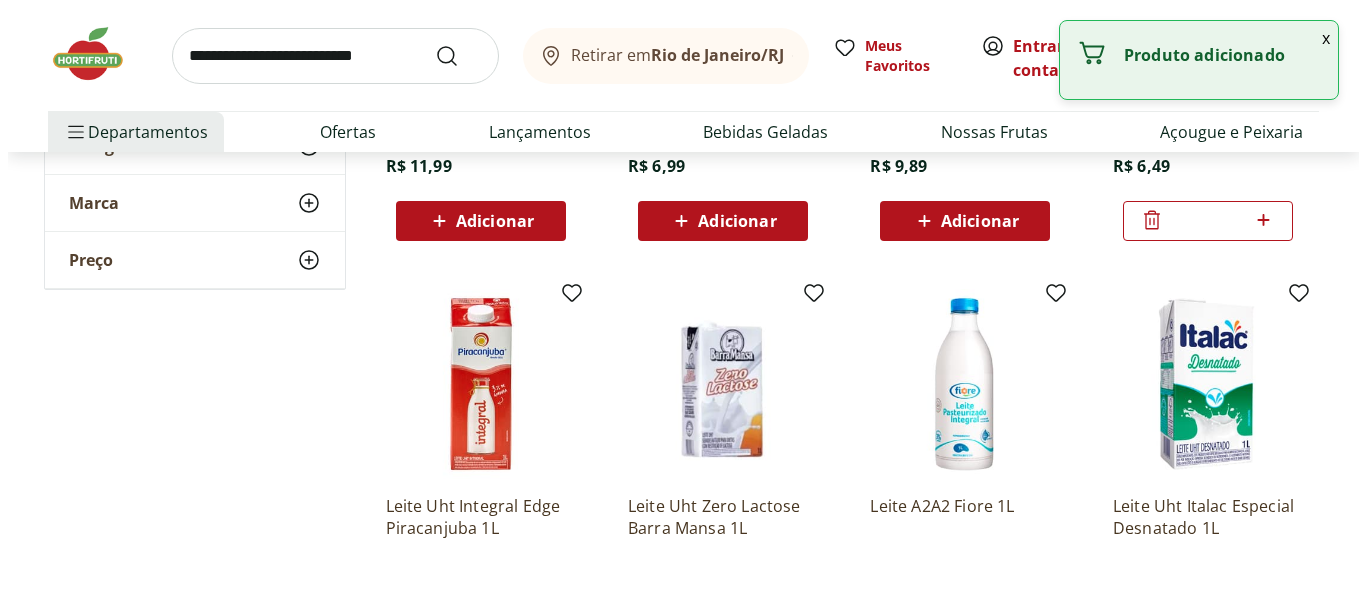scroll, scrollTop: 2000, scrollLeft: 0, axis: vertical 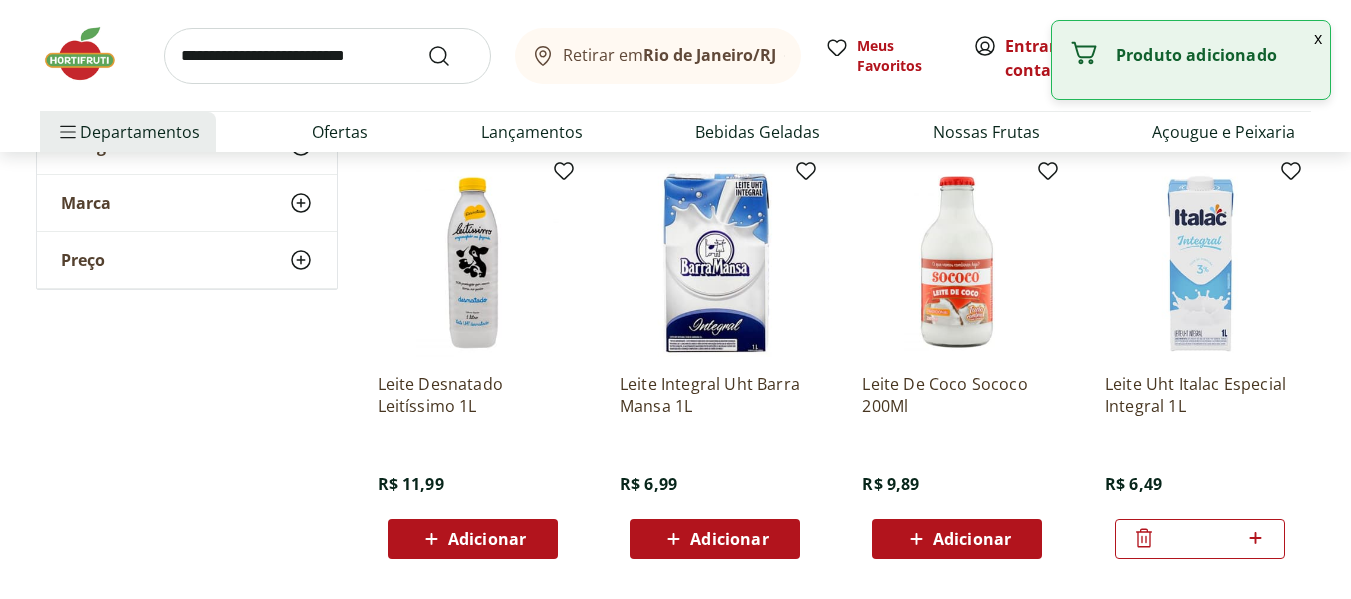 click on "x" at bounding box center (1318, 38) 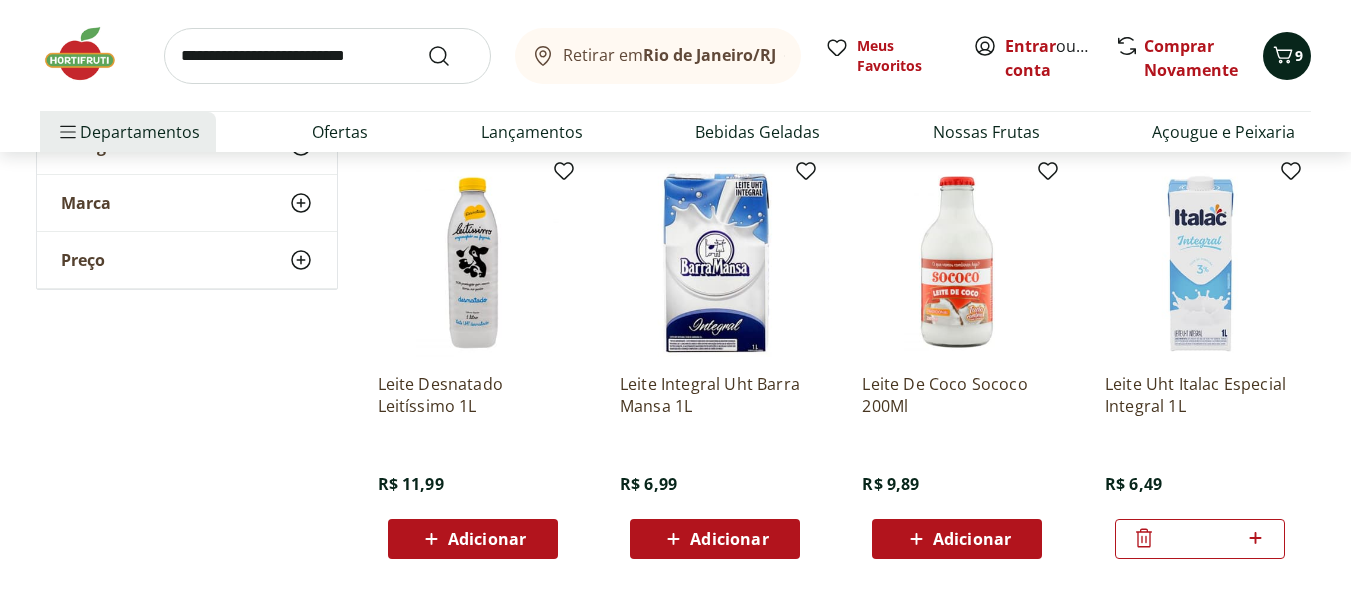 click 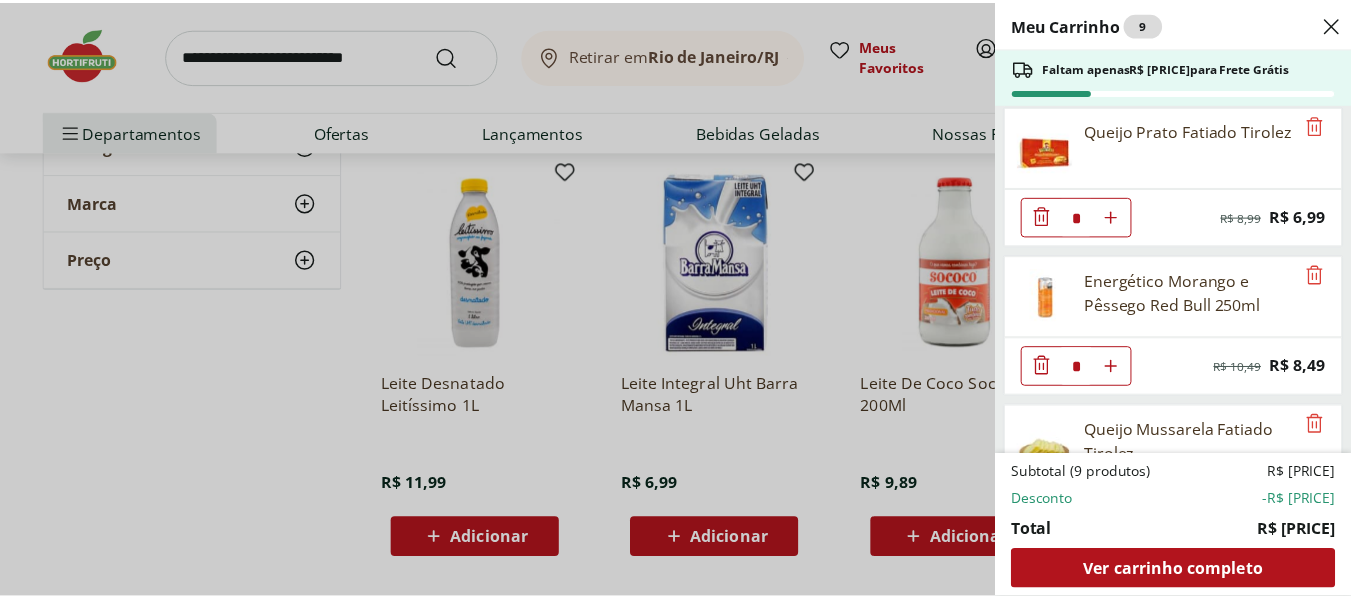scroll, scrollTop: 707, scrollLeft: 0, axis: vertical 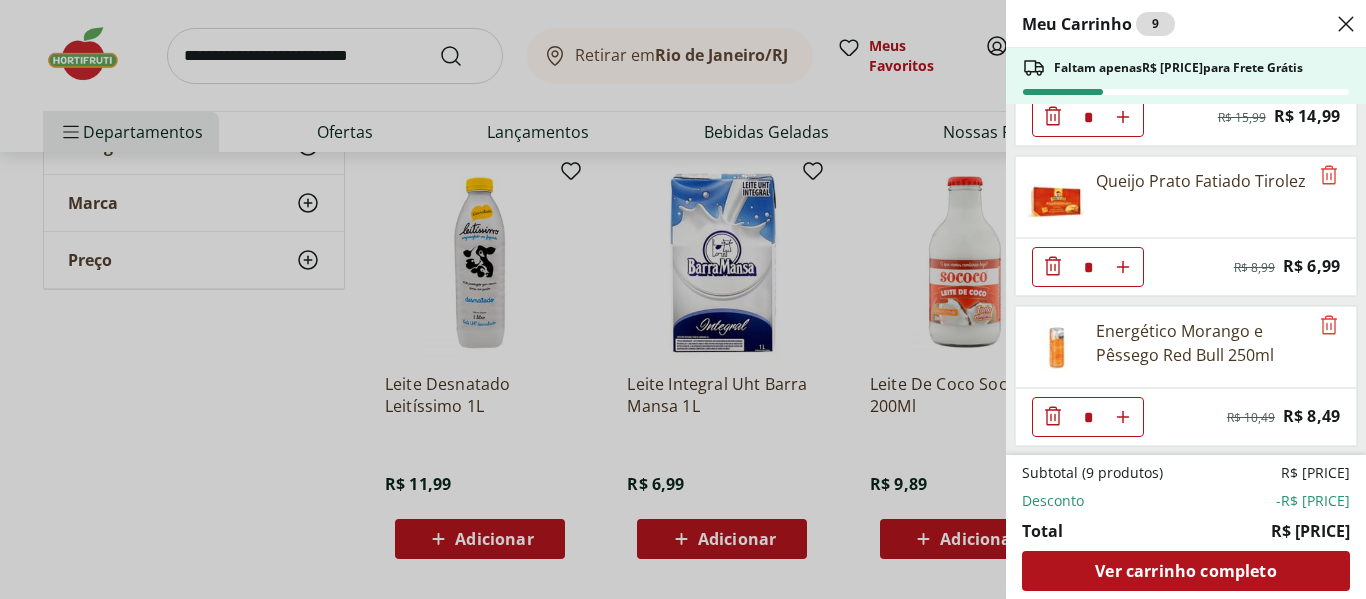 click on "Meu Carrinho 9 Faltam apenas  R$ 301,12  para Frete Grátis Bife de Alcatra * Original price: R$ 27,96 Price: R$ 19,96 Passata Rustica Canpez 680g * Original price: R$ 21,99 Price: R$ 15,99 Requeijão Cremoso Light Tirolez 200g * Original price: R$ 10,99 Price: R$ 9,49 Enérgetico Red Bull de Melancia Unidade * Original price: R$ 10,49 Price: R$ 8,49 Pão de Leite Paderrí 280g * Original price: R$ 15,99 Price: R$ 14,99 Queijo Prato Fatiado Tirolez * Original price: R$ 8,99 Price: R$ 6,99 Energético Morango e Pêssego Red Bull 250ml * Original price: R$ 10,49 Price: R$ 8,49 Queijo Mussarela Fatiado Tirolez * Price: R$ 6,99 Leite Uht Italac Especial Integral 1L * Price: R$ 6,49 Subtotal (9 produtos) R$ 120,38 Desconto -R$ 22,50 Total R$ 97,88 Ver carrinho completo" at bounding box center (683, 299) 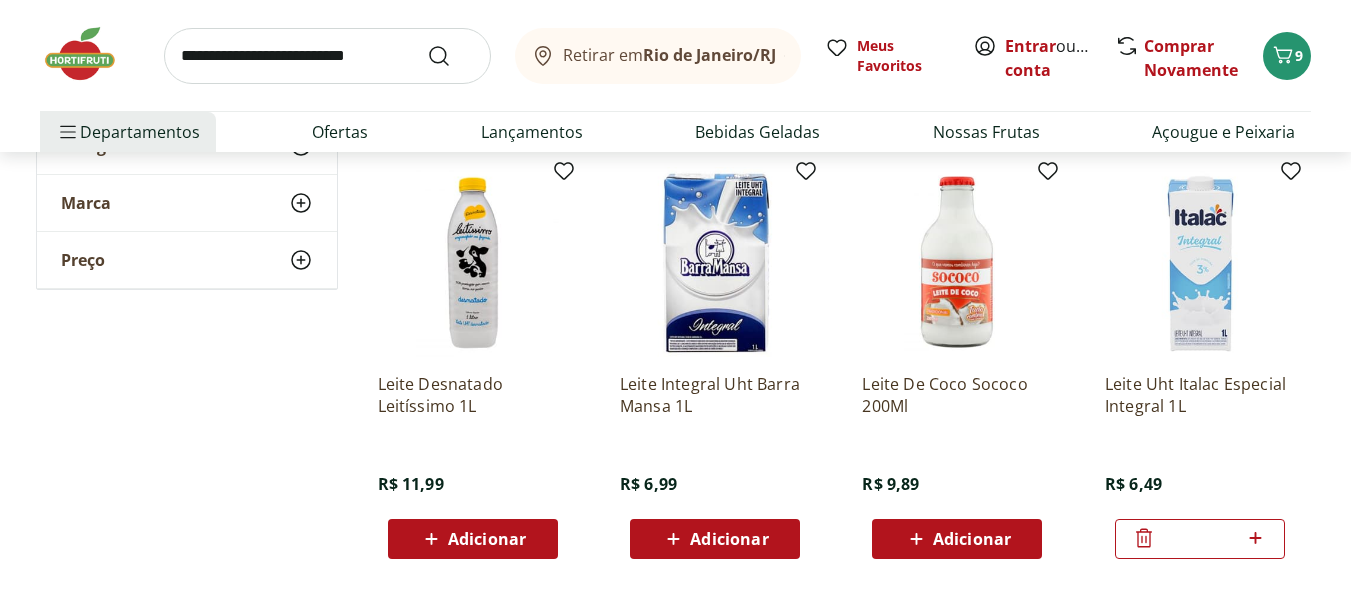 click at bounding box center (327, 56) 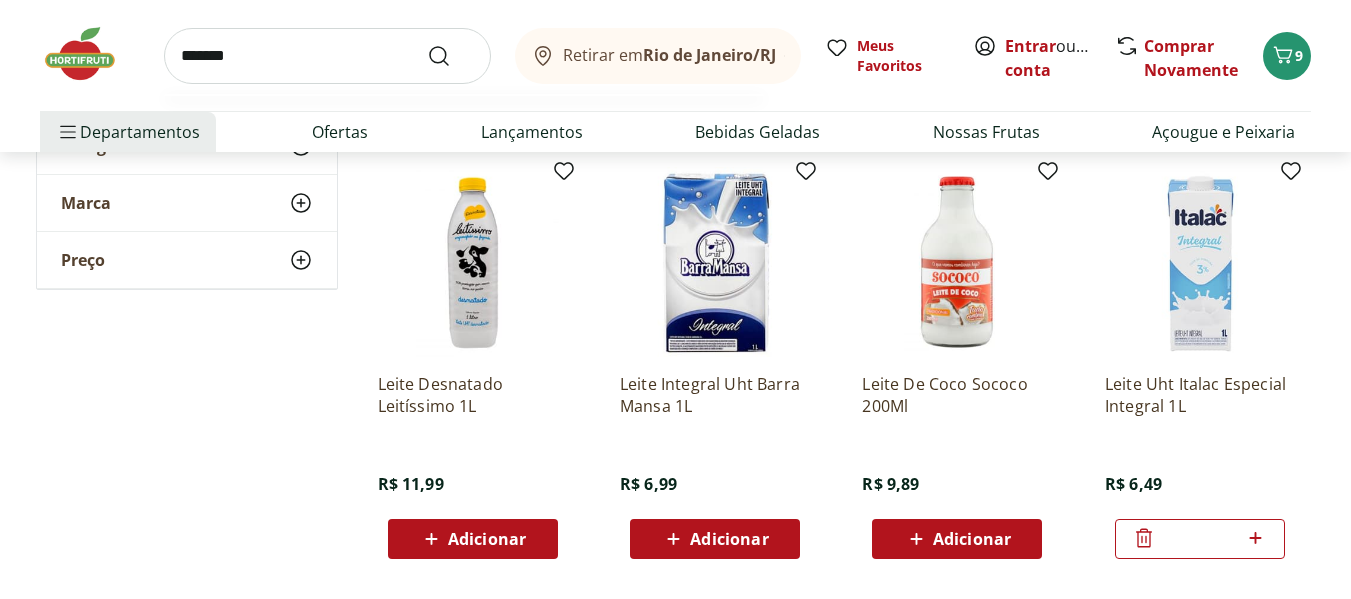 type on "*******" 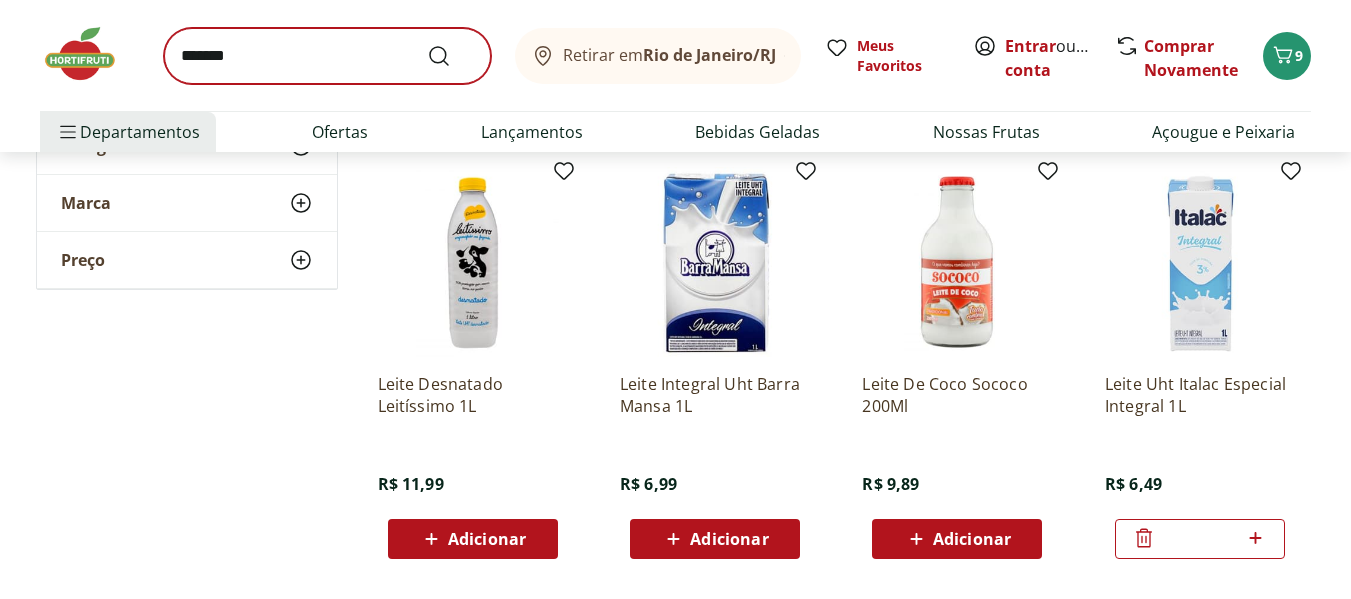 scroll, scrollTop: 0, scrollLeft: 0, axis: both 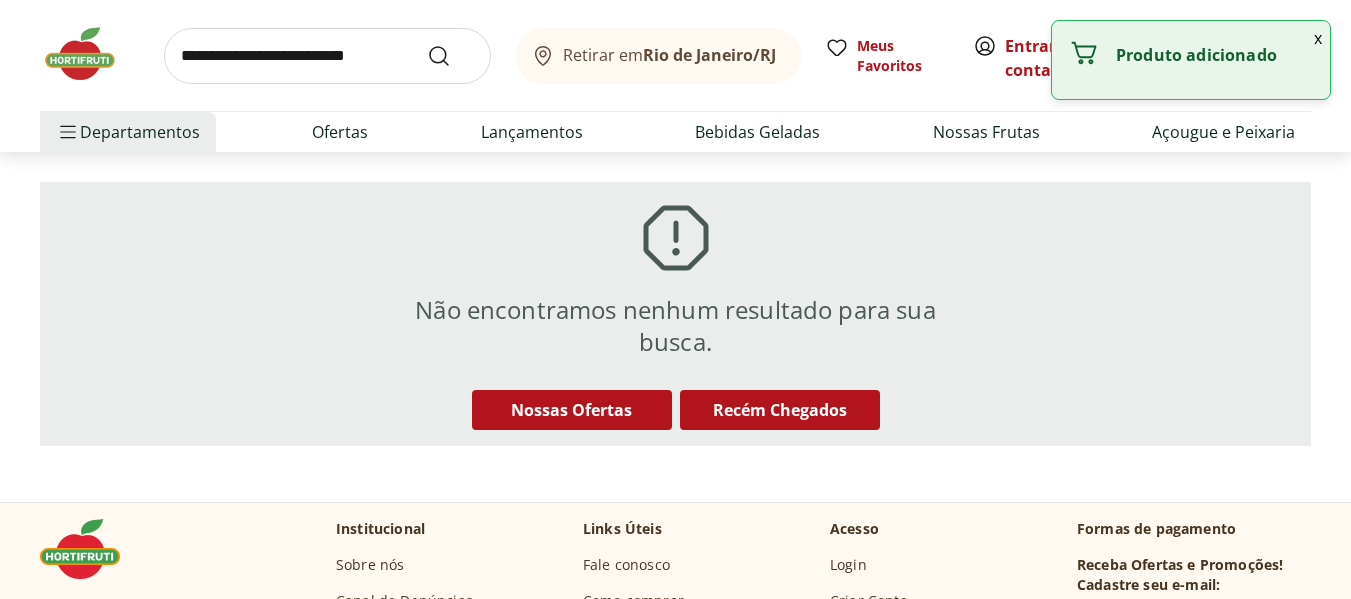click at bounding box center [327, 56] 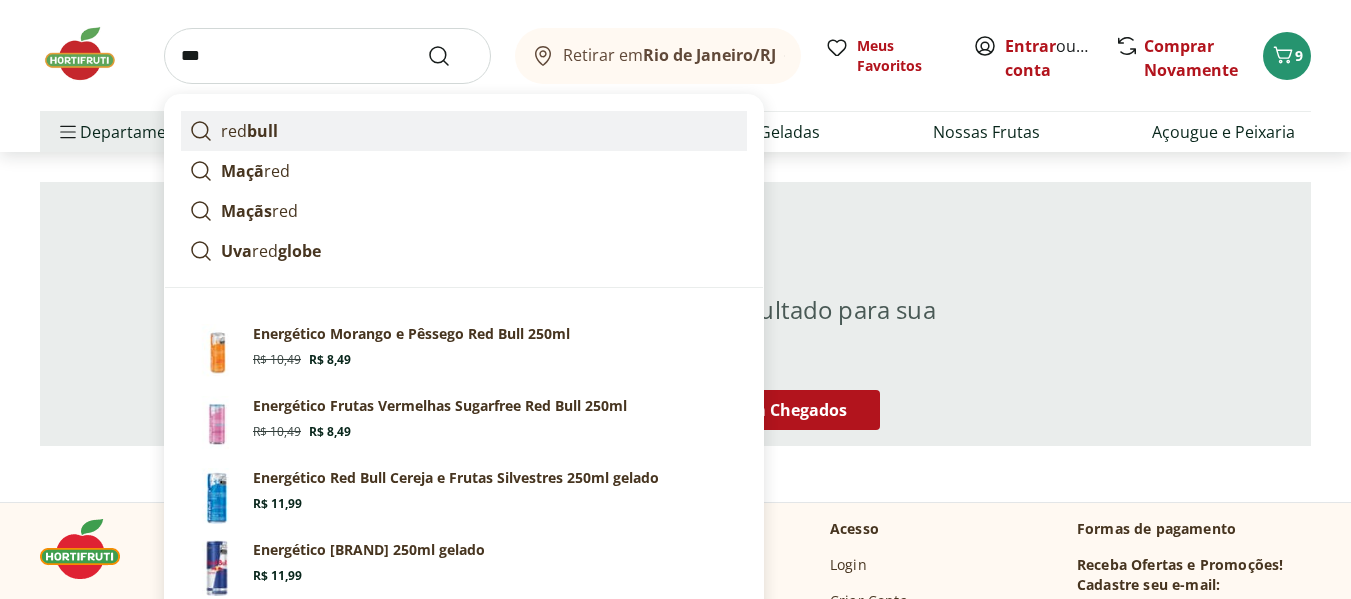 click on "red  bull" at bounding box center [464, 131] 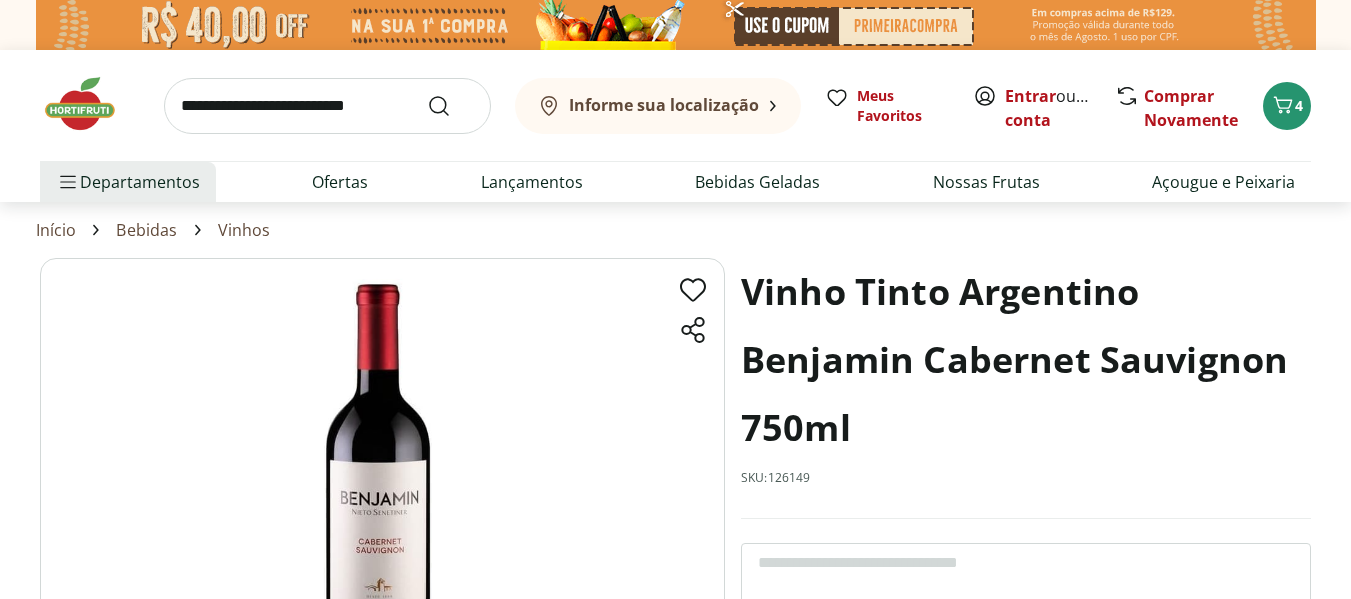scroll, scrollTop: 0, scrollLeft: 0, axis: both 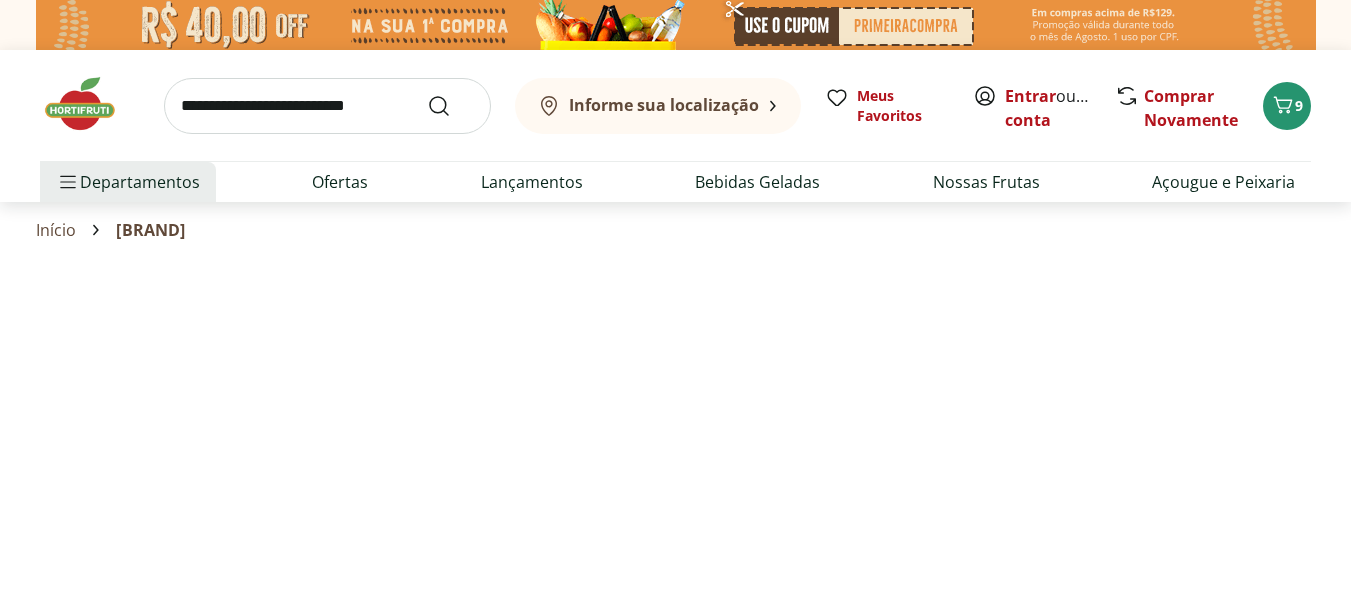select on "**********" 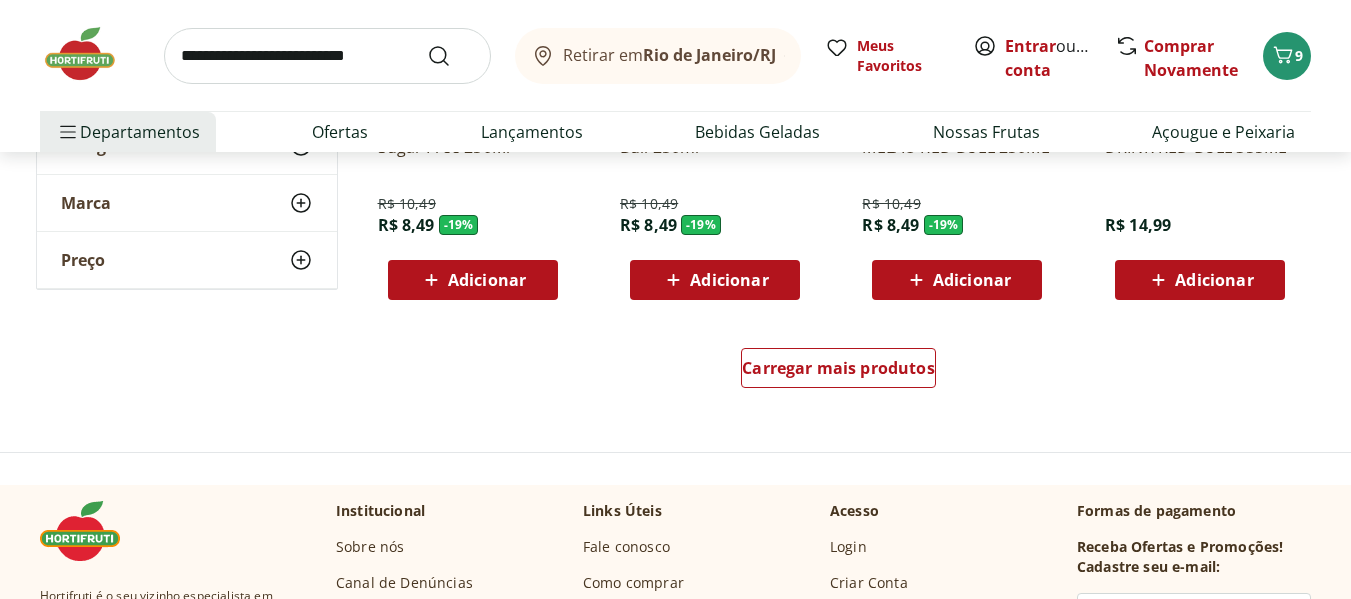 scroll, scrollTop: 1400, scrollLeft: 0, axis: vertical 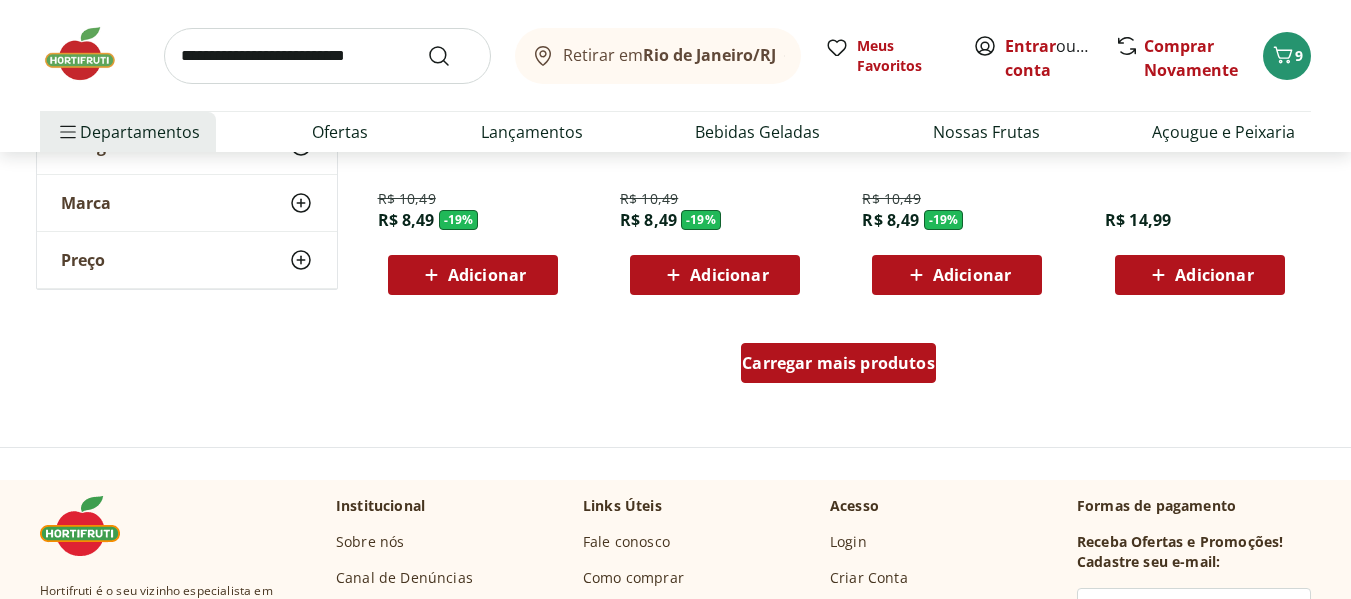 click on "Carregar mais produtos" at bounding box center [838, 363] 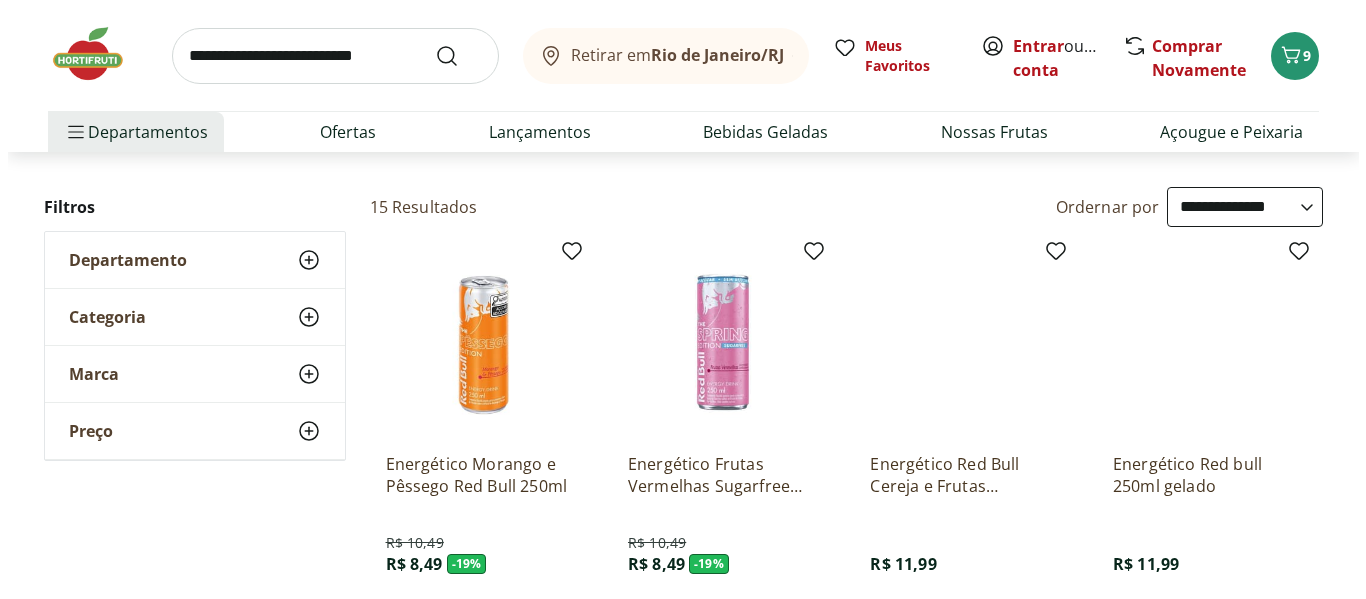 scroll, scrollTop: 0, scrollLeft: 0, axis: both 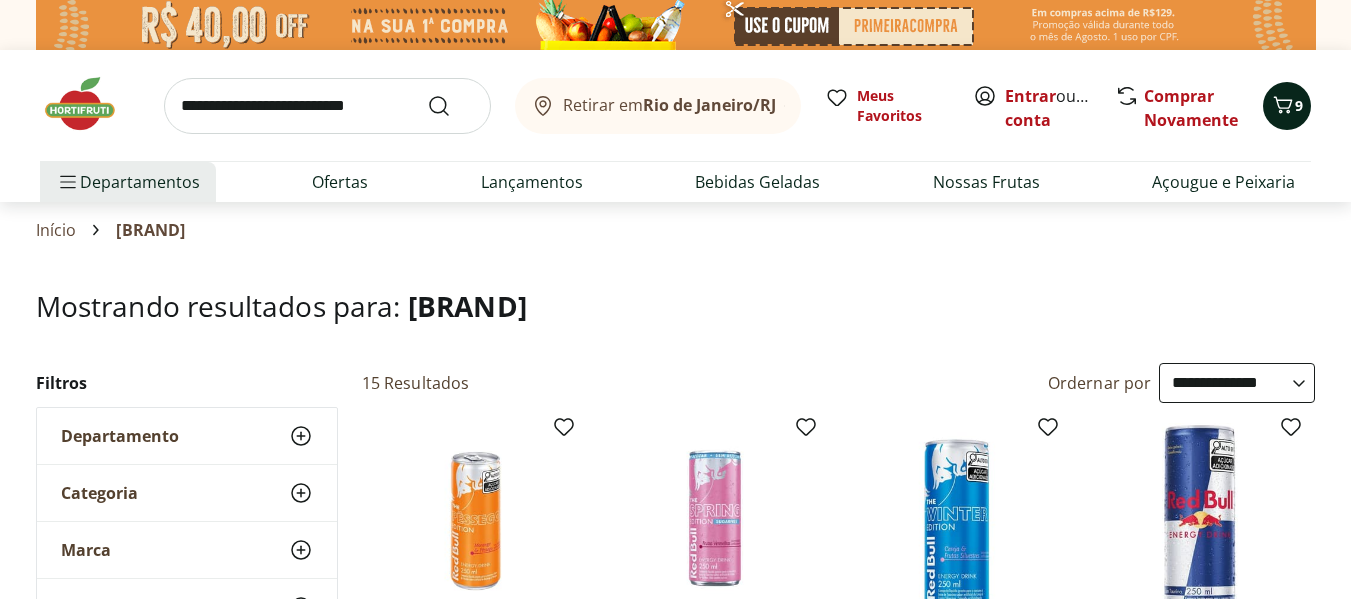 click on "9" at bounding box center [1299, 106] 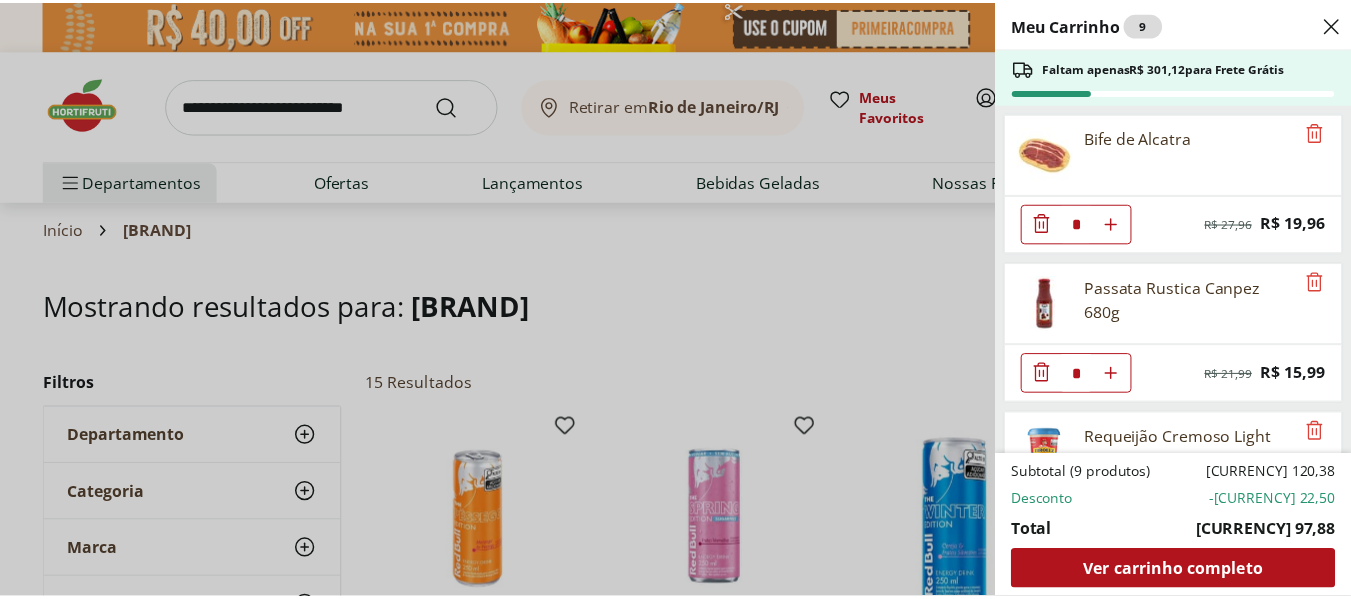 scroll, scrollTop: 200, scrollLeft: 0, axis: vertical 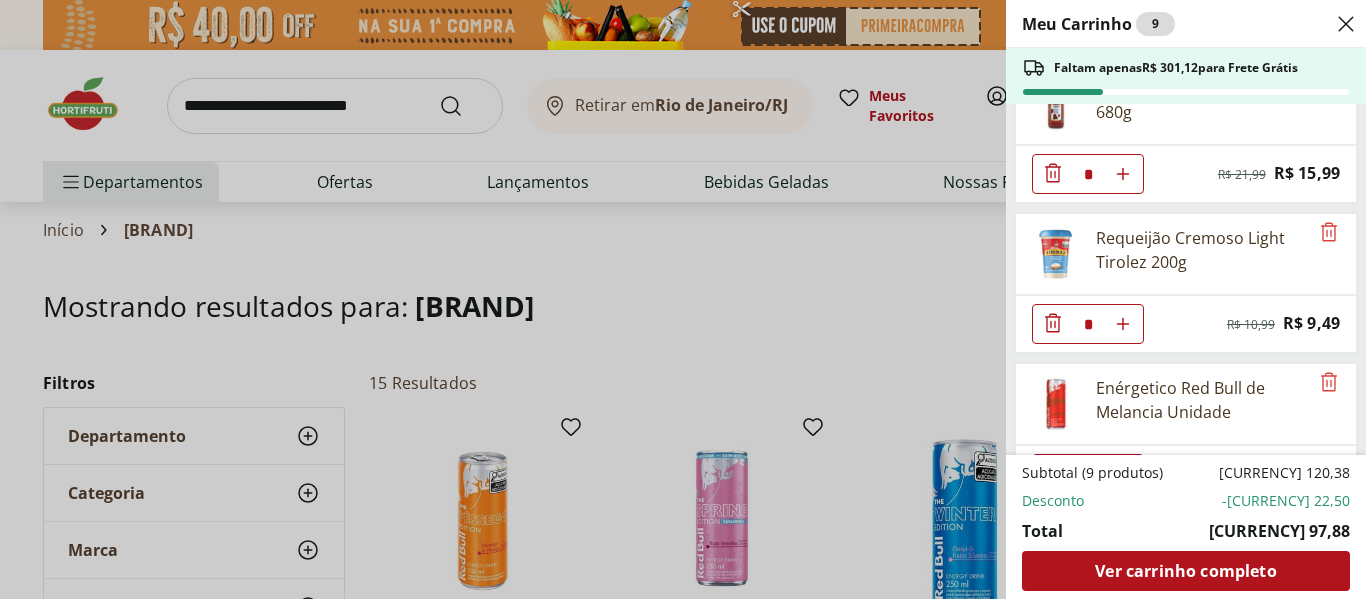 click on "Meu Carrinho 9 Faltam apenas  R$ [PRICE]  para Frete Grátis Bife de Alcatra * Original price: R$ [PRICE] Price: R$ [PRICE] Passata Rustica Canpez 680g * Original price: R$ [PRICE] Price: R$ [PRICE] Requeijão Cremoso Light [BRAND] 200g * Original price: R$ [PRICE] Price: R$ [PRICE] Enérgetico [BRAND] de Melancia Unidade * Original price: R$ [PRICE] Price: R$ [PRICE] Pão de Leite Paderrí 280g * Original price: R$ [PRICE] Price: R$ [PRICE] Queijo Prato Fatiado [BRAND] * Original price: R$ [PRICE] Price: R$ [PRICE] Energético Morango e Pêssego [BRAND] 250ml * Original price: R$ [PRICE] Price: R$ [PRICE] Queijo Mussarela Fatiado [BRAND] * Price: R$ [PRICE] Leite Uht [BRAND] Especial Integral 1L * Price: R$ [PRICE] Subtotal (9 produtos) R$ [PRICE] Desconto -R$ [PRICE] Total R$ [PRICE] Ver carrinho completo" at bounding box center (683, 299) 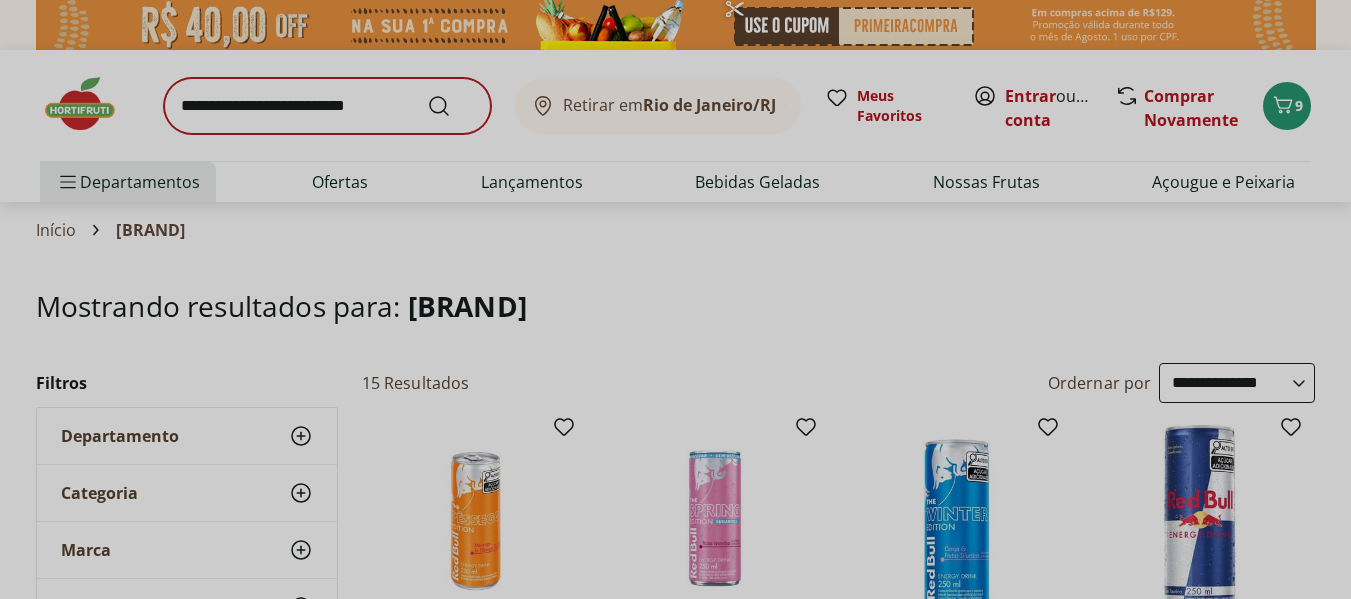 click at bounding box center [327, 106] 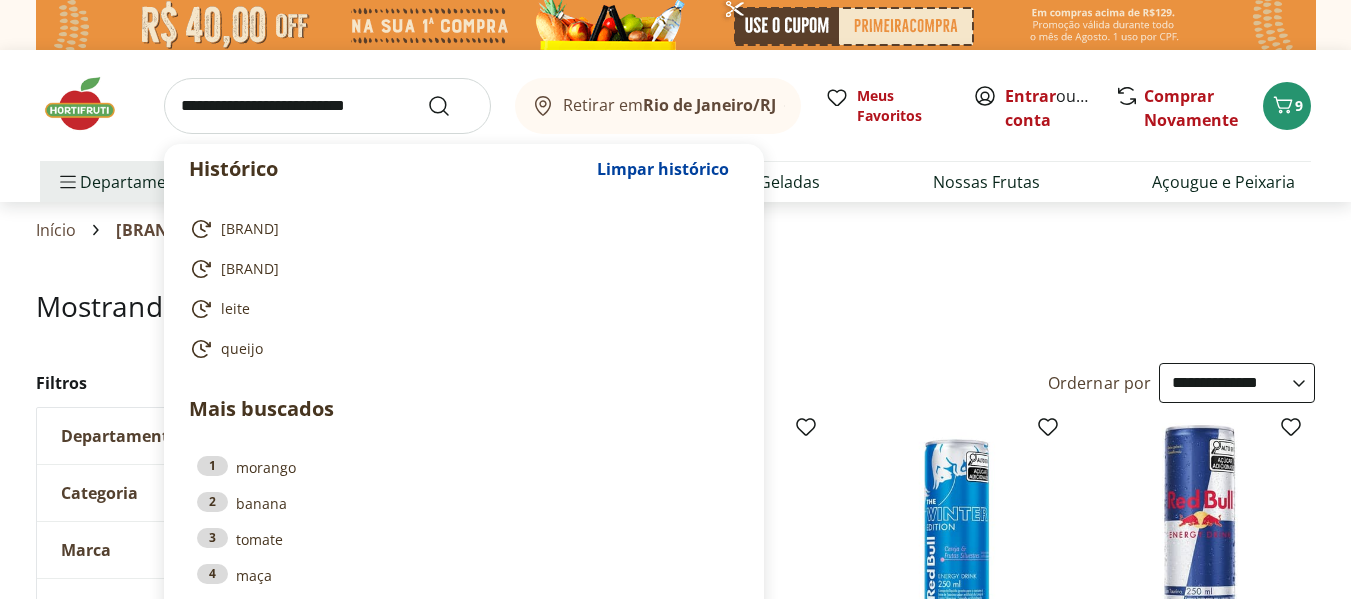 click at bounding box center (327, 106) 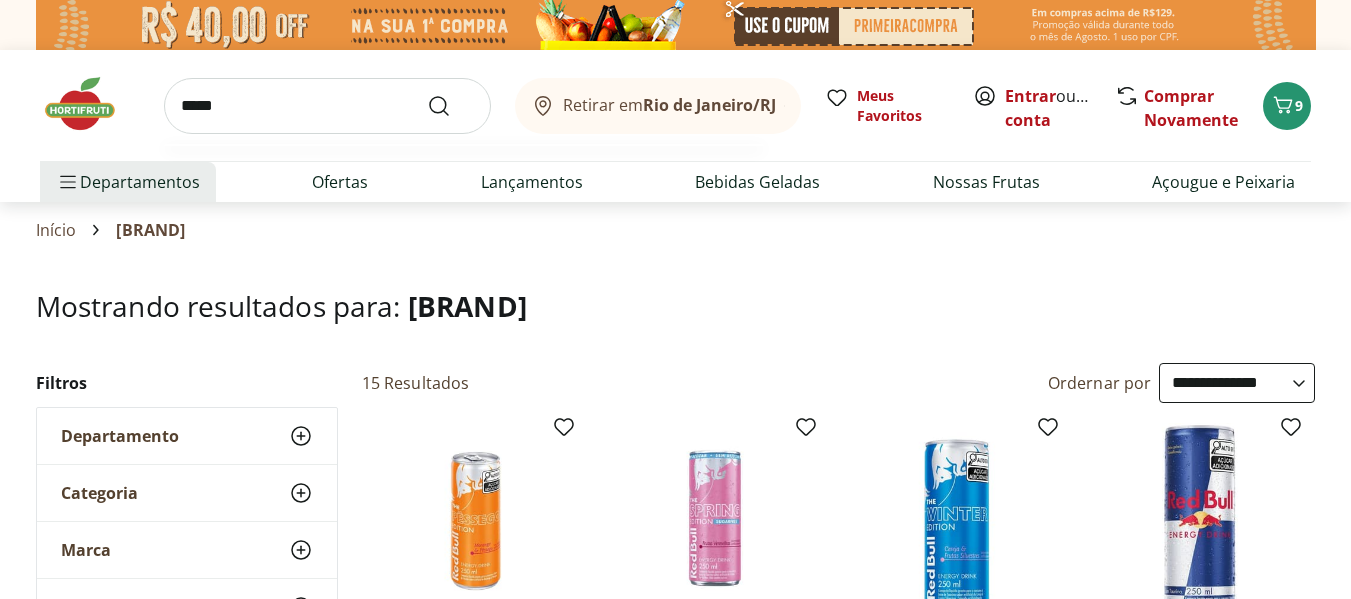 type on "******" 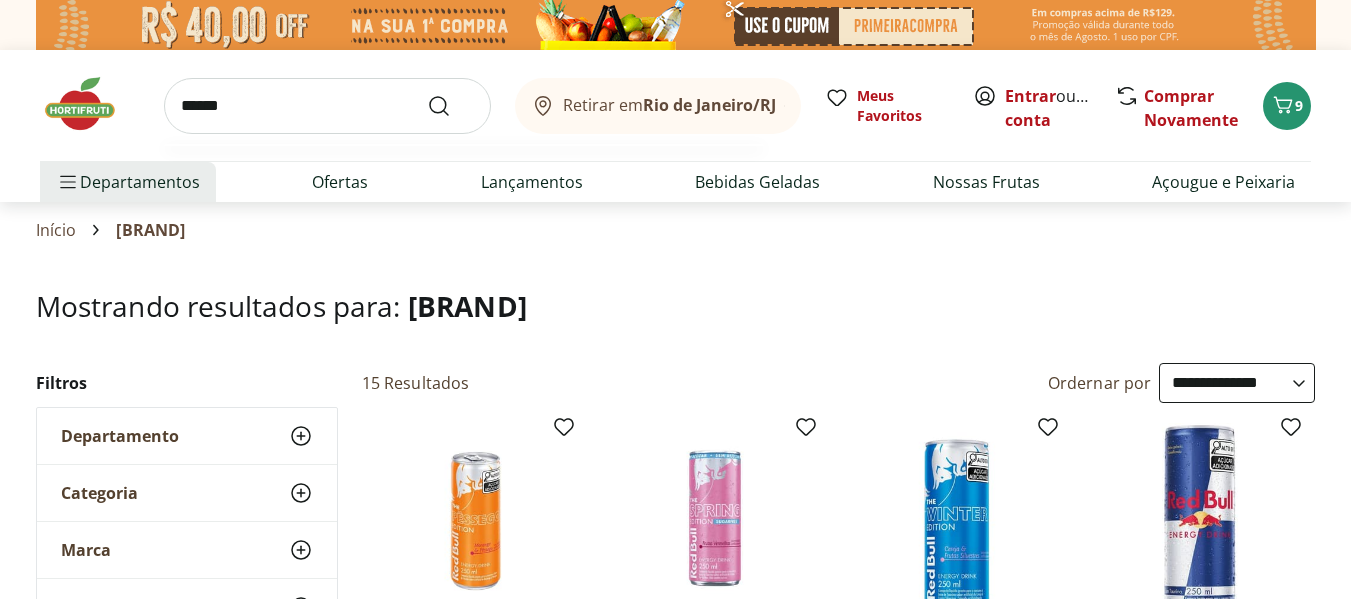 click at bounding box center (451, 106) 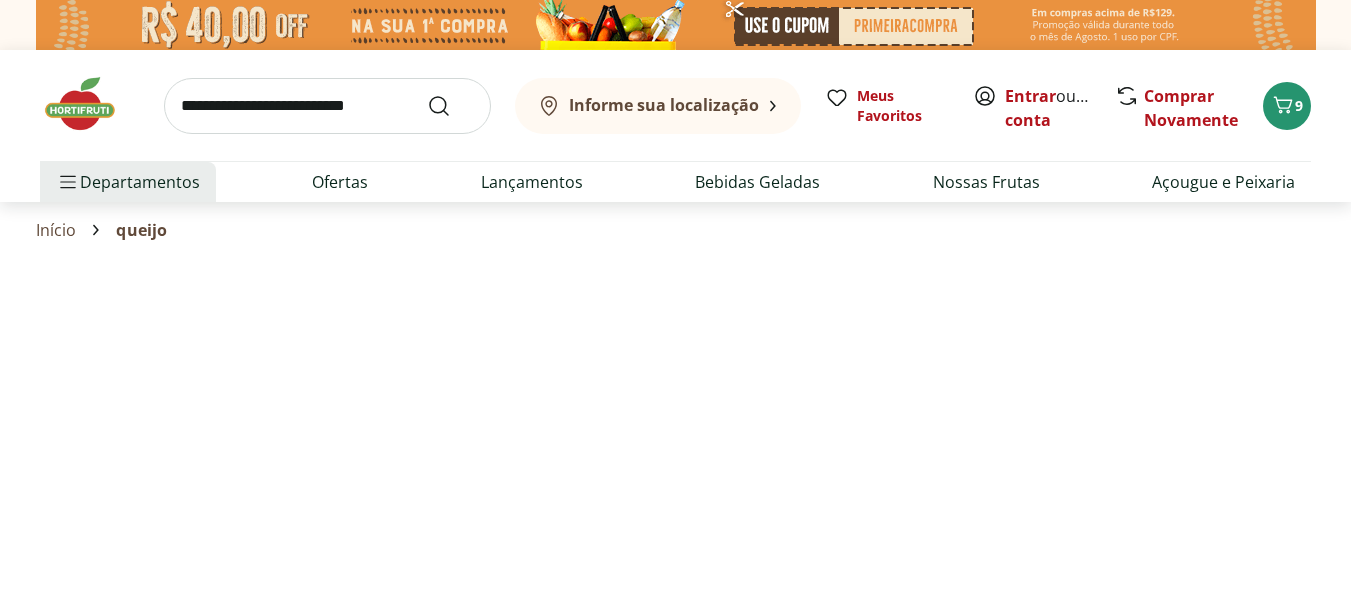 select on "**********" 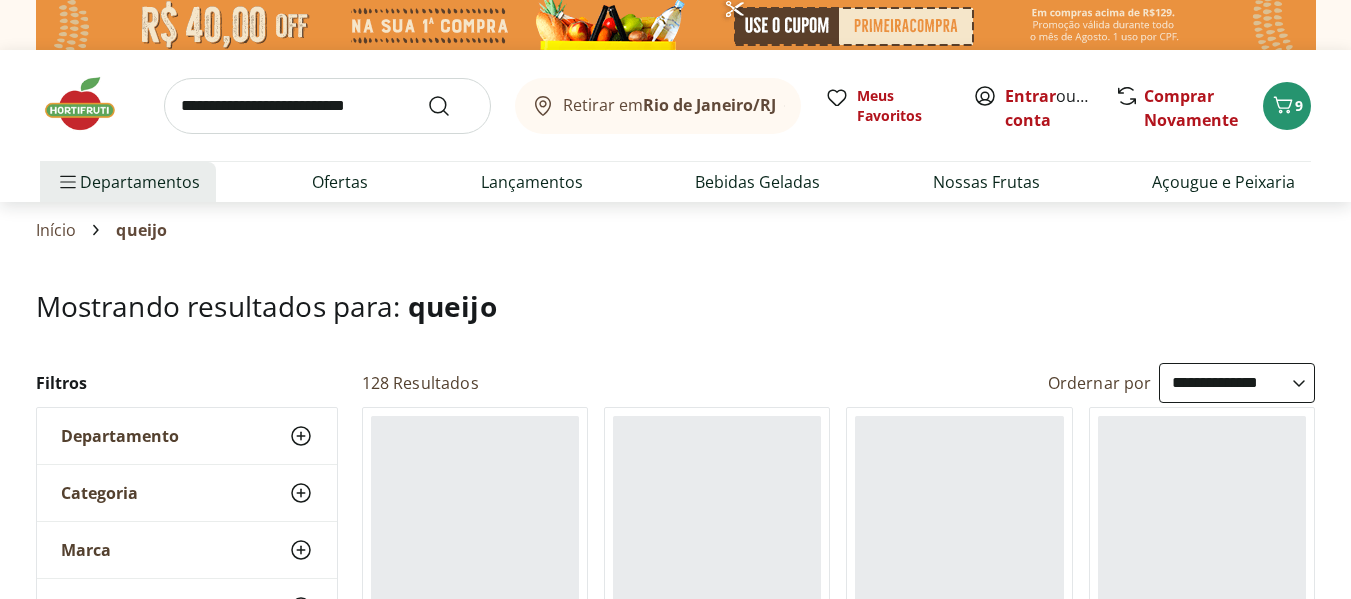 click at bounding box center (327, 106) 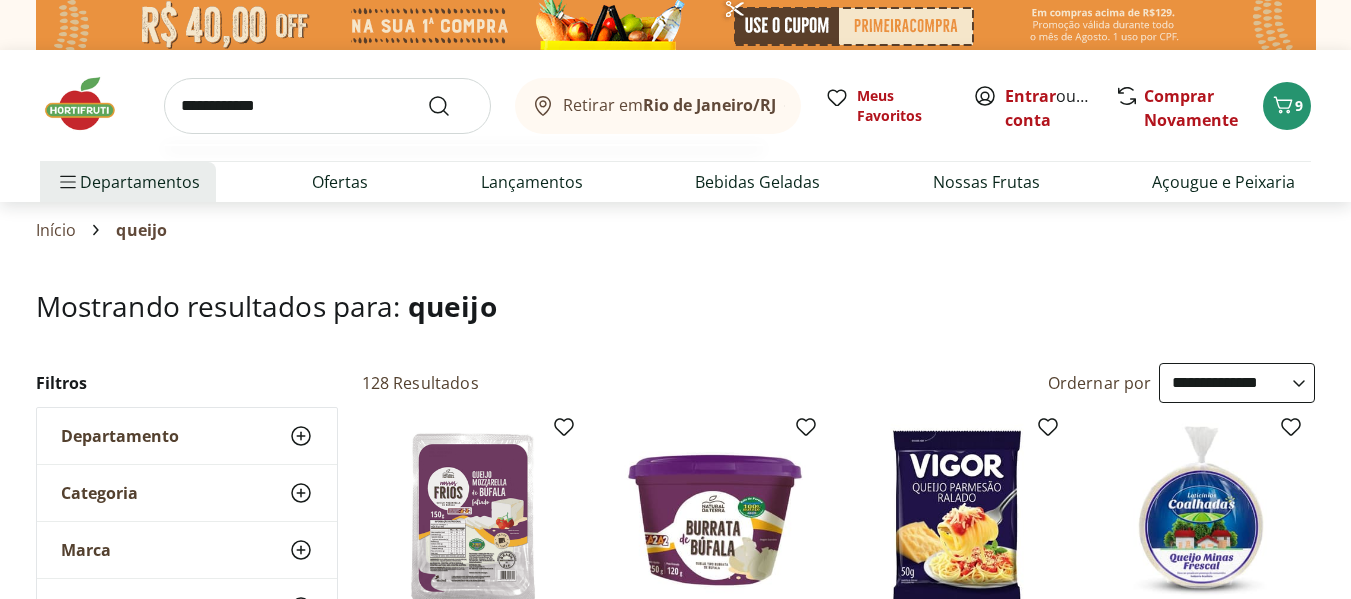 type on "**********" 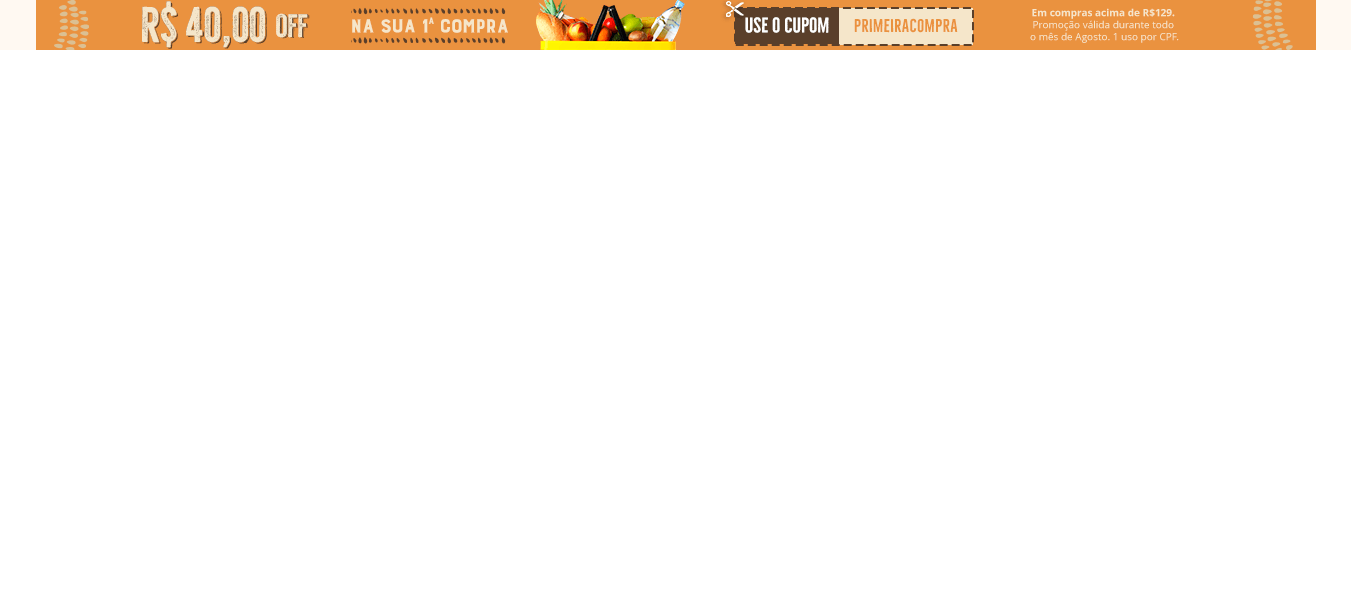 select on "**********" 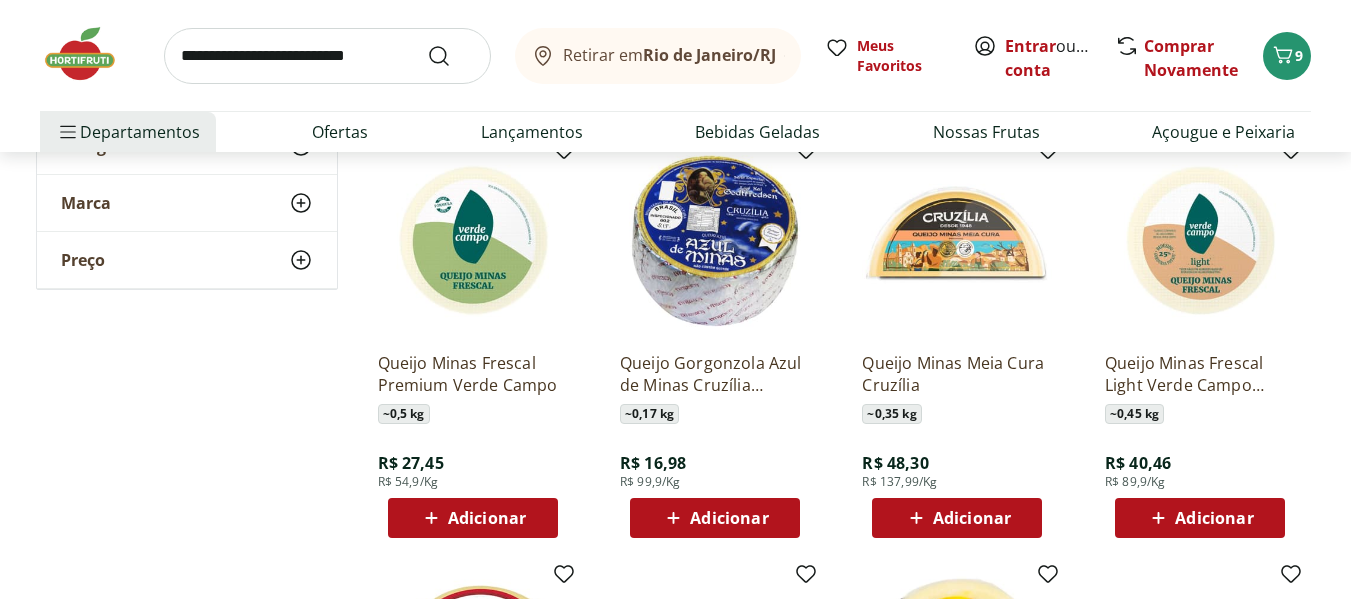 scroll, scrollTop: 1200, scrollLeft: 0, axis: vertical 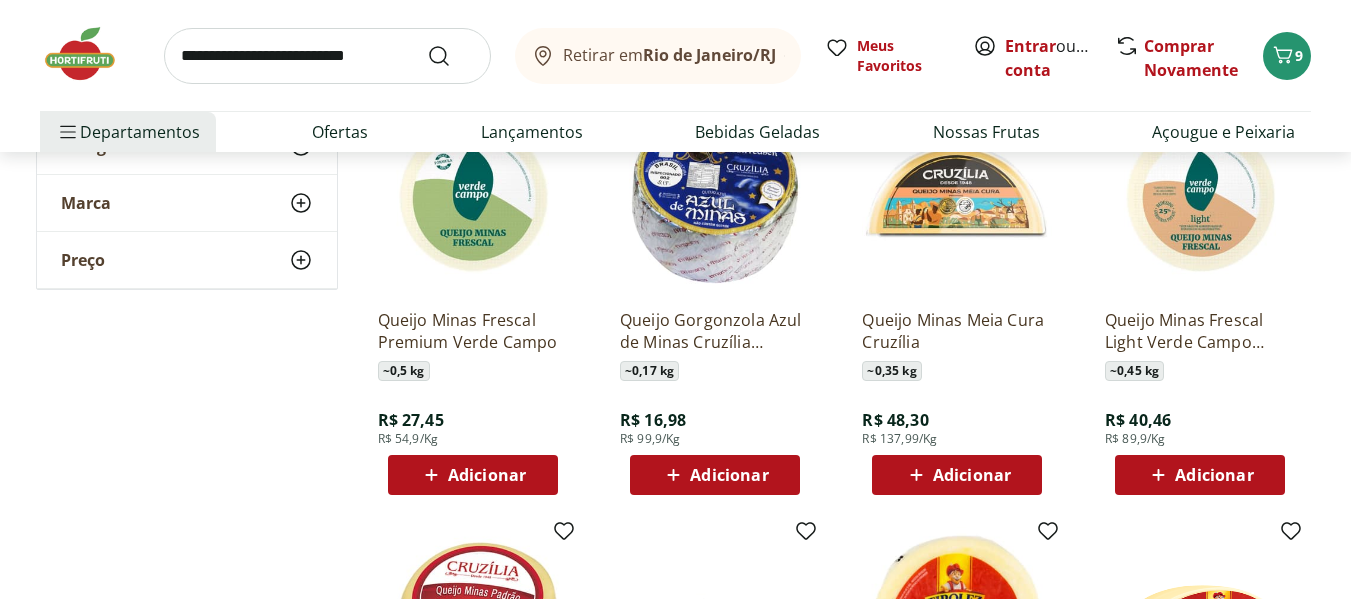 click on "Adicionar" at bounding box center [473, 475] 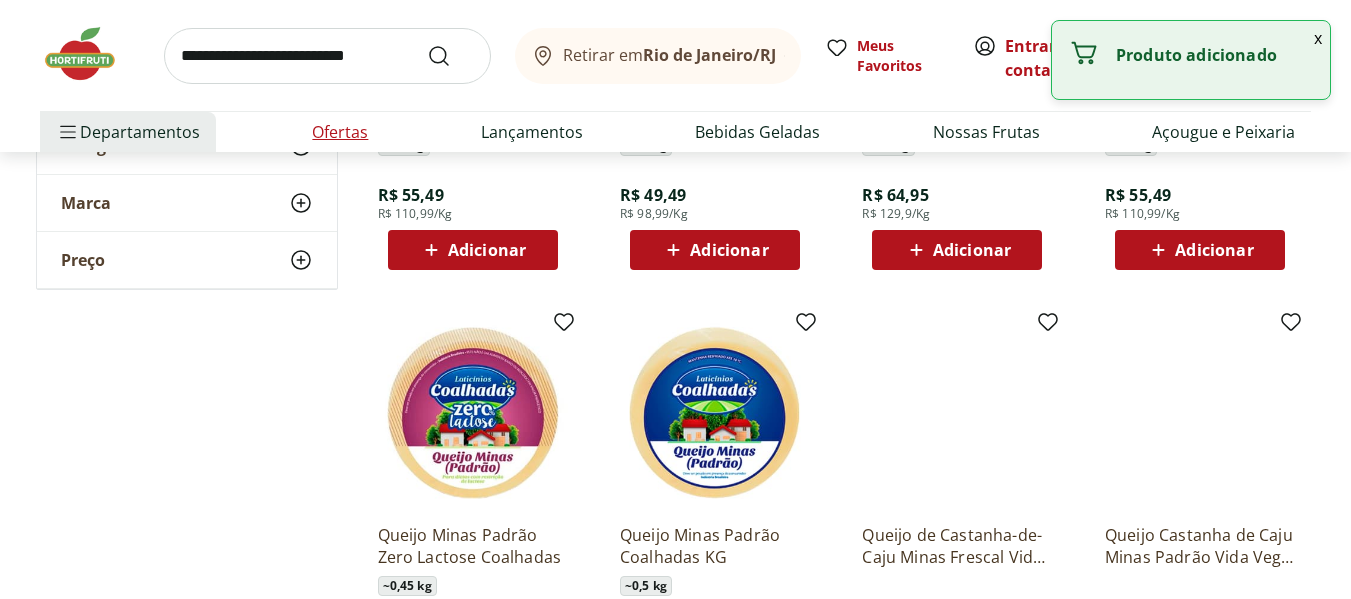 scroll, scrollTop: 1800, scrollLeft: 0, axis: vertical 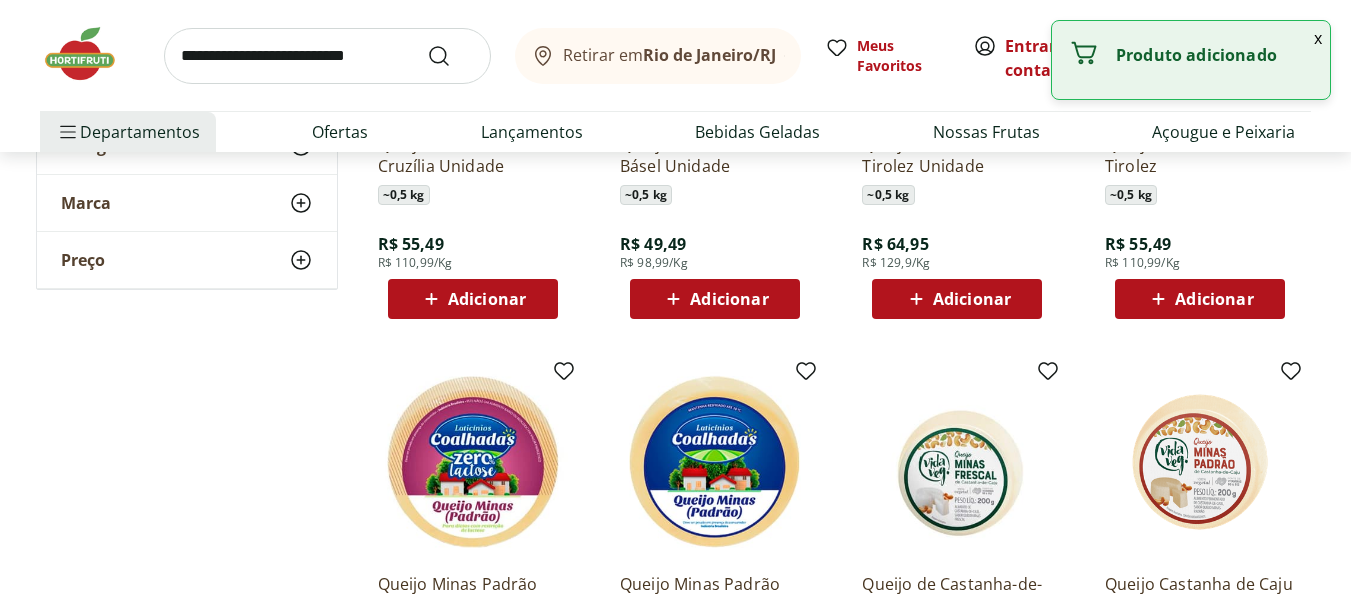 click at bounding box center [327, 56] 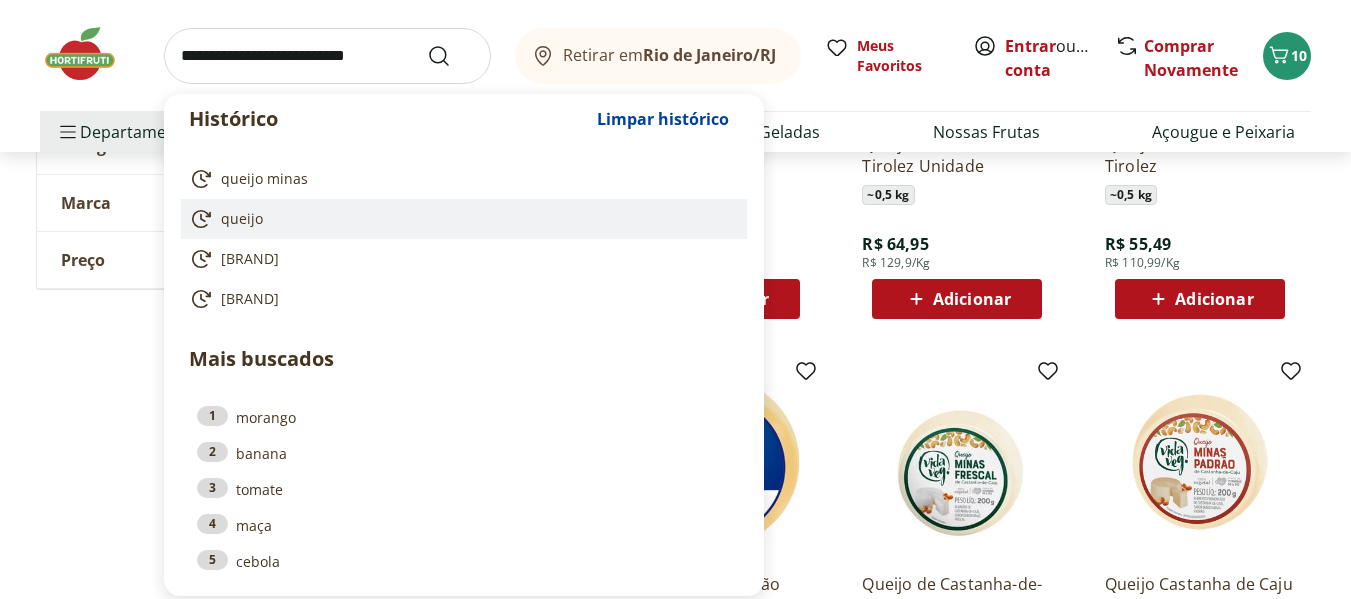 click on "queijo" at bounding box center [460, 219] 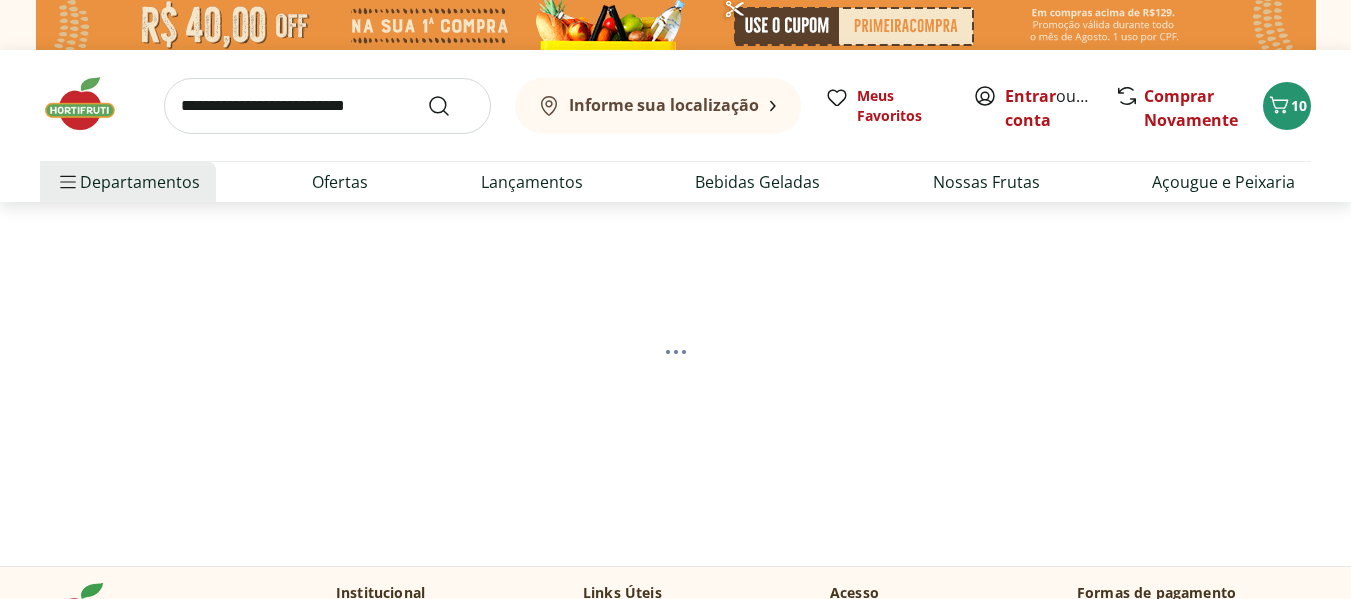 scroll, scrollTop: 0, scrollLeft: 0, axis: both 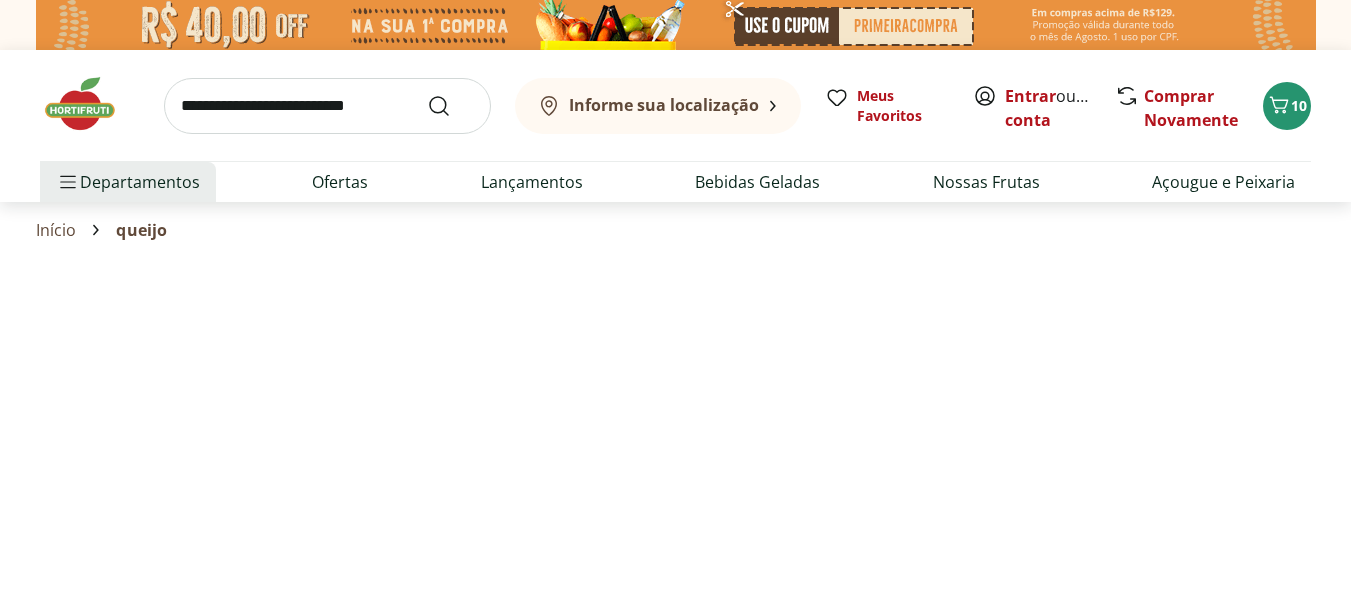 select on "**********" 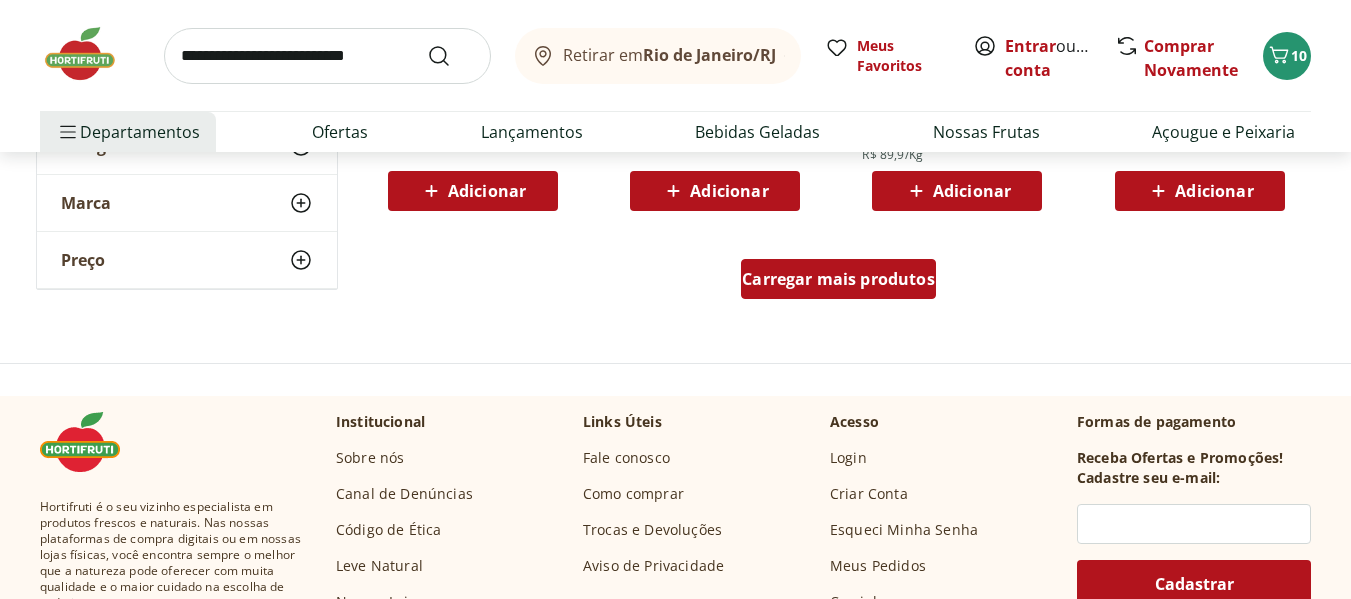 scroll, scrollTop: 1400, scrollLeft: 0, axis: vertical 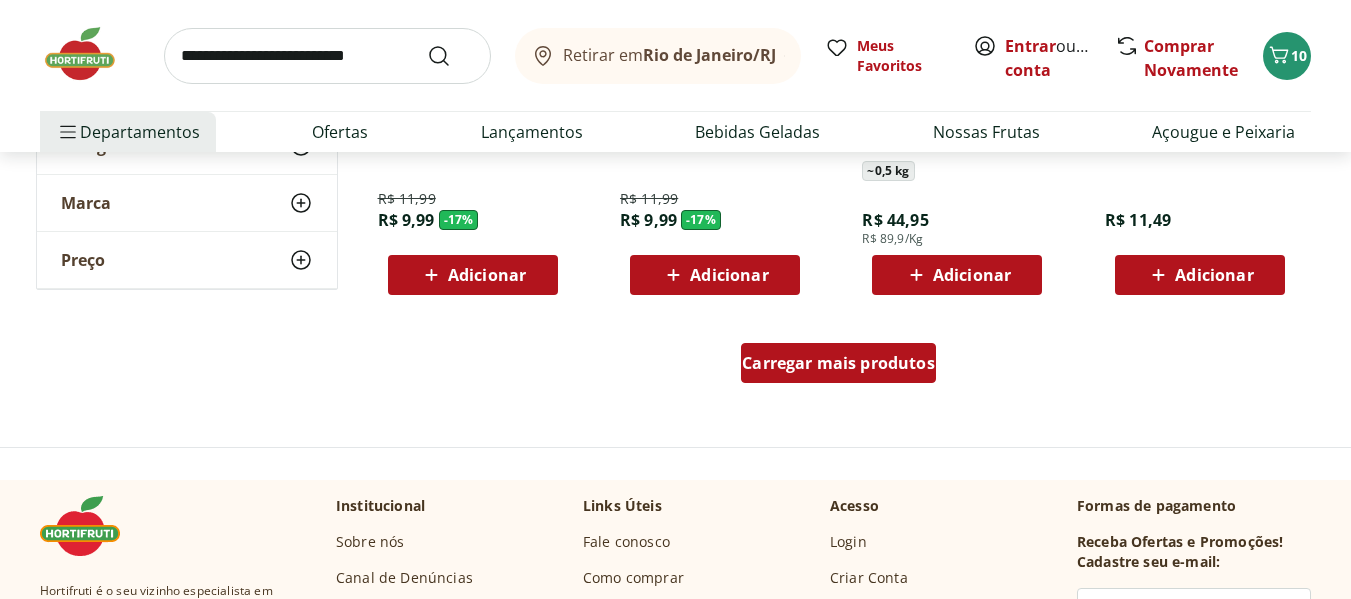 click on "Carregar mais produtos" at bounding box center (838, 363) 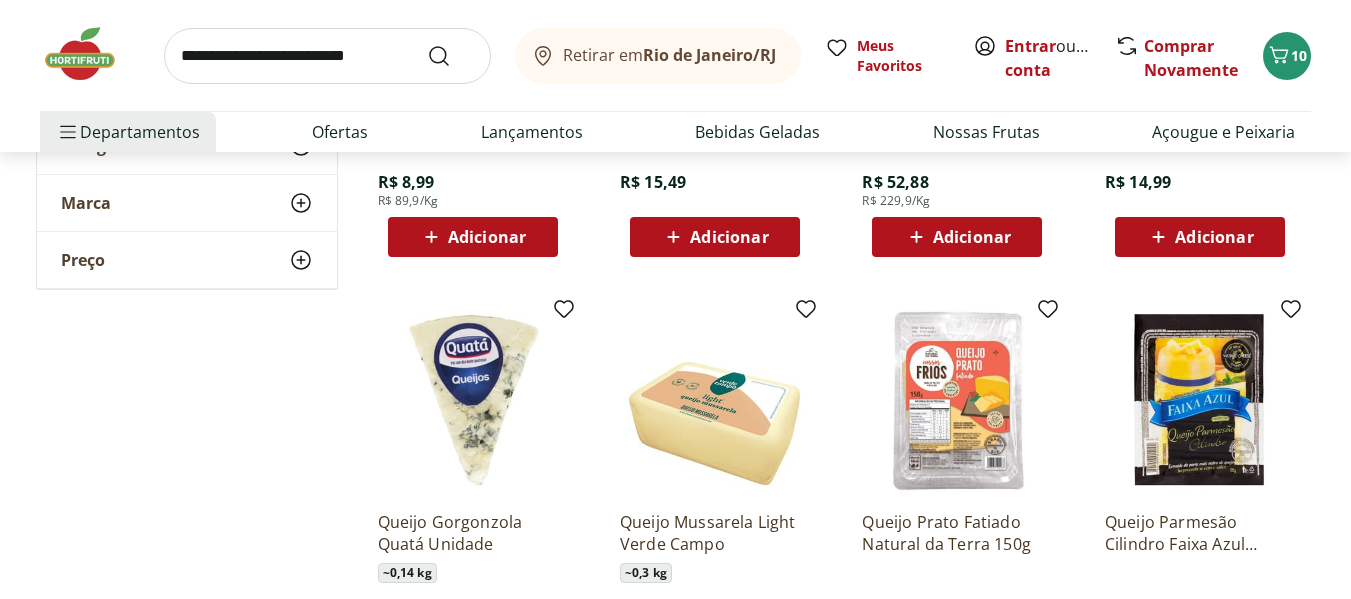 scroll, scrollTop: 2400, scrollLeft: 0, axis: vertical 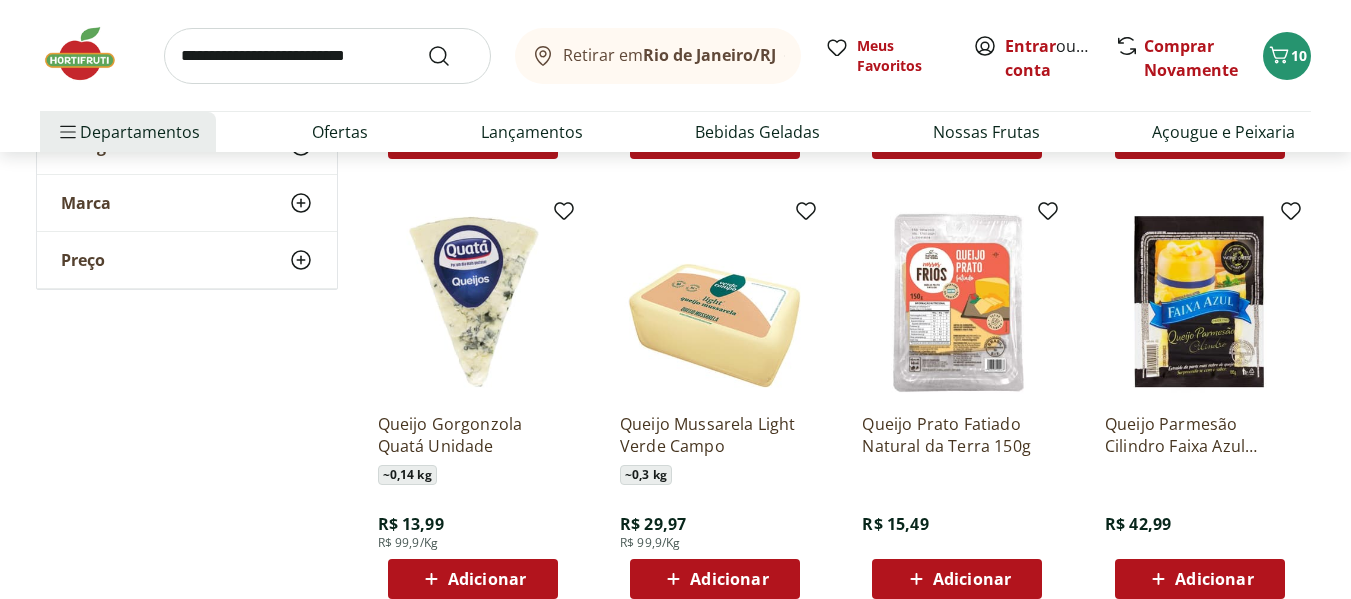 click on "Adicionar" at bounding box center (487, 579) 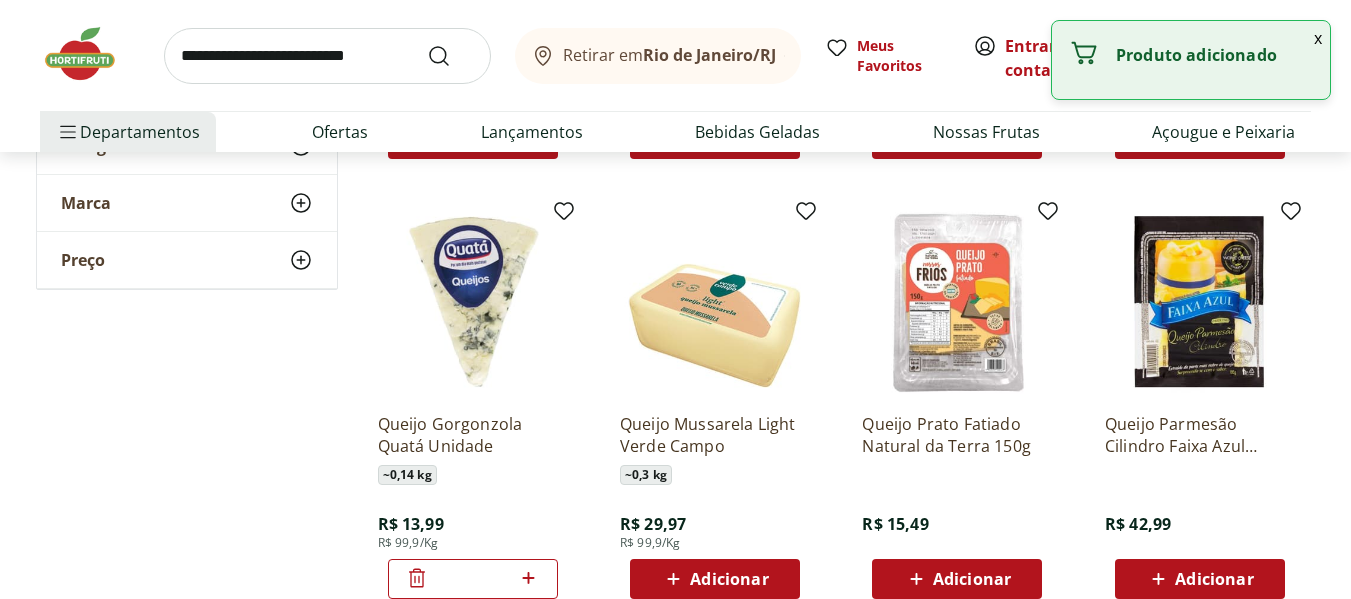 click at bounding box center [90, 54] 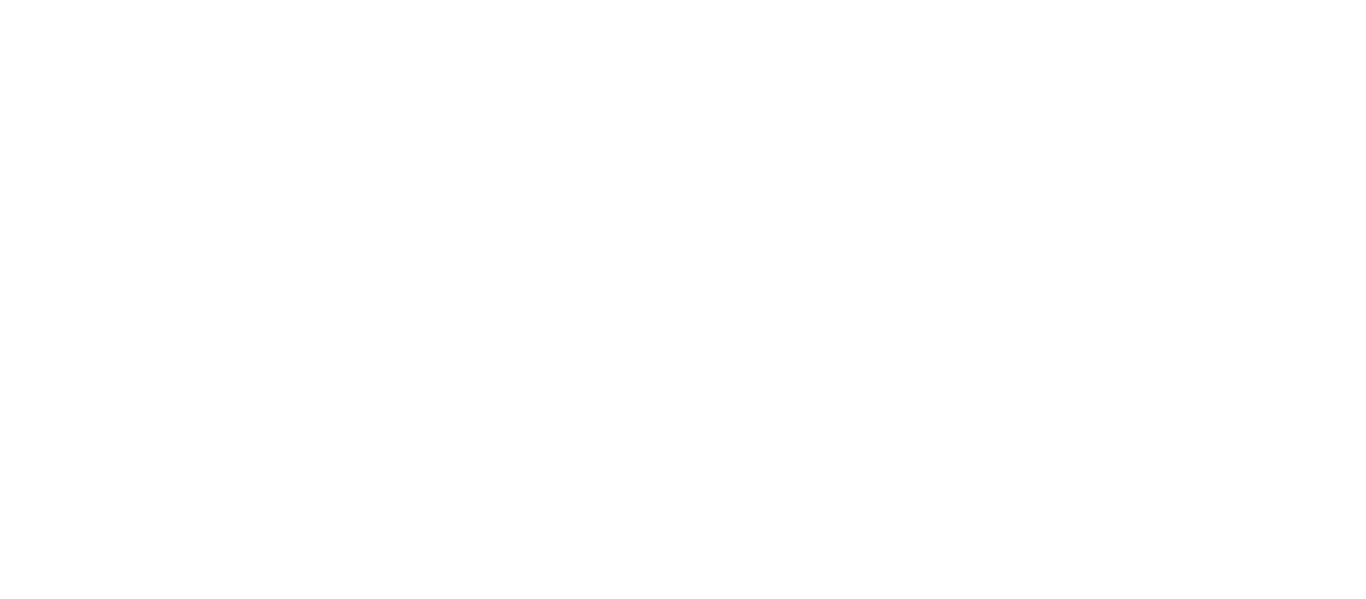 scroll, scrollTop: 0, scrollLeft: 0, axis: both 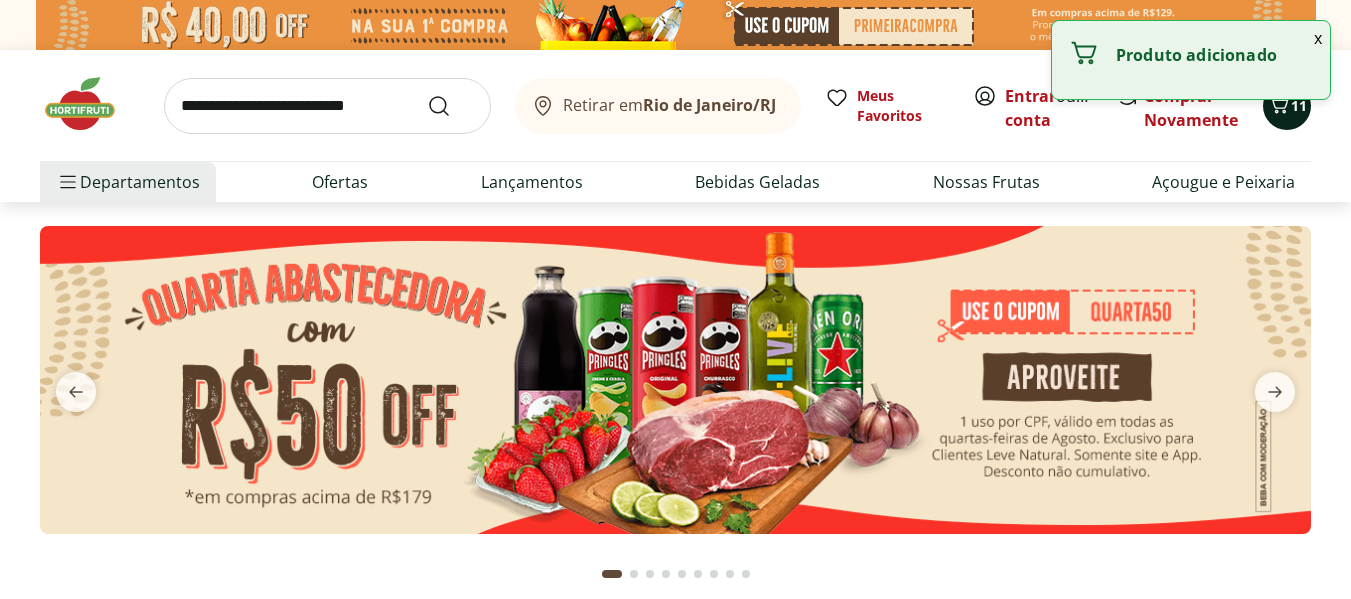click on "11" at bounding box center [1299, 105] 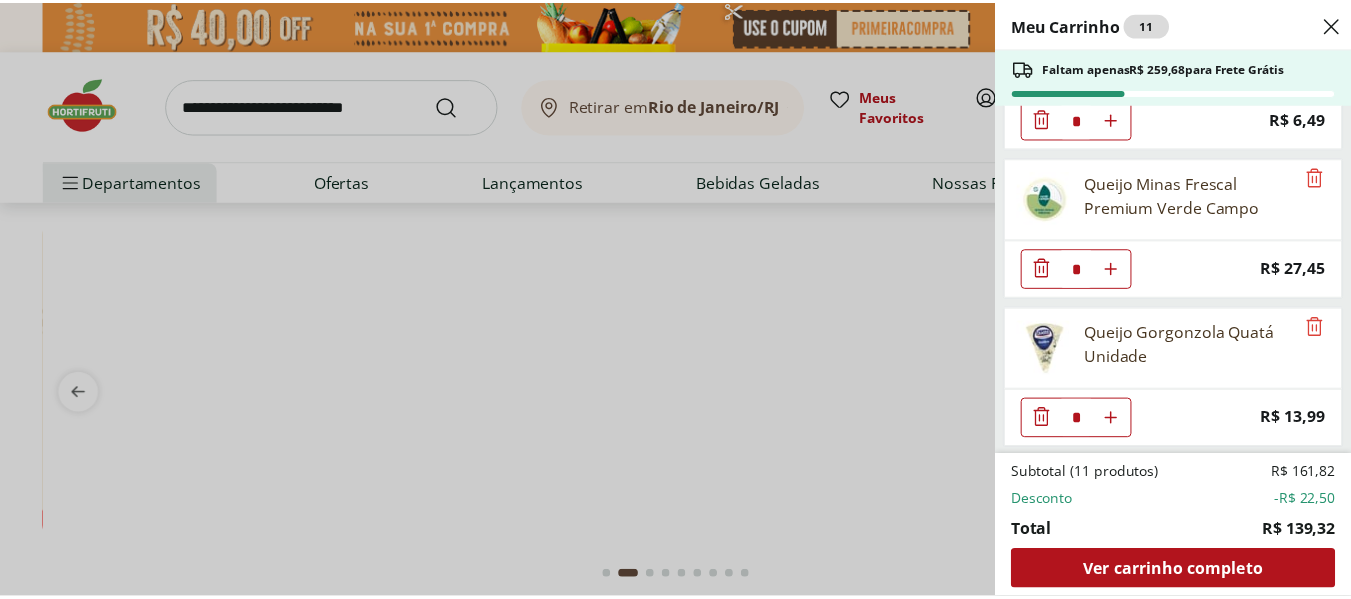 scroll, scrollTop: 1307, scrollLeft: 0, axis: vertical 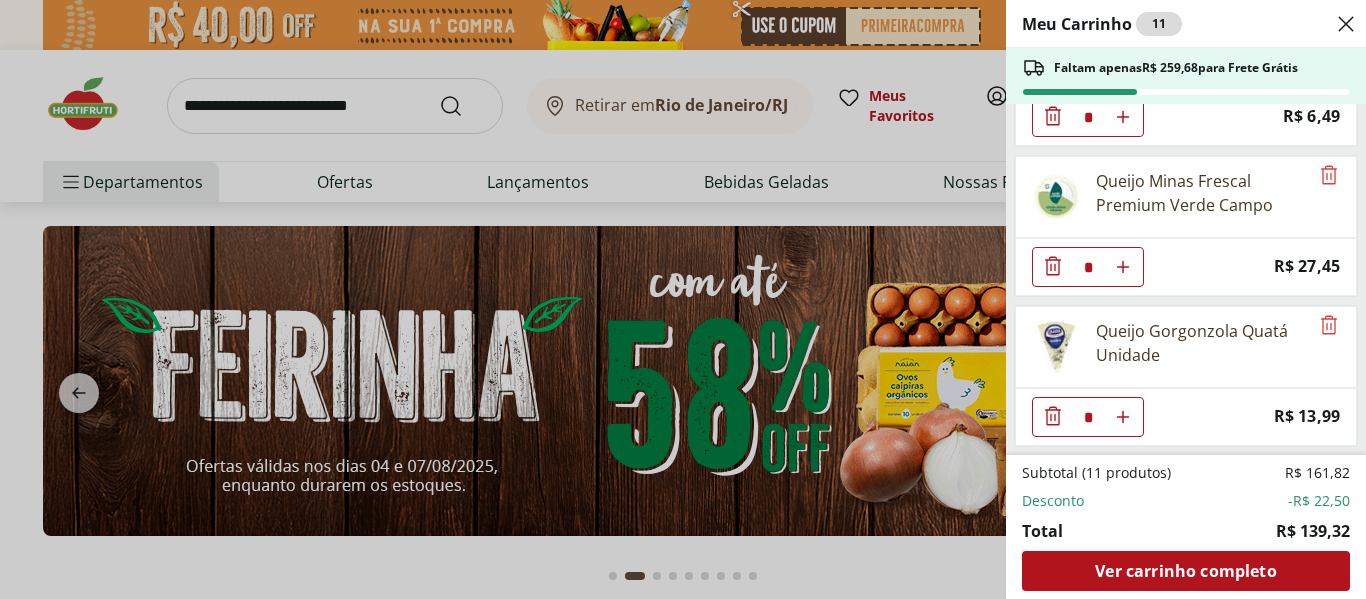 click on "Meu Carrinho 11 Faltam apenas  R$ 259,68  para Frete Grátis Bife de Alcatra * Original price: R$ 27,96 Price: R$ 19,96 Passata Rustica Canpez 680g * Original price: R$ 21,99 Price: R$ 15,99 Requeijão Cremoso Light Tirolez 200g * Original price: R$ 10,99 Price: R$ 9,49 Enérgetico Red Bull de Melancia Unidade * Original price: R$ 10,49 Price: R$ 8,49 Pão de Leite Paderrí 280g * Original price: R$ 15,99 Price: R$ 14,99 Queijo Prato Fatiado Tirolez * Original price: R$ 8,99 Price: R$ 6,99 Energético Morango e Pêssego Red Bull 250ml * Original price: R$ 10,49 Price: R$ 8,49 Queijo Mussarela Fatiado Tirolez * Price: R$ 6,99 Leite Uht Italac Especial Integral 1L * Price: R$ 6,49 Queijo Minas Frescal Premium Verde Campo * Price: R$ 27,45 Queijo Gorgonzola Quatá Unidade * Price: R$ 13,99 Subtotal (11 produtos) R$ 161,82 Desconto -R$ 22,50 Total R$ 139,32 Ver carrinho completo" at bounding box center (683, 299) 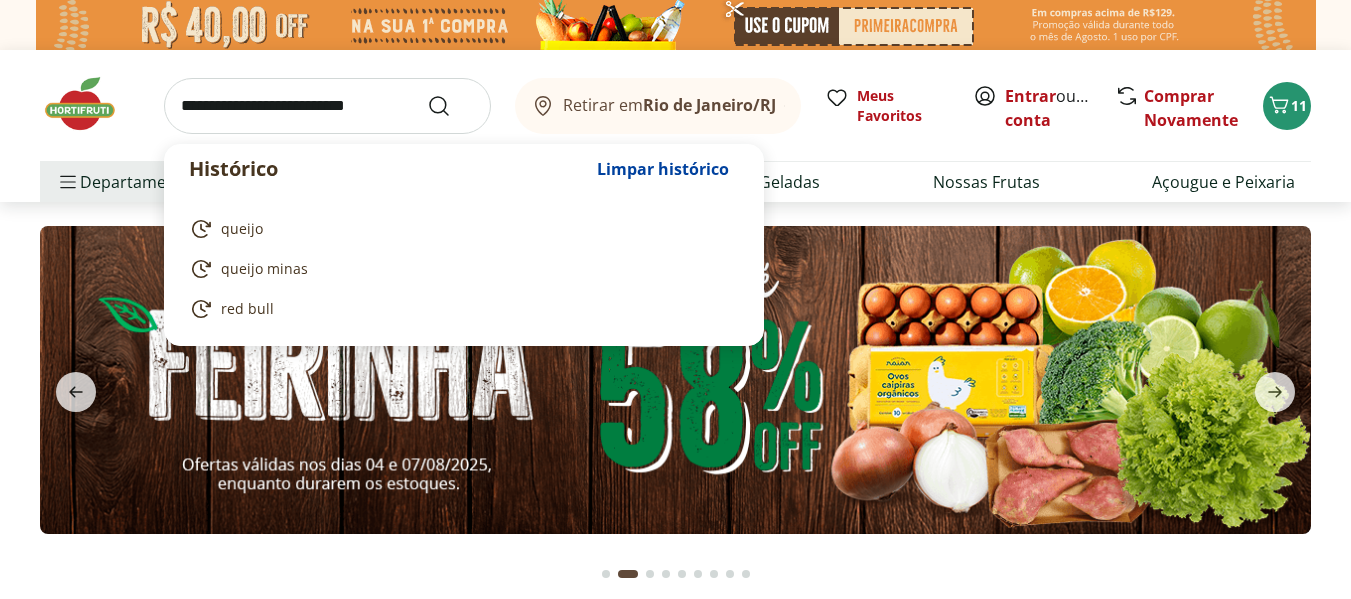 click at bounding box center (327, 106) 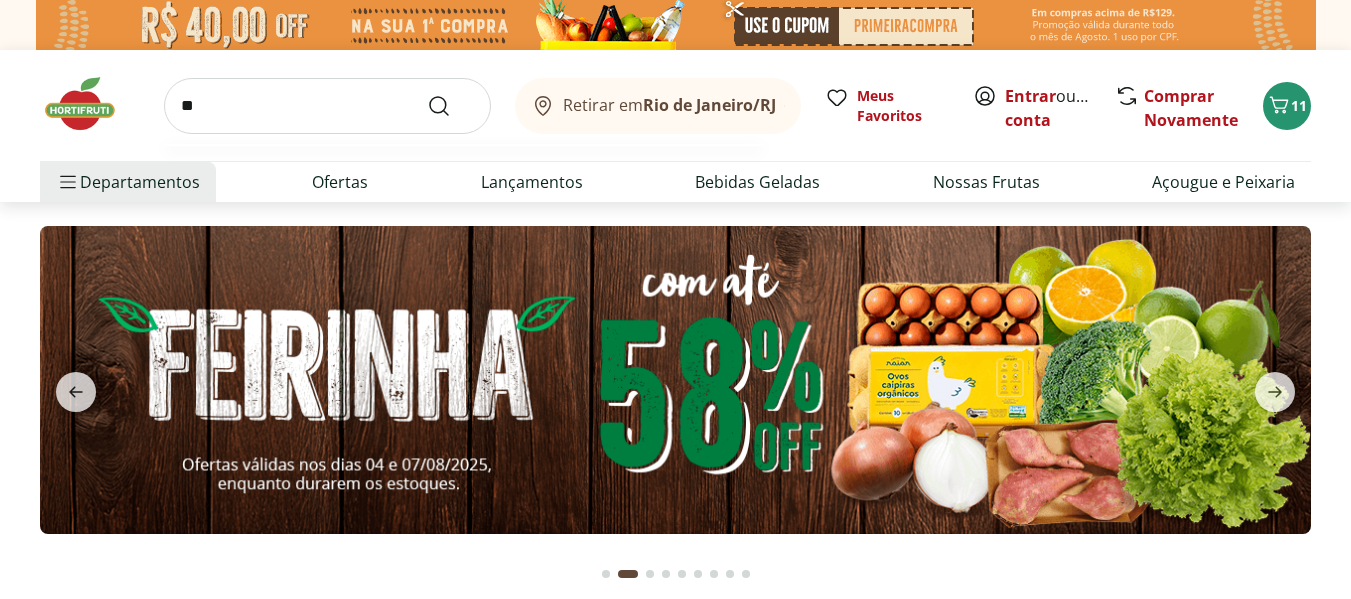 type on "***" 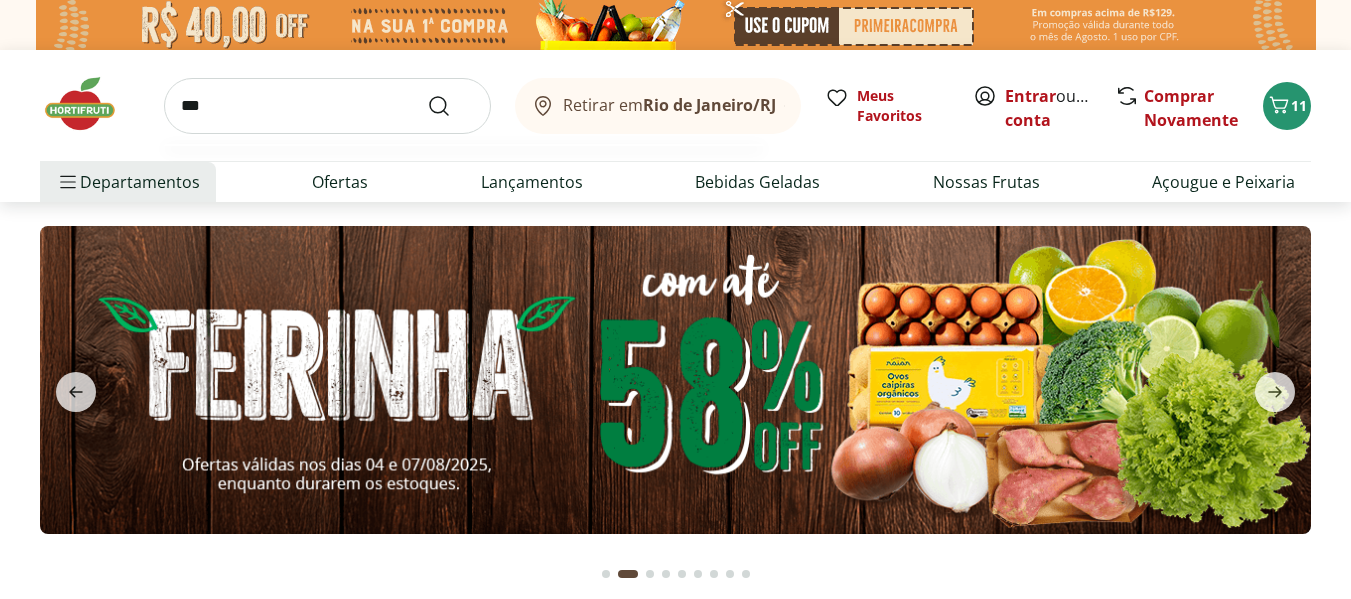click at bounding box center [451, 106] 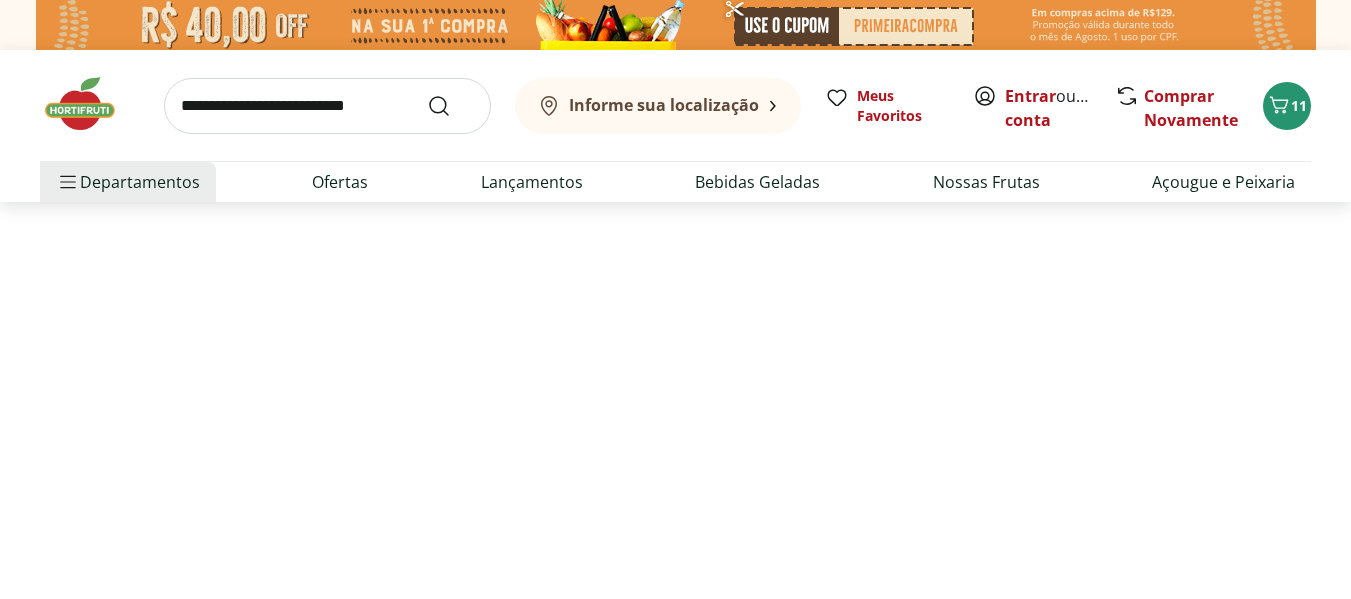 select on "**********" 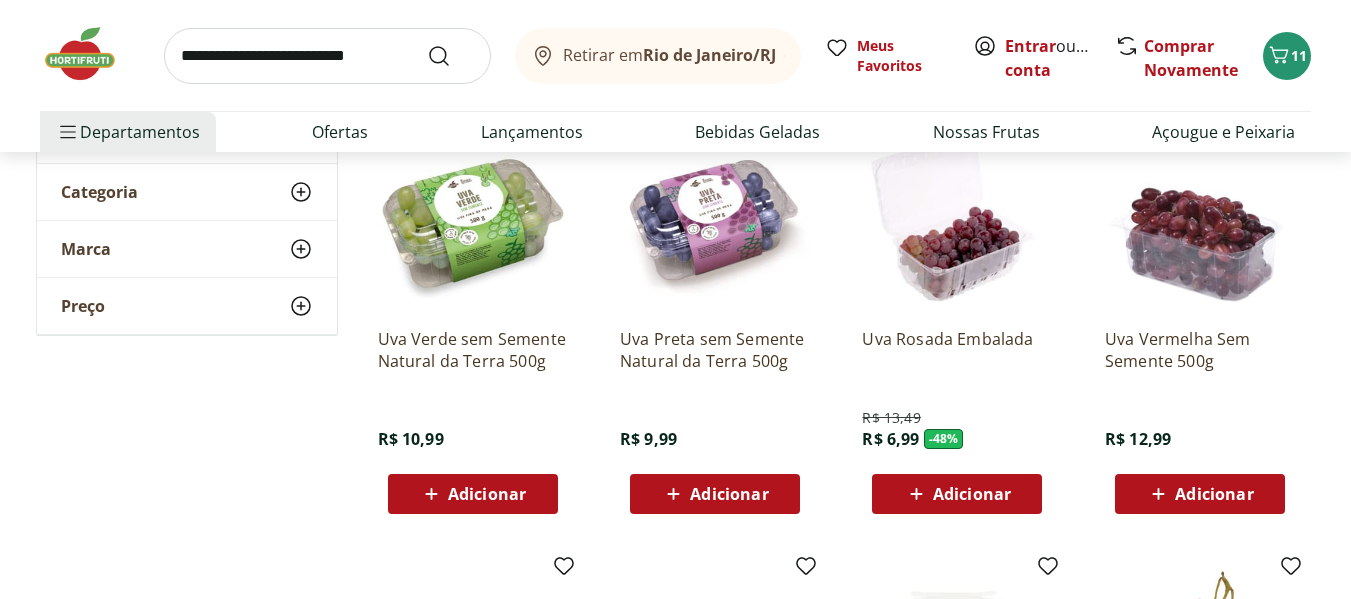 scroll, scrollTop: 400, scrollLeft: 0, axis: vertical 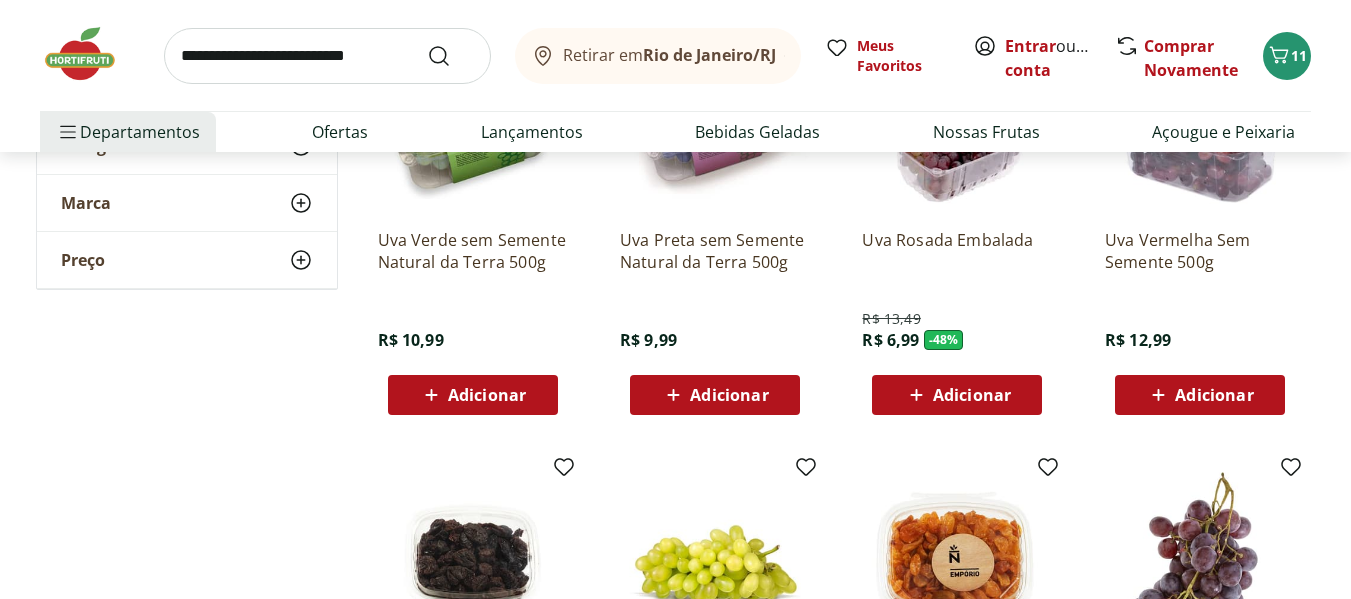 click on "Adicionar" at bounding box center [729, 395] 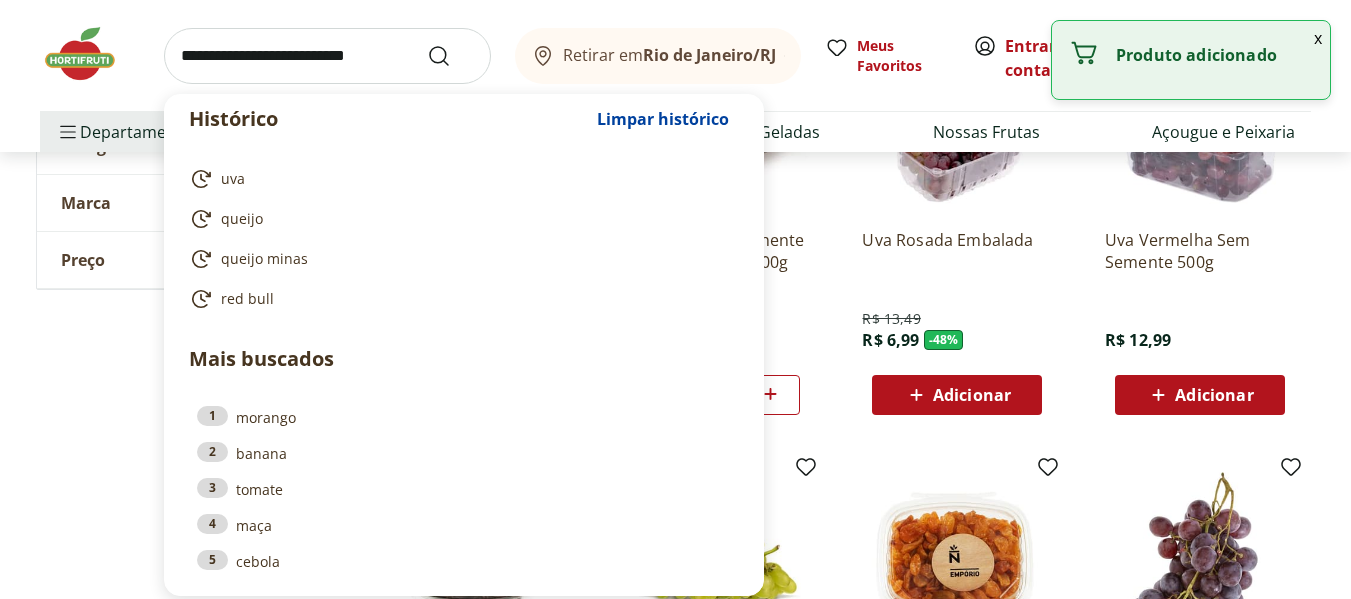 click at bounding box center (327, 56) 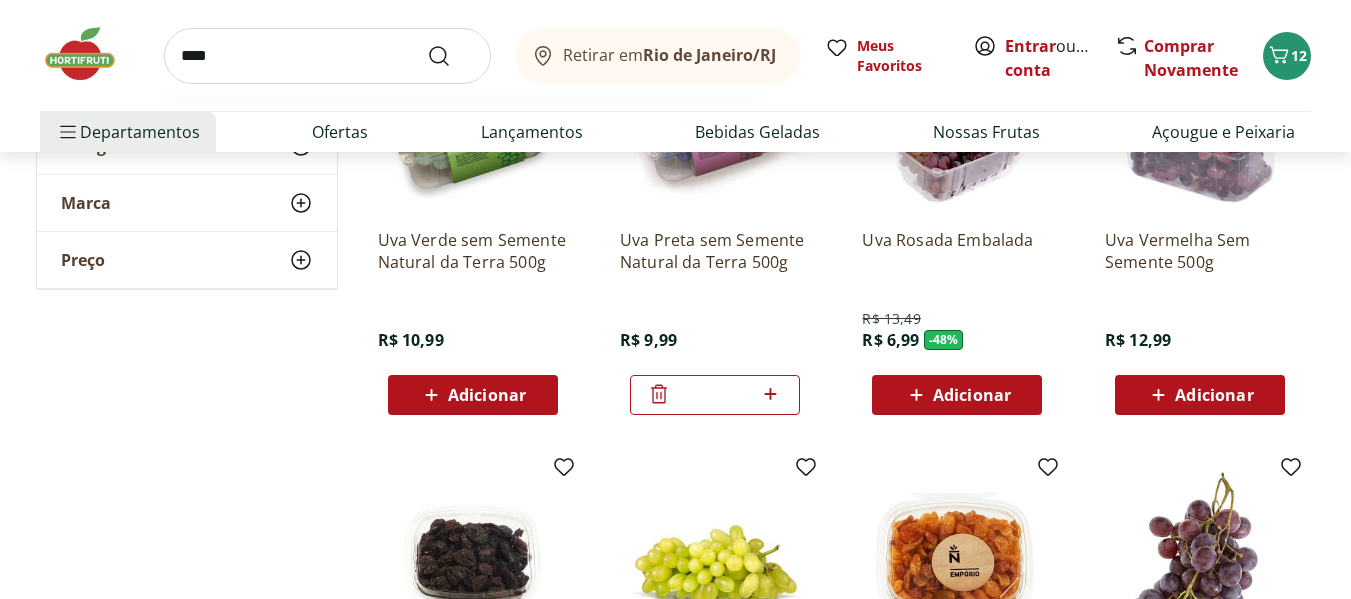 type on "*****" 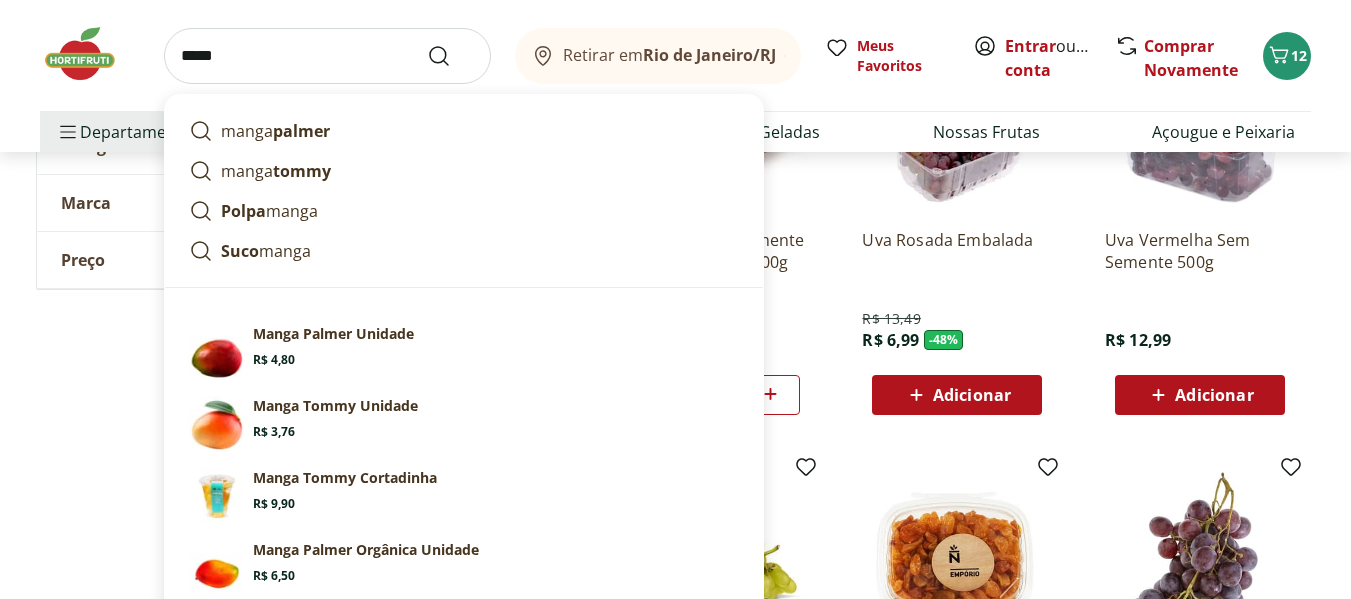 click at bounding box center [451, 56] 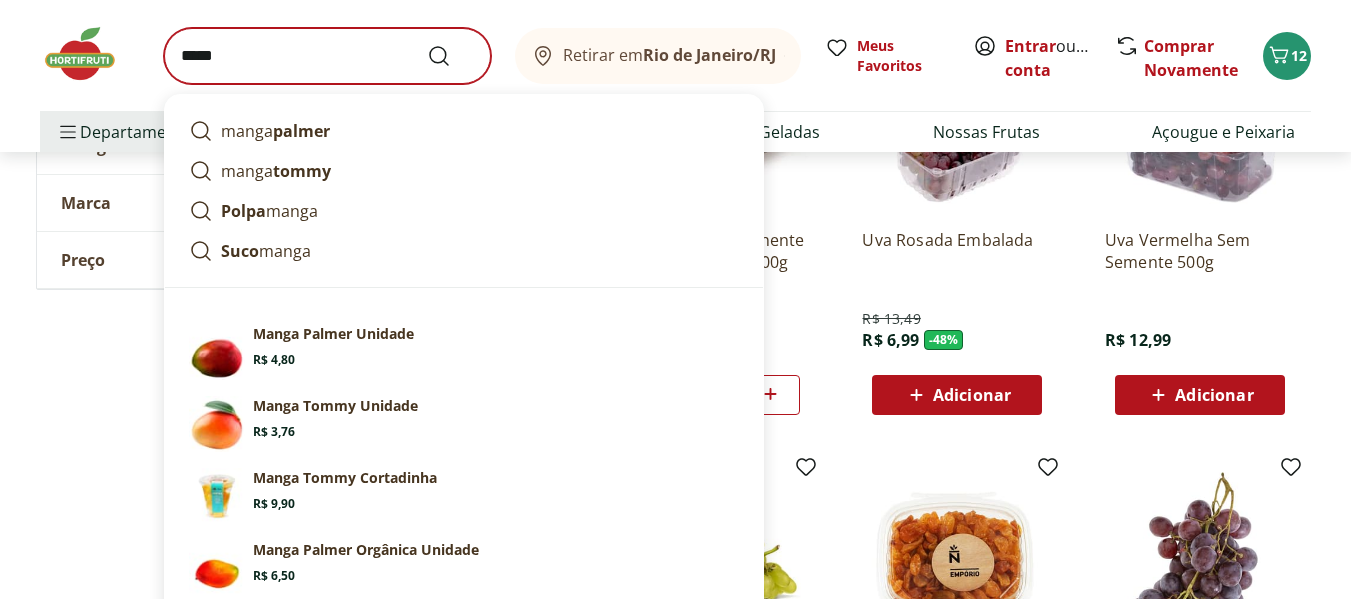 scroll, scrollTop: 0, scrollLeft: 0, axis: both 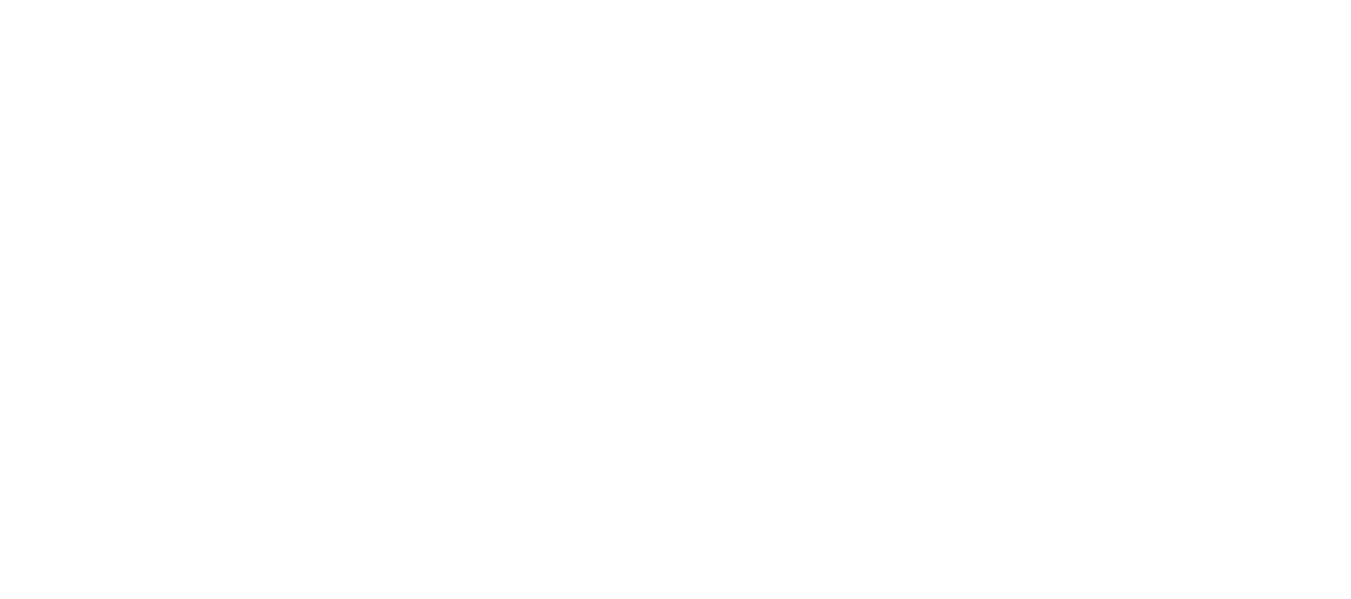 select on "**********" 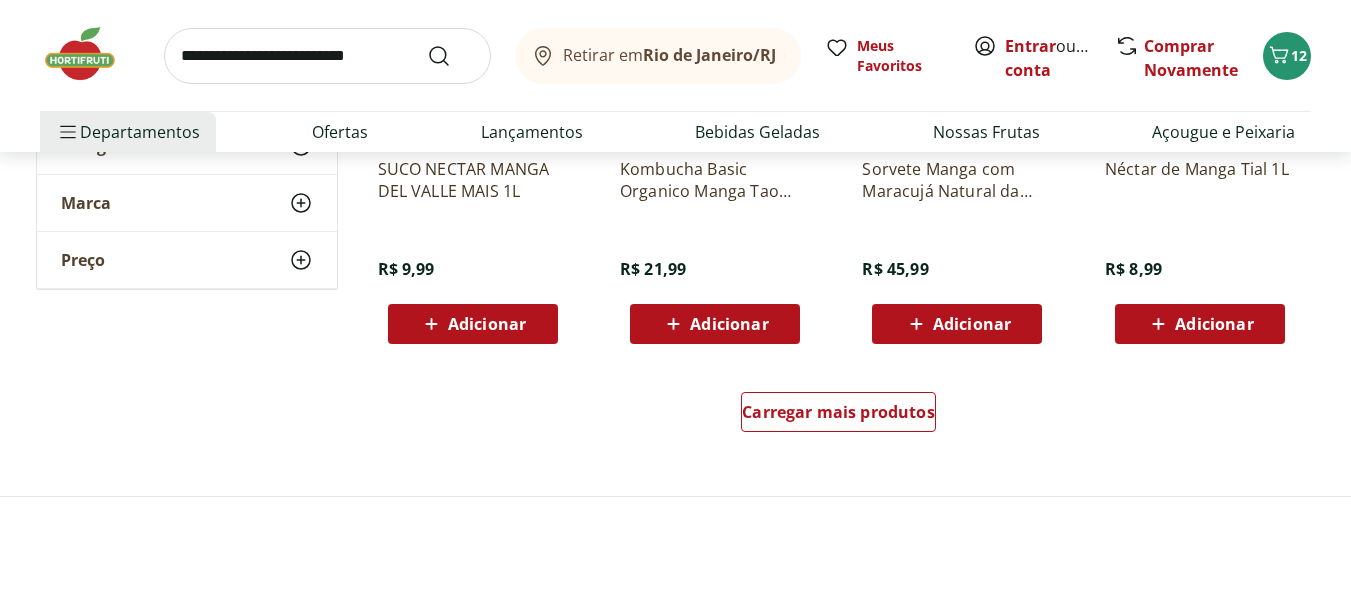scroll, scrollTop: 1400, scrollLeft: 0, axis: vertical 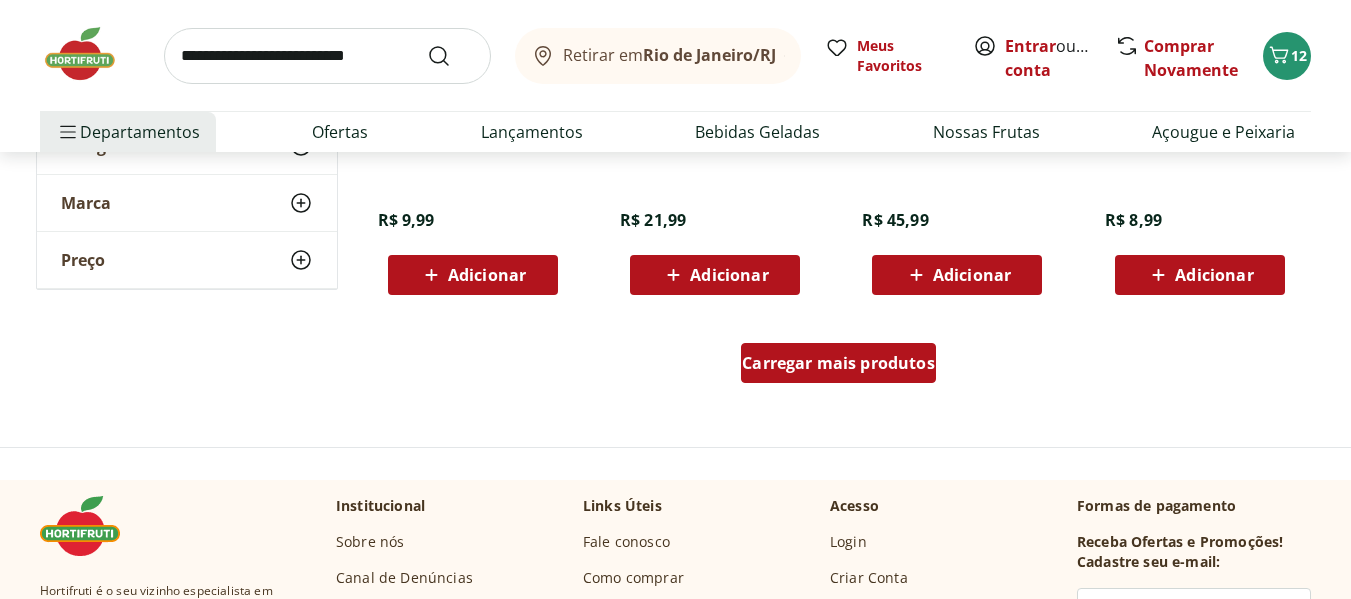 click on "Carregar mais produtos" at bounding box center (838, 363) 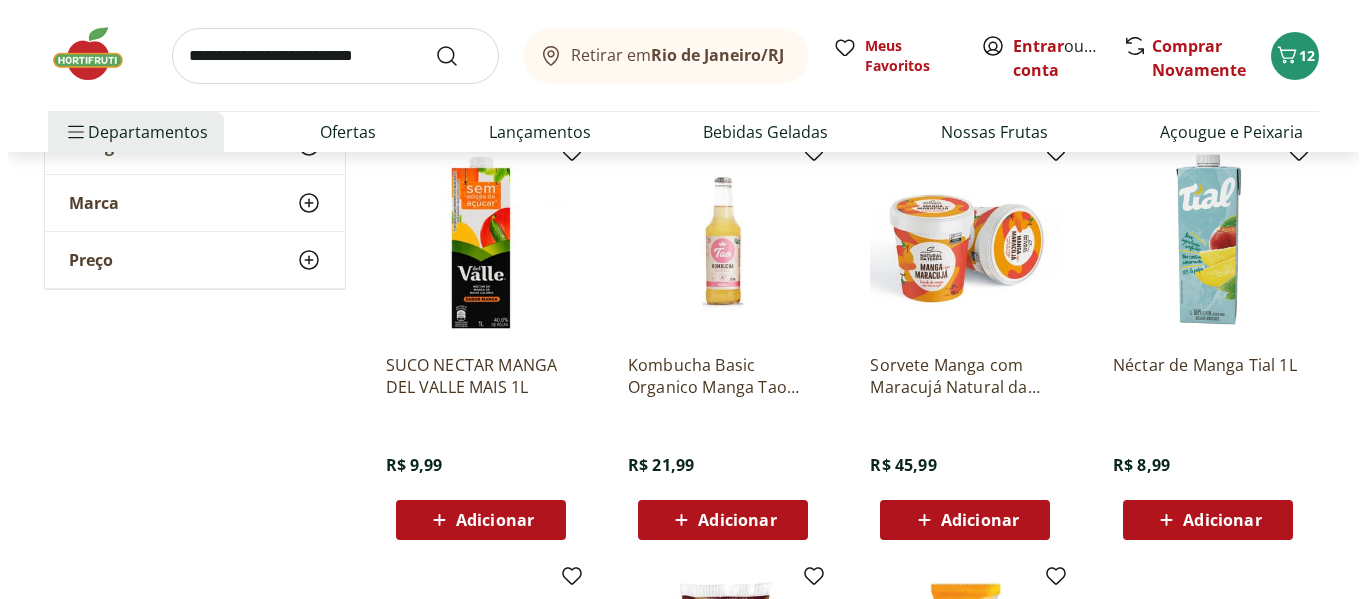 scroll, scrollTop: 1300, scrollLeft: 0, axis: vertical 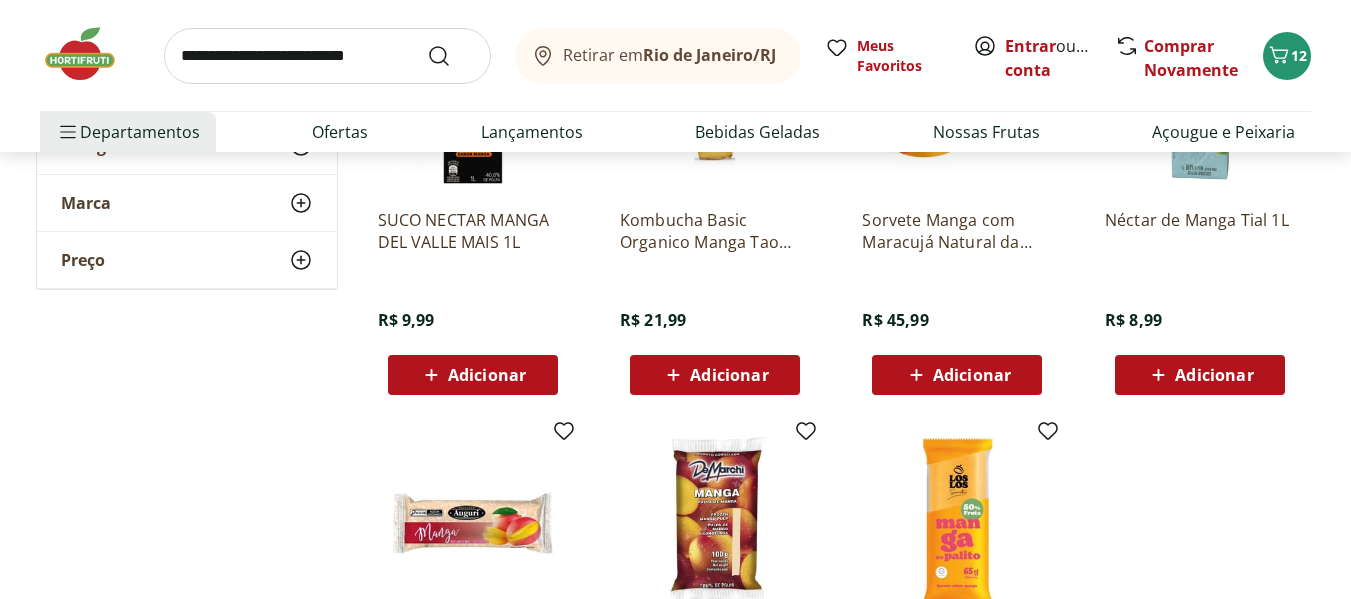 click on "Adicionar" at bounding box center (472, 375) 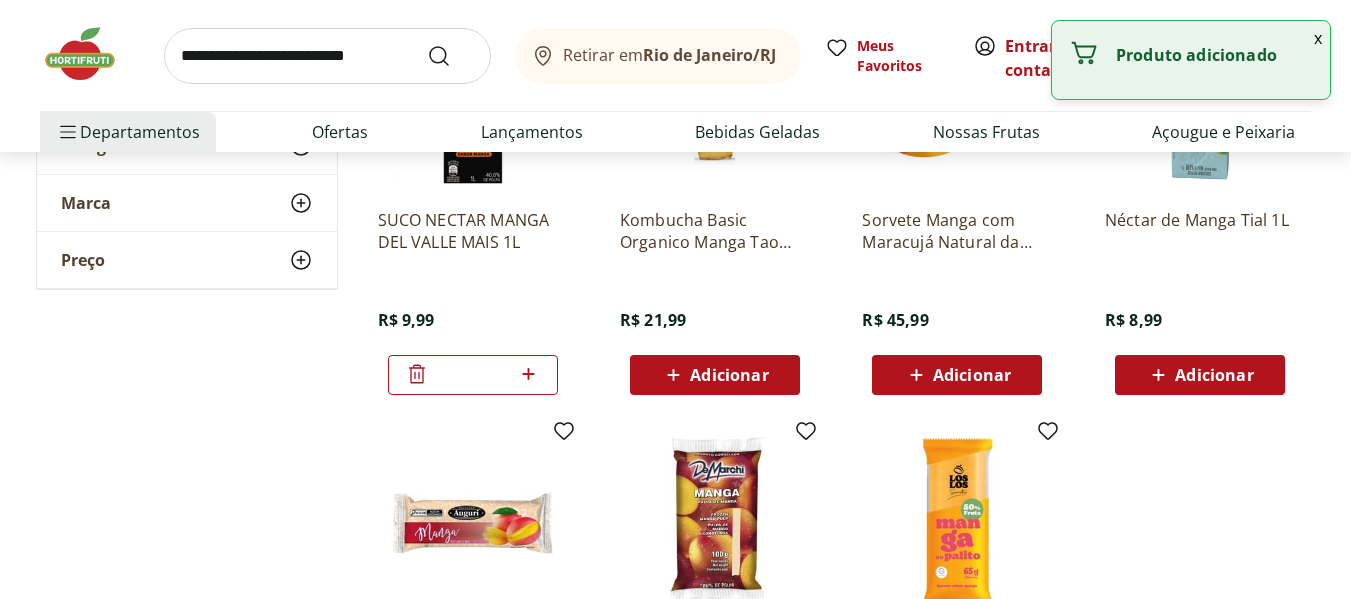 click at bounding box center [327, 56] 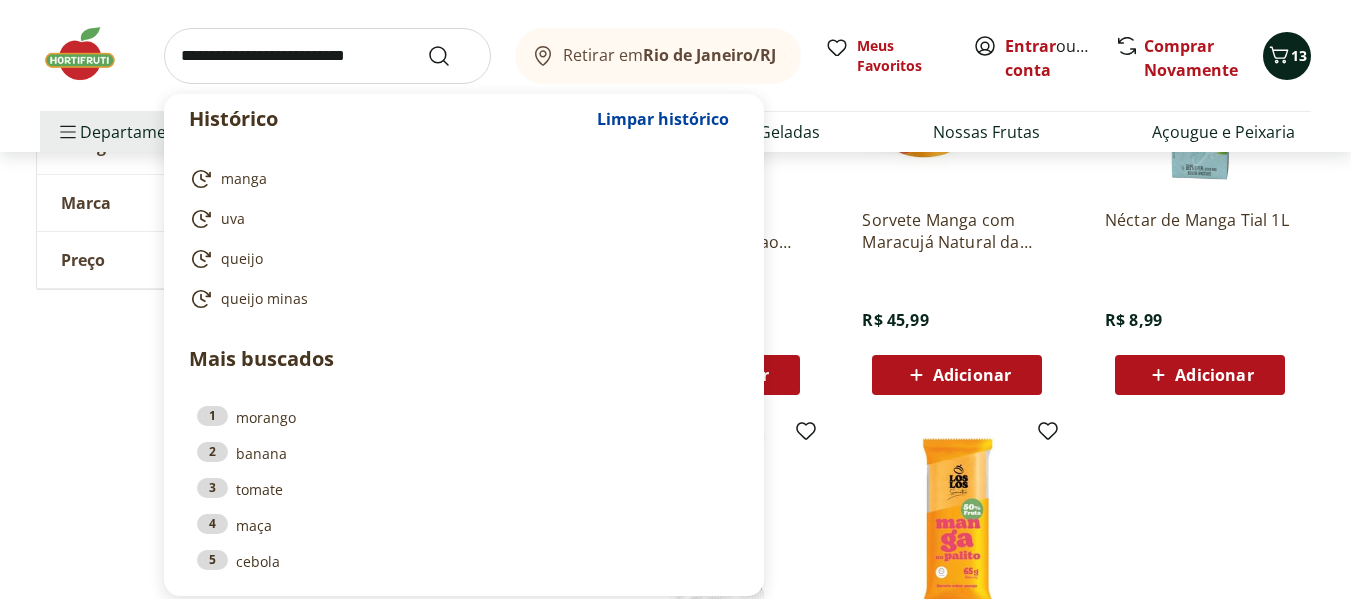 click on "13" at bounding box center [1299, 55] 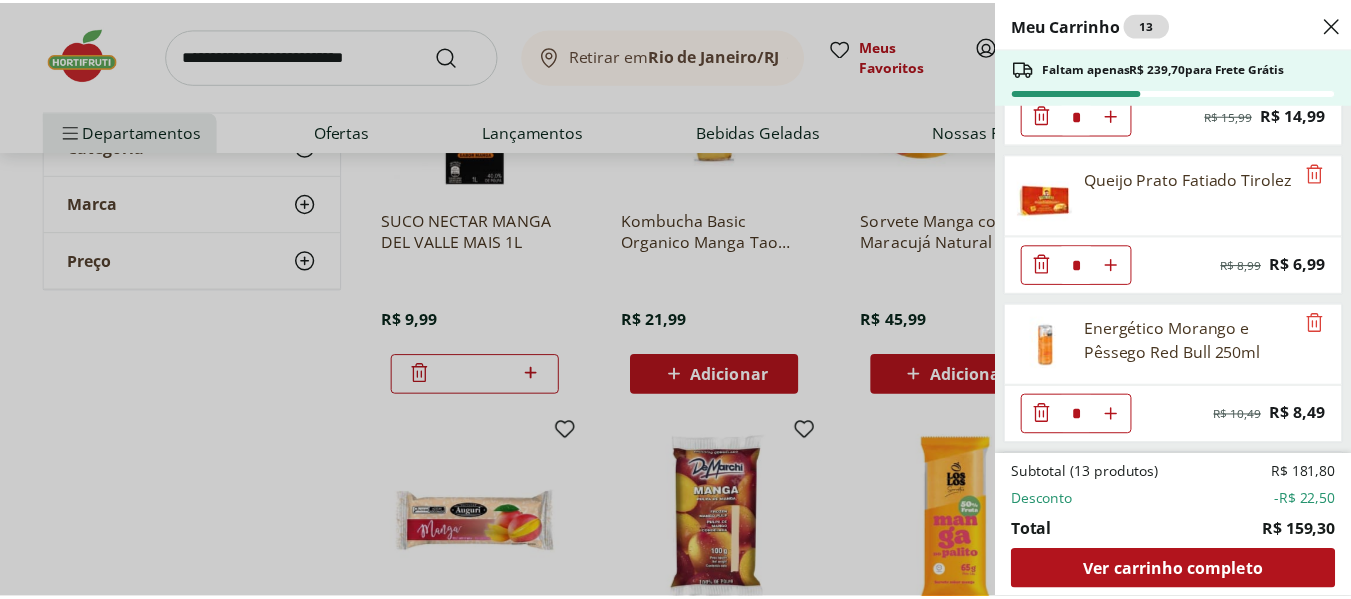 scroll, scrollTop: 707, scrollLeft: 0, axis: vertical 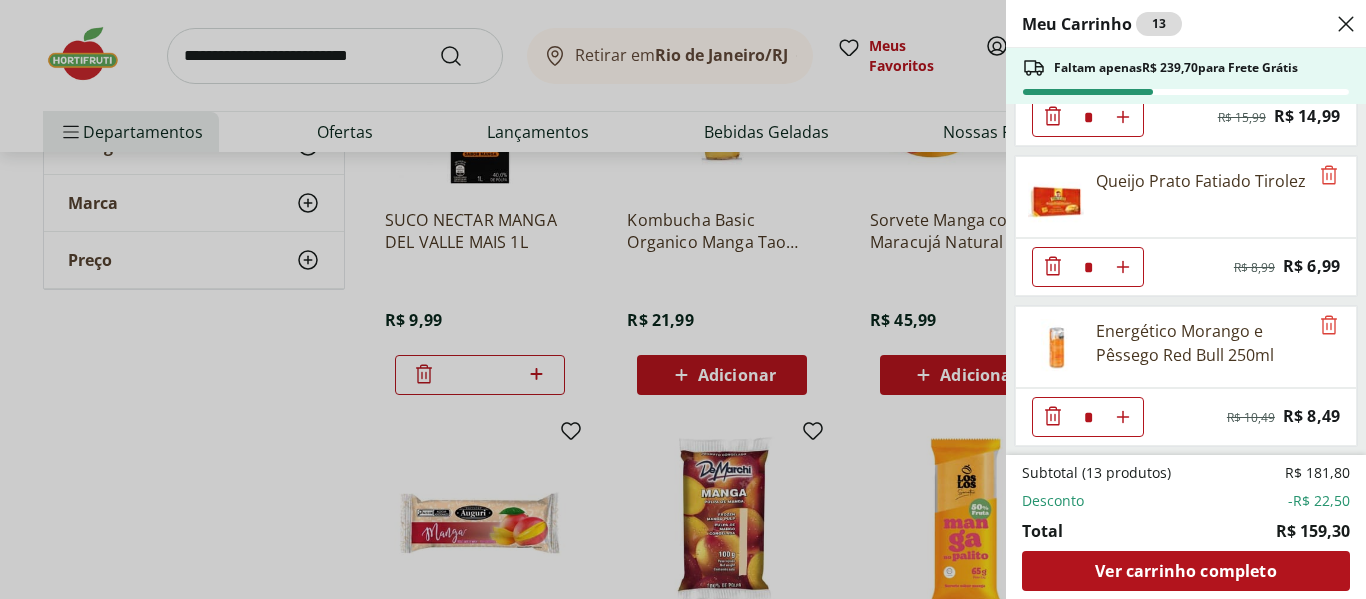 click on "Meu Carrinho 13 Faltam apenas  R$ 239,70  para Frete Grátis Bife de Alcatra * Original price: R$ 27,96 Price: R$ 19,96 Passata Rustica Canpez 680g * Original price: R$ 21,99 Price: R$ 15,99 Requeijão Cremoso Light Tirolez 200g * Original price: R$ 10,99 Price: R$ 9,49 Enérgetico Red Bull de Melancia Unidade * Original price: R$ 10,49 Price: R$ 8,49 Pão de Leite Paderrí 280g * Original price: R$ 15,99 Price: R$ 14,99 Queijo Prato Fatiado Tirolez * Original price: R$ 8,99 Price: R$ 6,99 Energético Morango e Pêssego Red Bull 250ml * Original price: R$ 10,49 Price: R$ 8,49 Queijo Mussarela Fatiado Tirolez * Price: R$ 6,99 Leite Uht Italac Especial Integral 1L * Price: R$ 6,49 Queijo Minas Frescal Premium Verde Campo * Price: R$ 27,45 Queijo Gorgonzola Quatá Unidade * Price: R$ 13,99 Uva Preta sem Semente Natural da Terra 500g * Price: R$ 9,99 SUCO NECTAR MANGA DEL VALLE MAIS 1L * Price: R$ 9,99 Subtotal (13 produtos) R$ 181,80 Desconto -R$ 22,50 Total R$ 159,30" at bounding box center (683, 299) 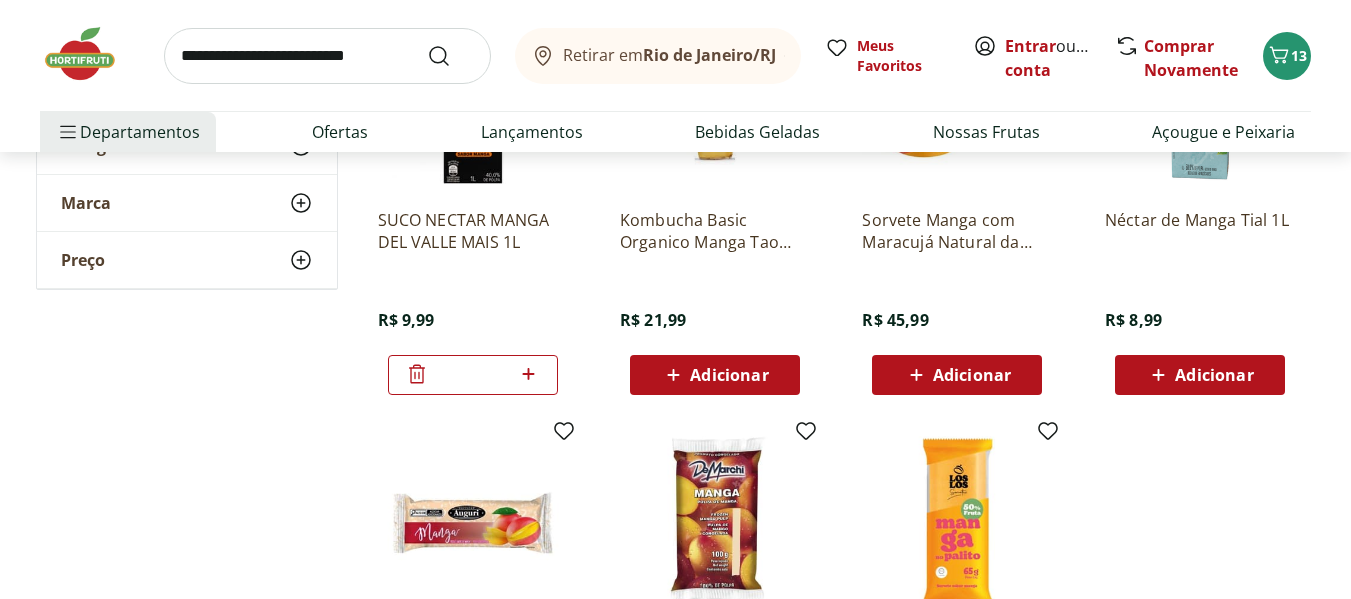 click at bounding box center (327, 56) 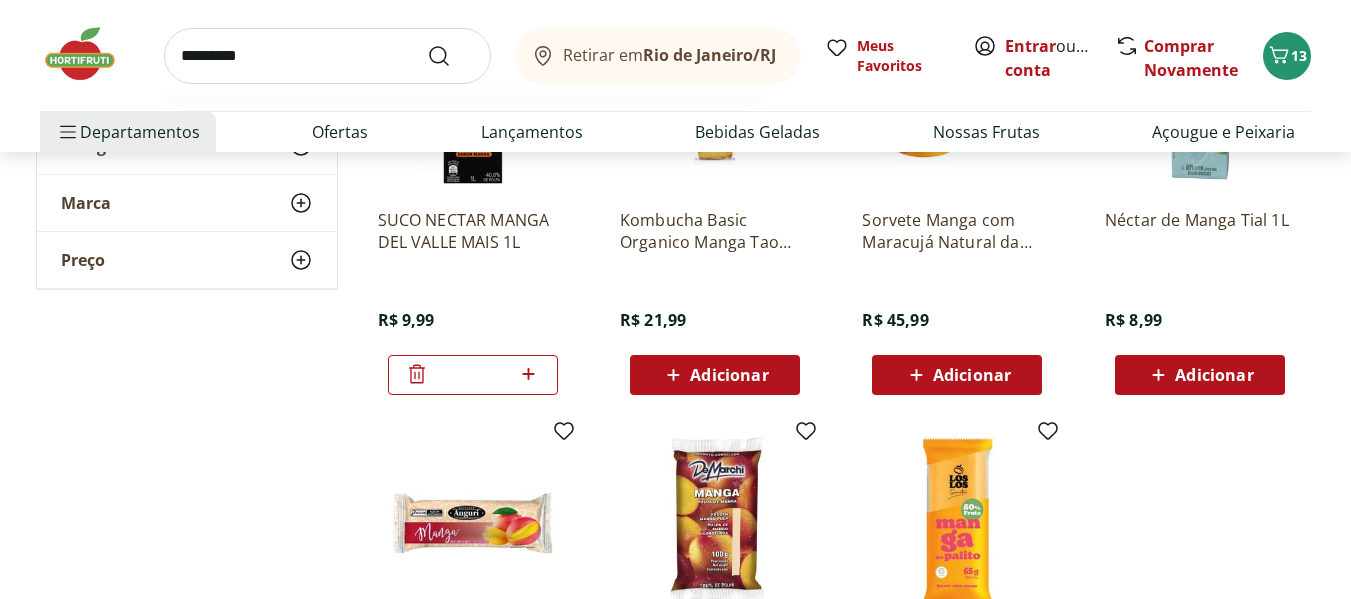 type on "*********" 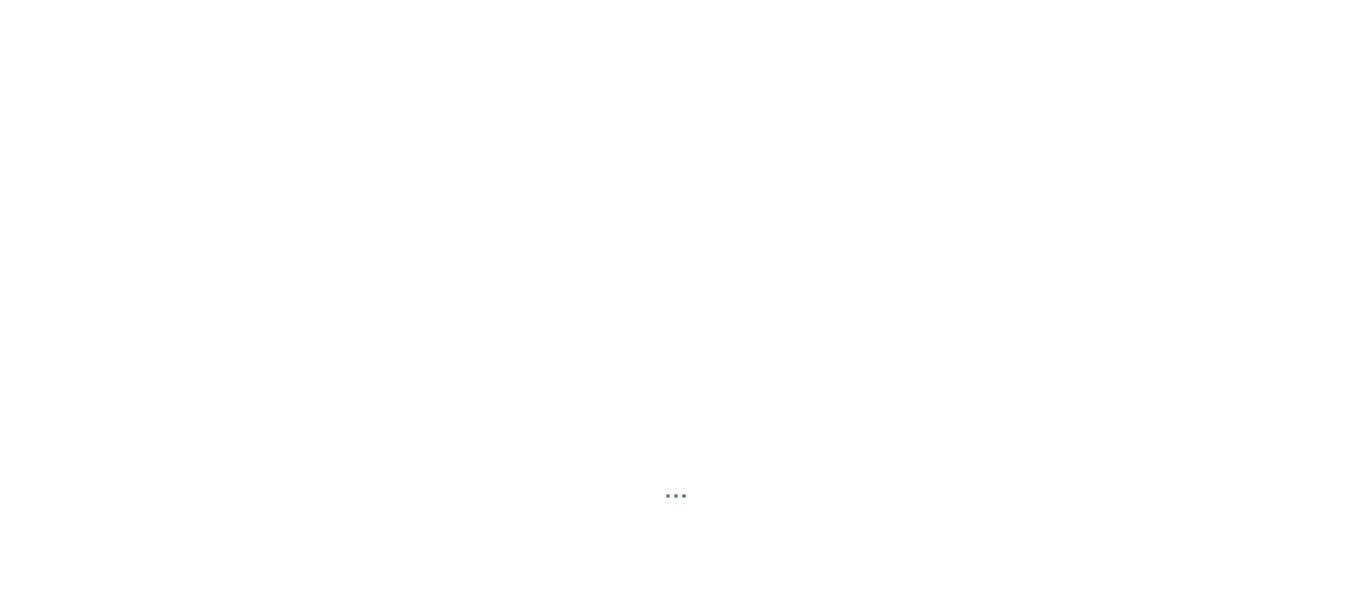 scroll, scrollTop: 0, scrollLeft: 0, axis: both 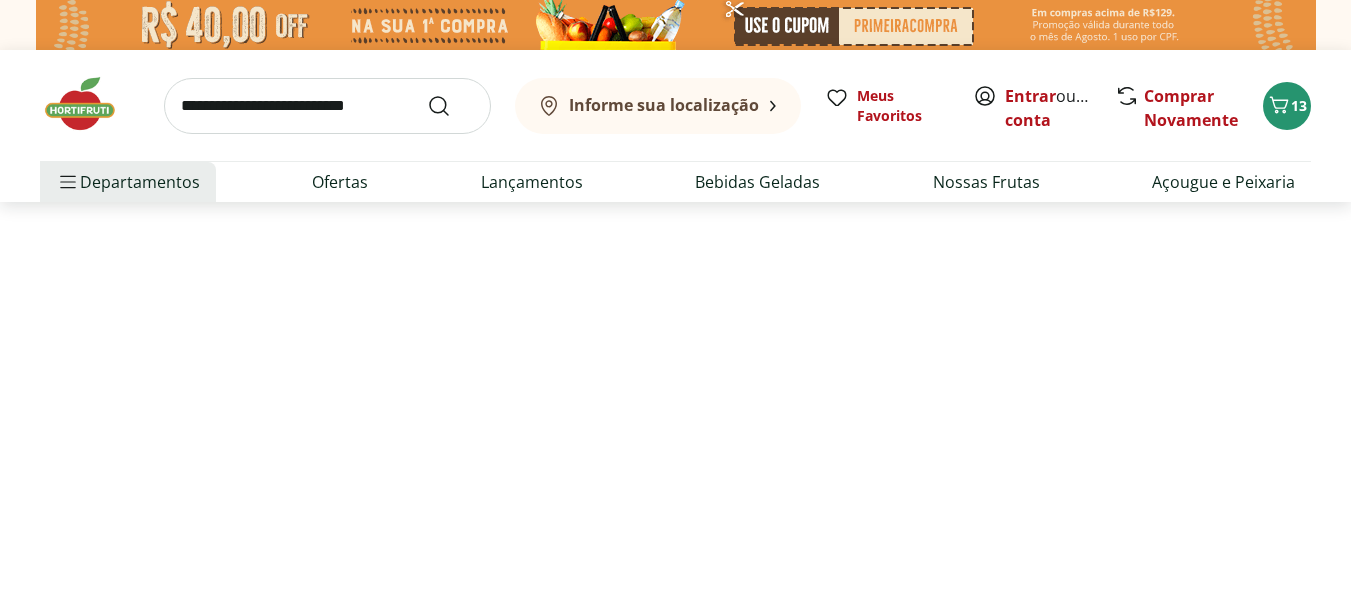 select on "**********" 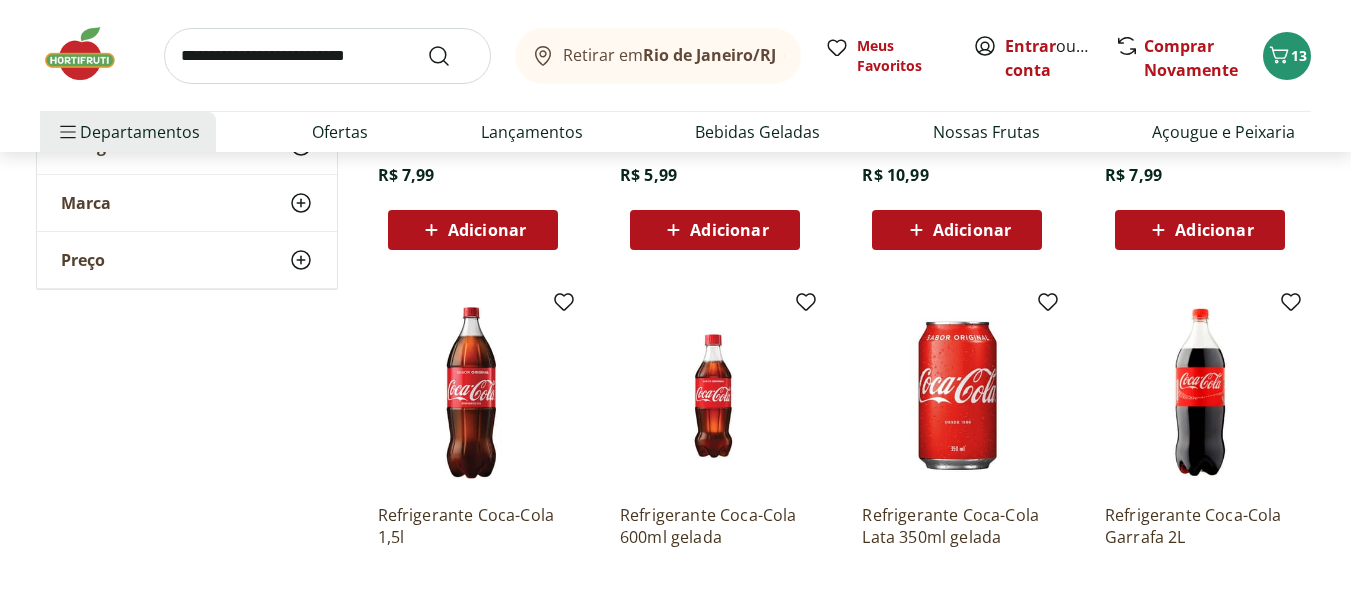 scroll, scrollTop: 700, scrollLeft: 0, axis: vertical 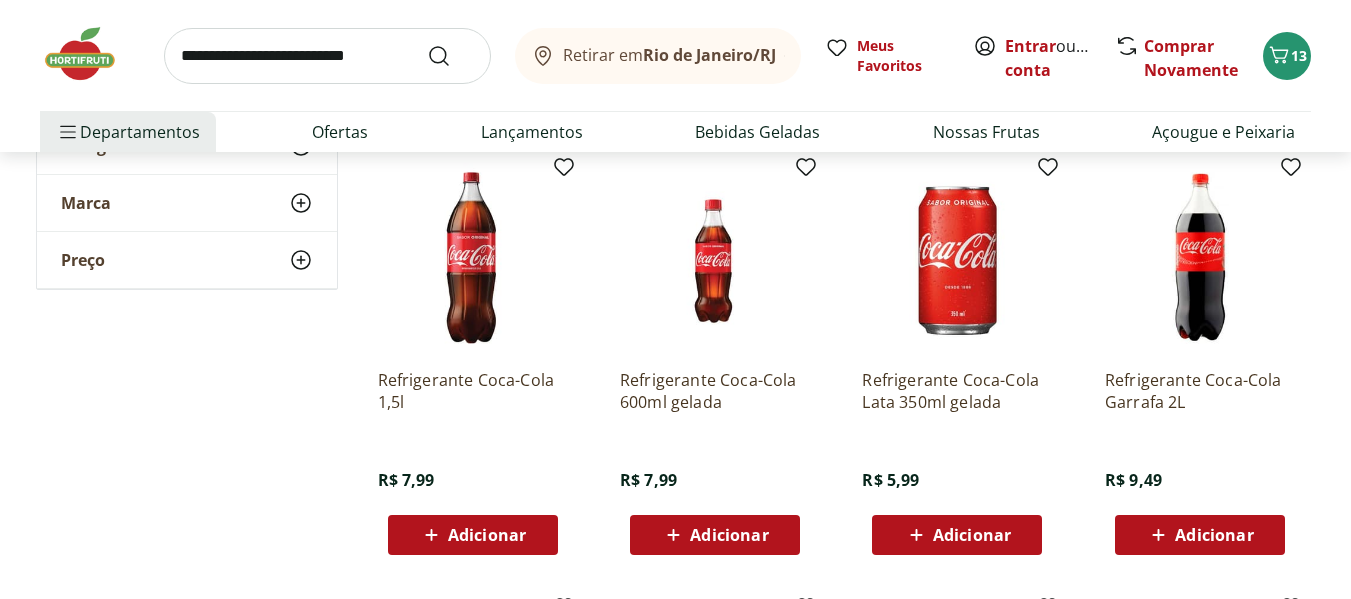 click on "Adicionar" at bounding box center (487, 535) 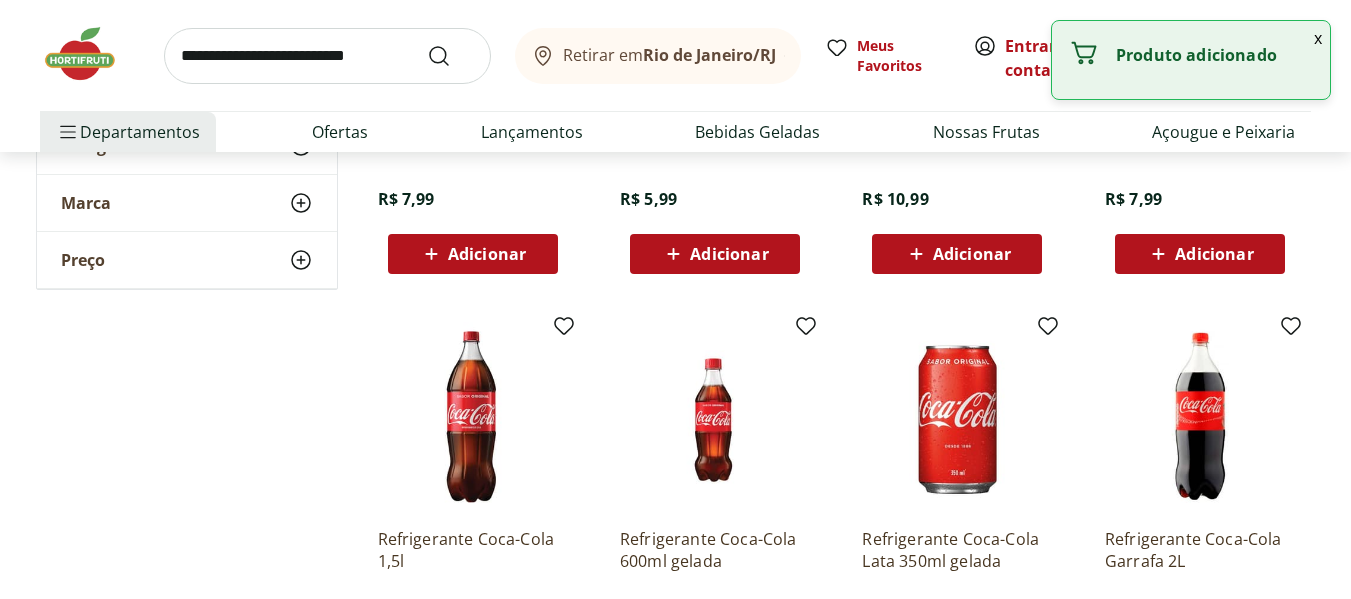scroll, scrollTop: 500, scrollLeft: 0, axis: vertical 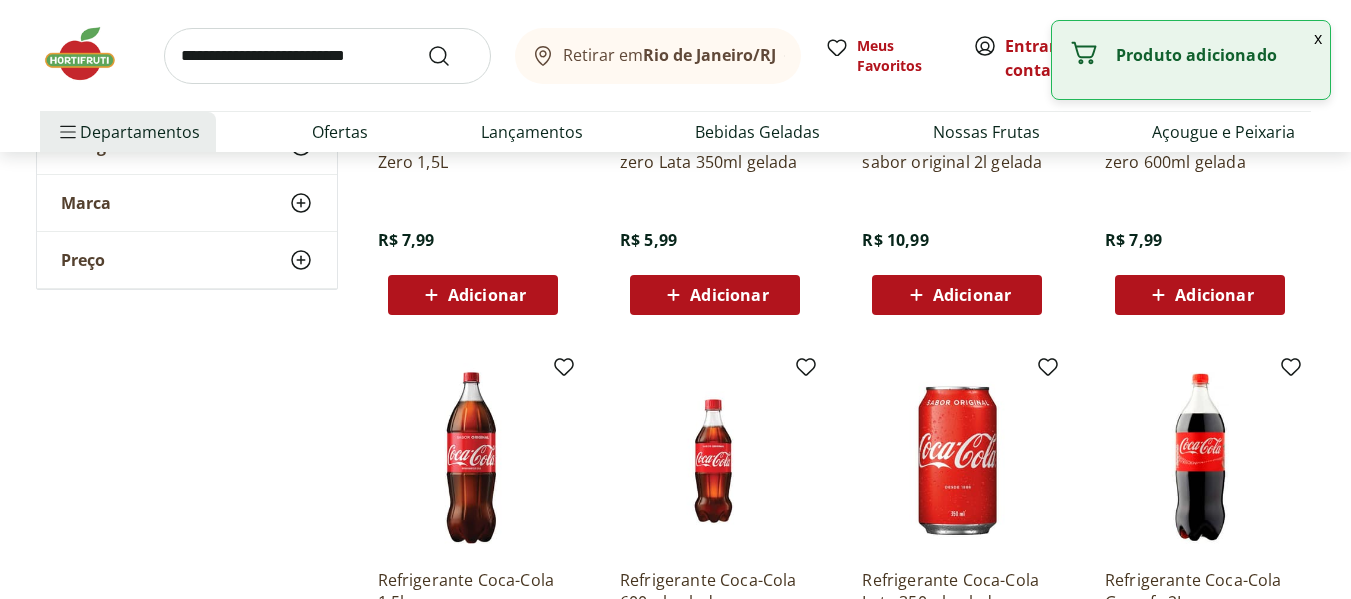 click at bounding box center (327, 56) 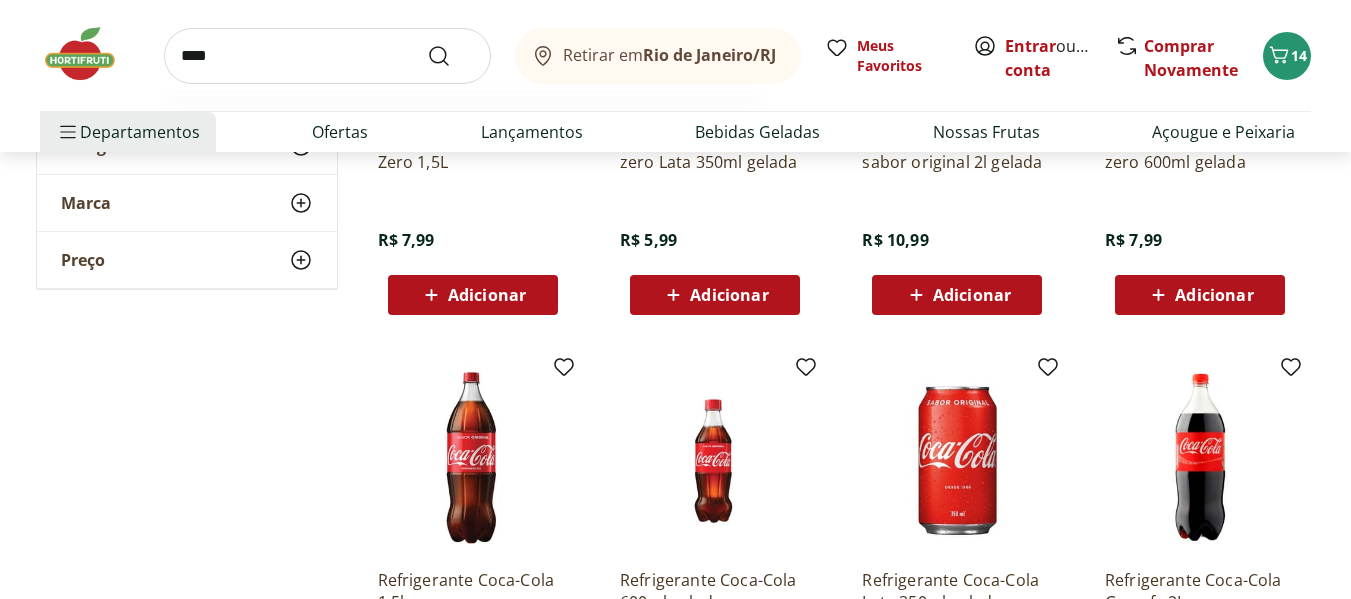type on "*****" 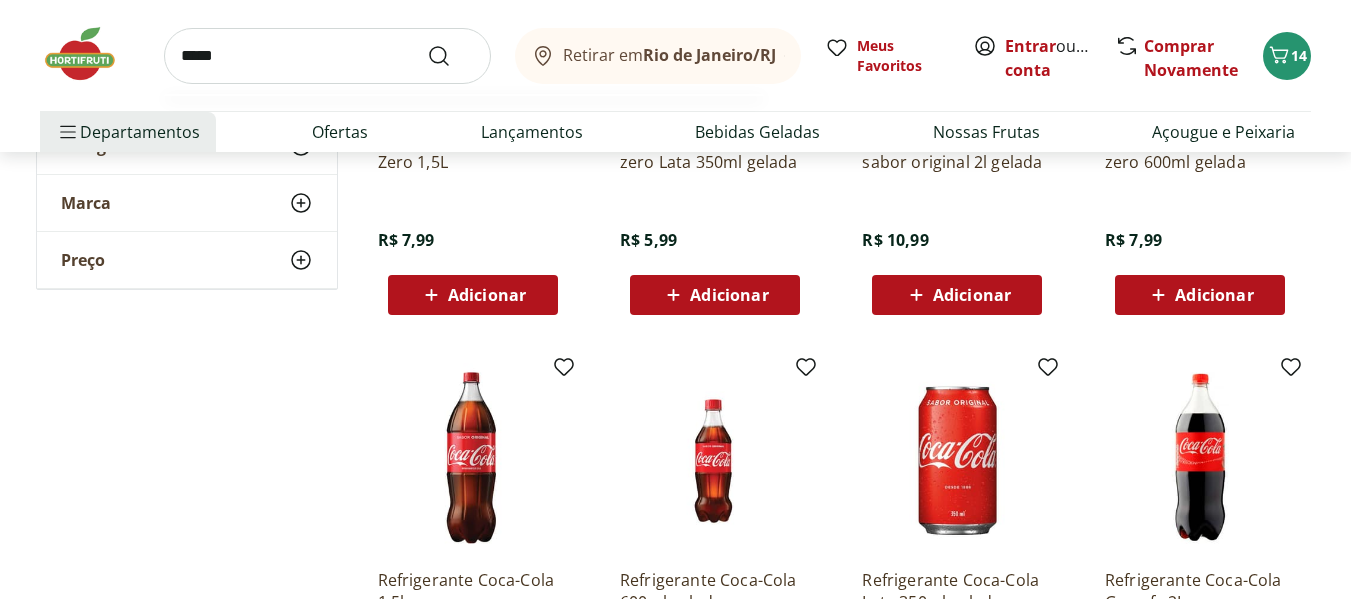click at bounding box center [451, 56] 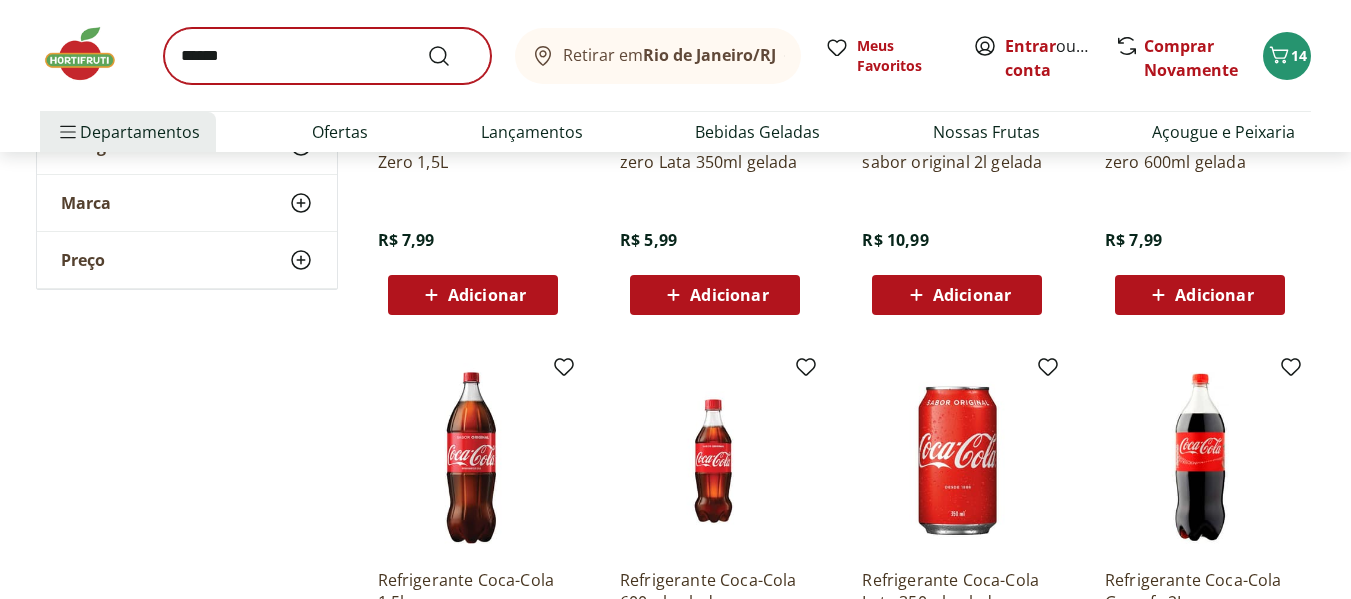 scroll, scrollTop: 0, scrollLeft: 0, axis: both 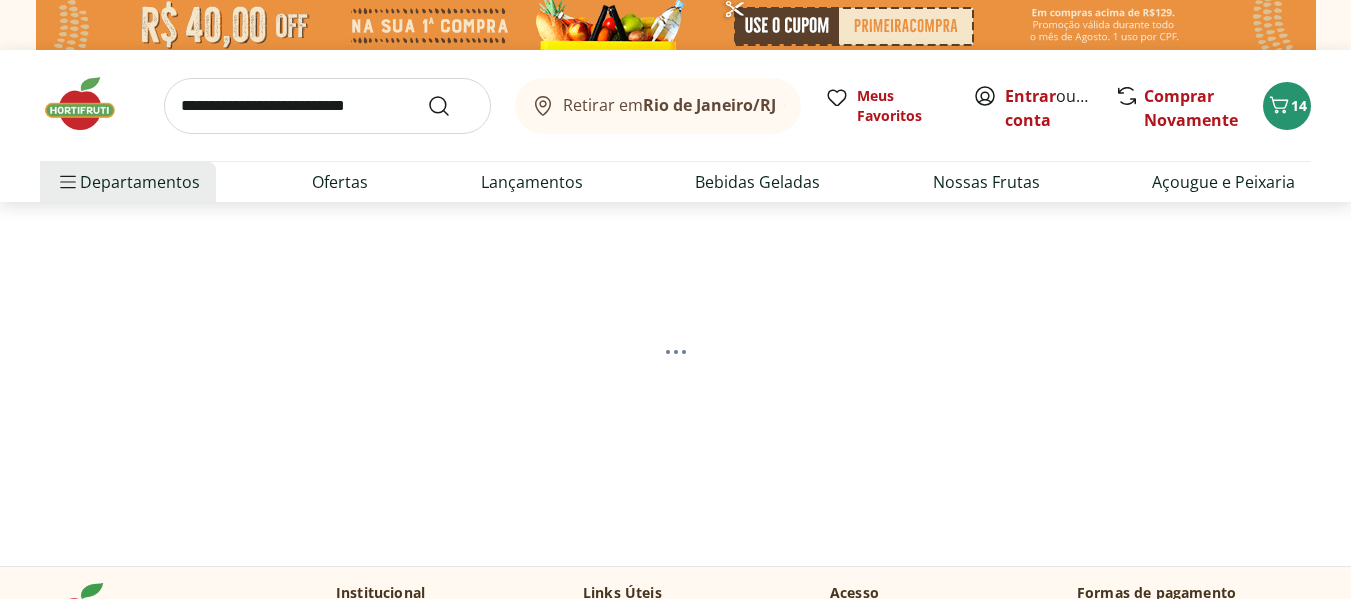 click at bounding box center (327, 106) 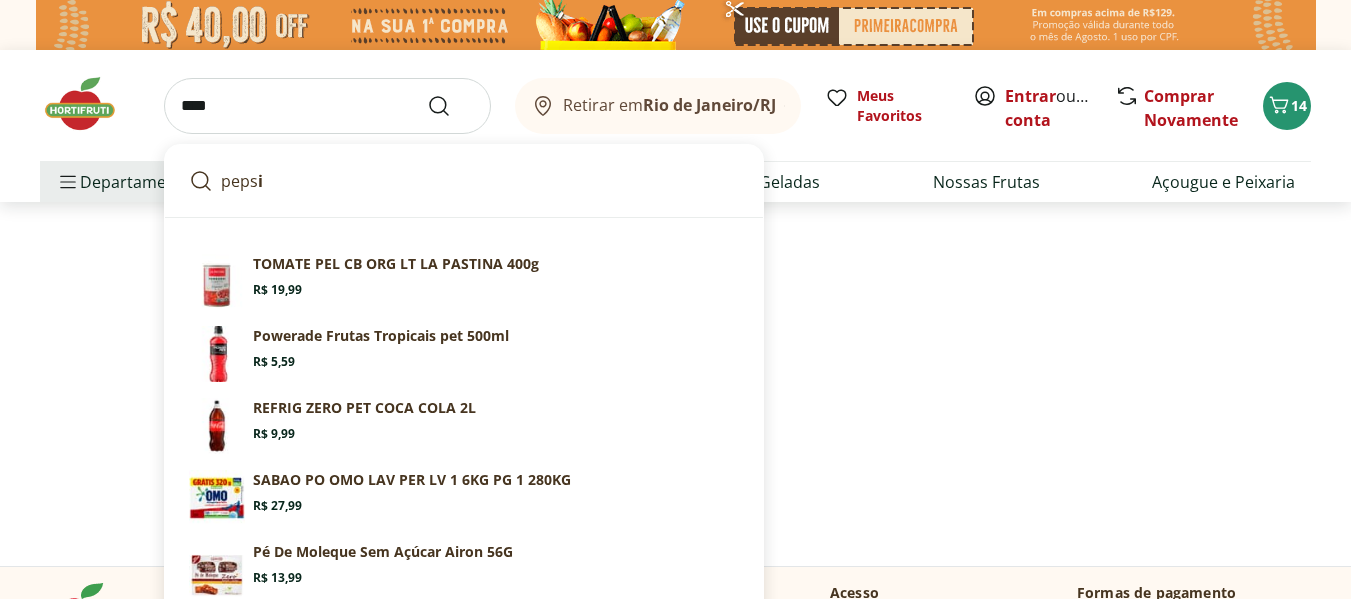 type on "*****" 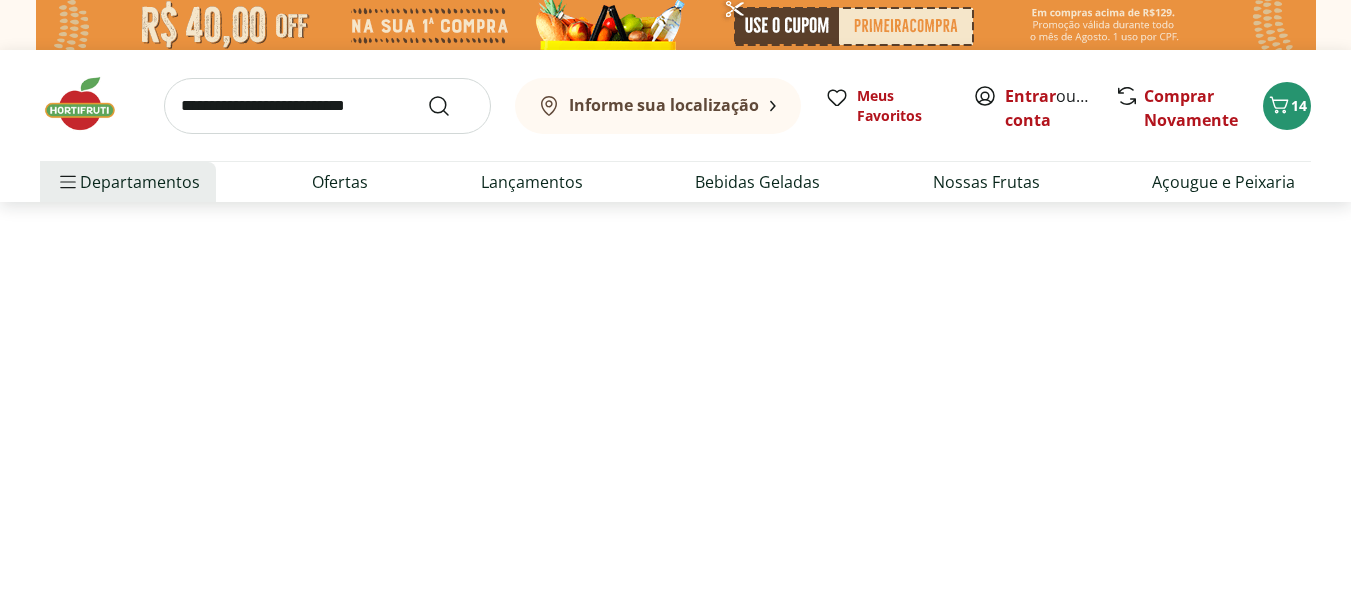select on "**********" 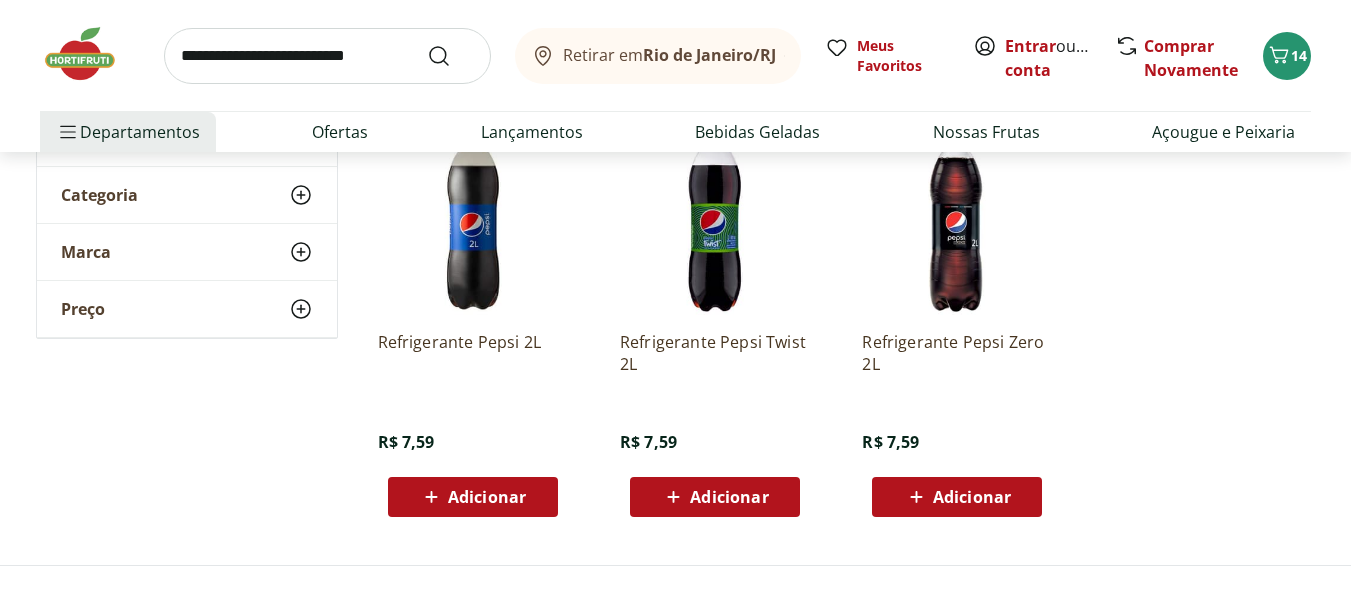 scroll, scrollTop: 300, scrollLeft: 0, axis: vertical 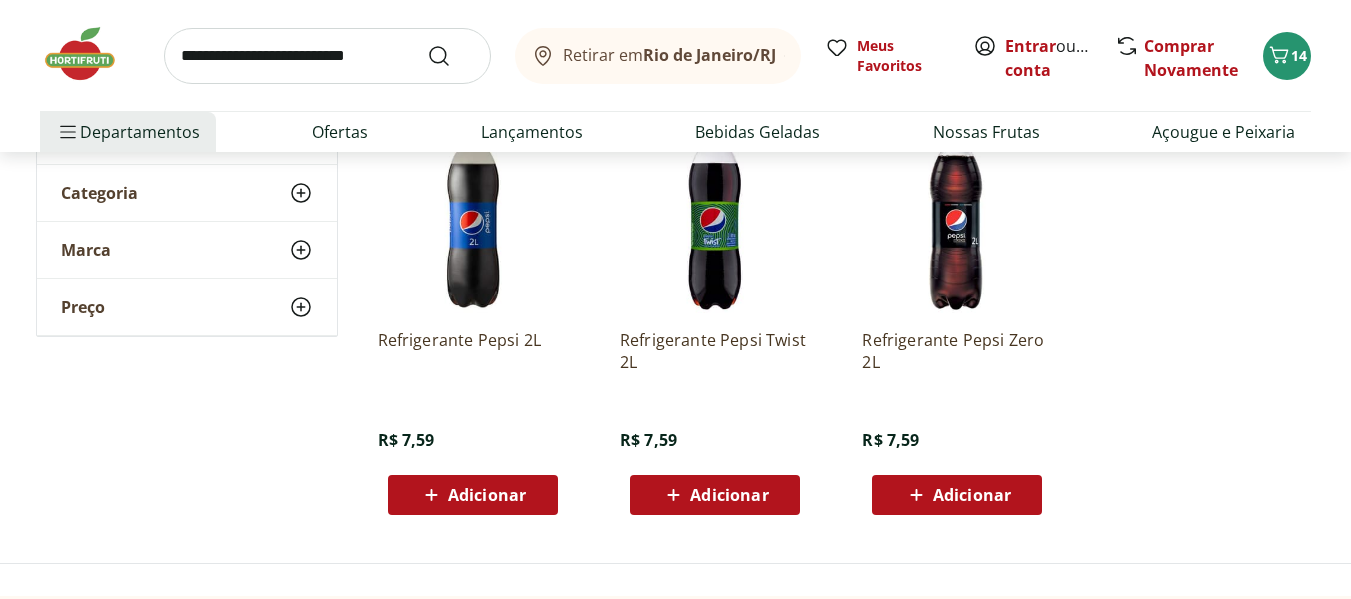 click at bounding box center [957, 218] 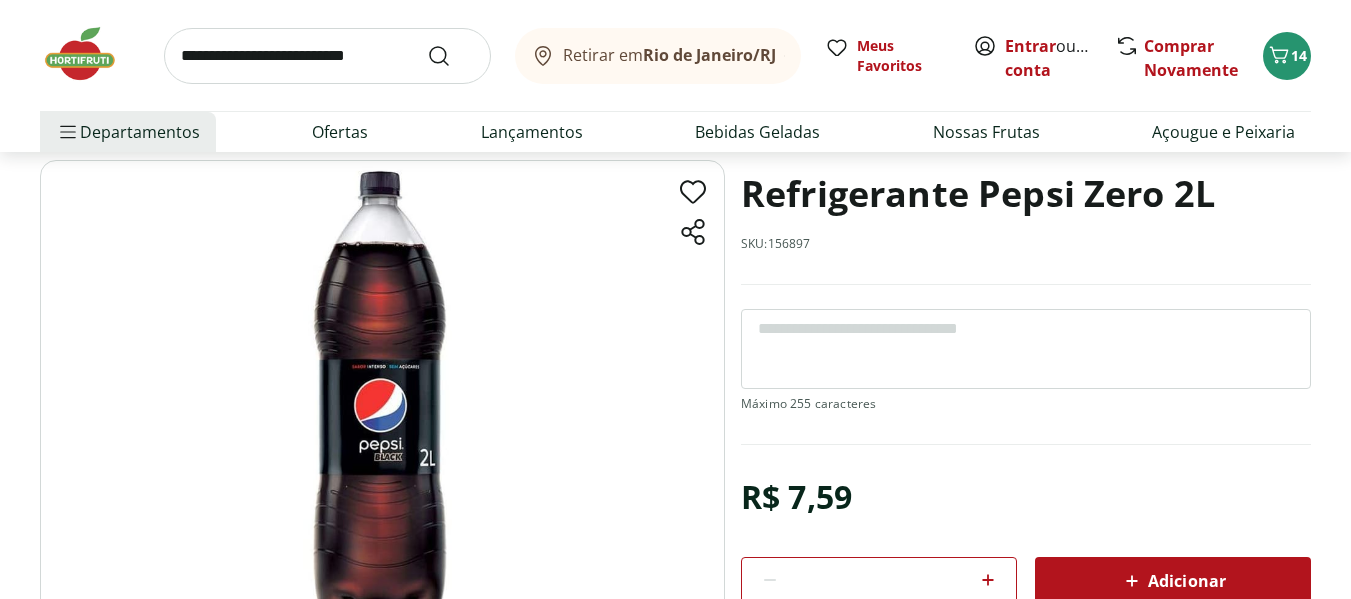 scroll, scrollTop: 200, scrollLeft: 0, axis: vertical 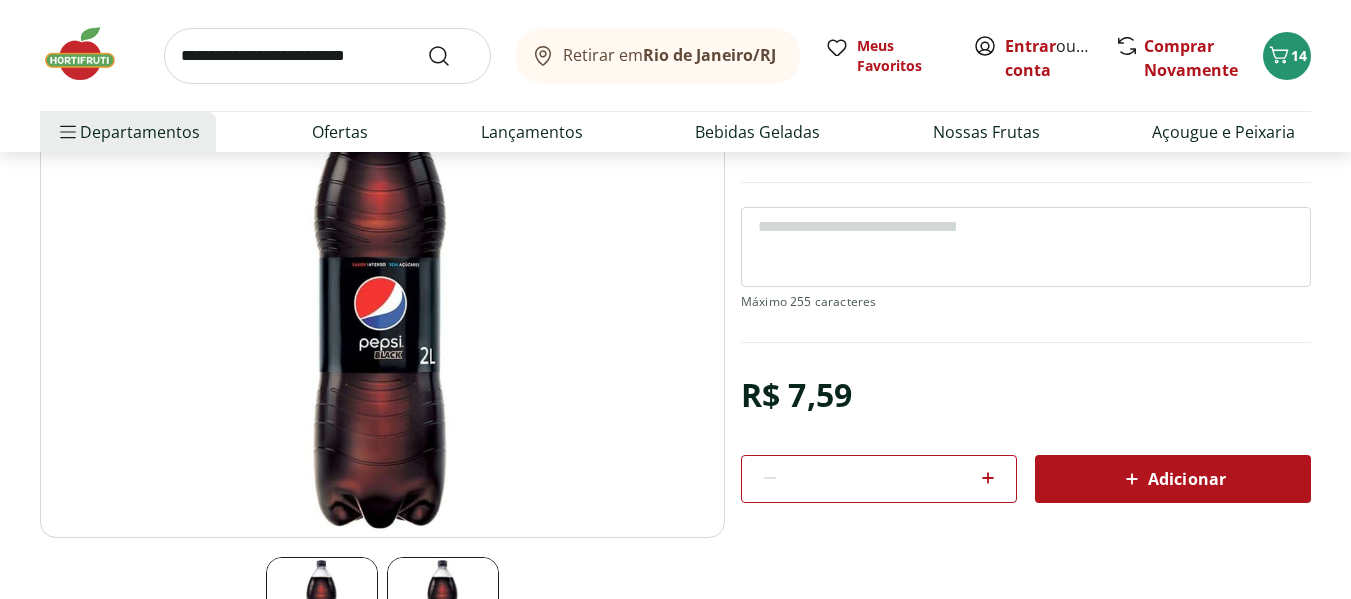click at bounding box center (382, 298) 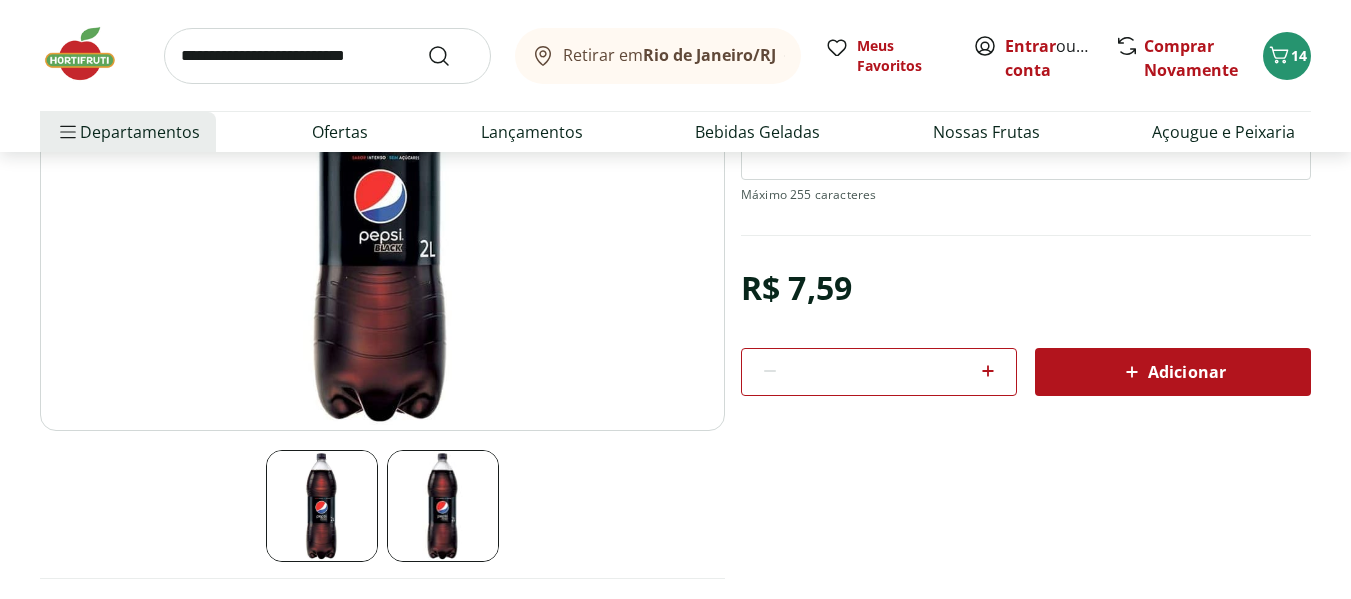 scroll, scrollTop: 400, scrollLeft: 0, axis: vertical 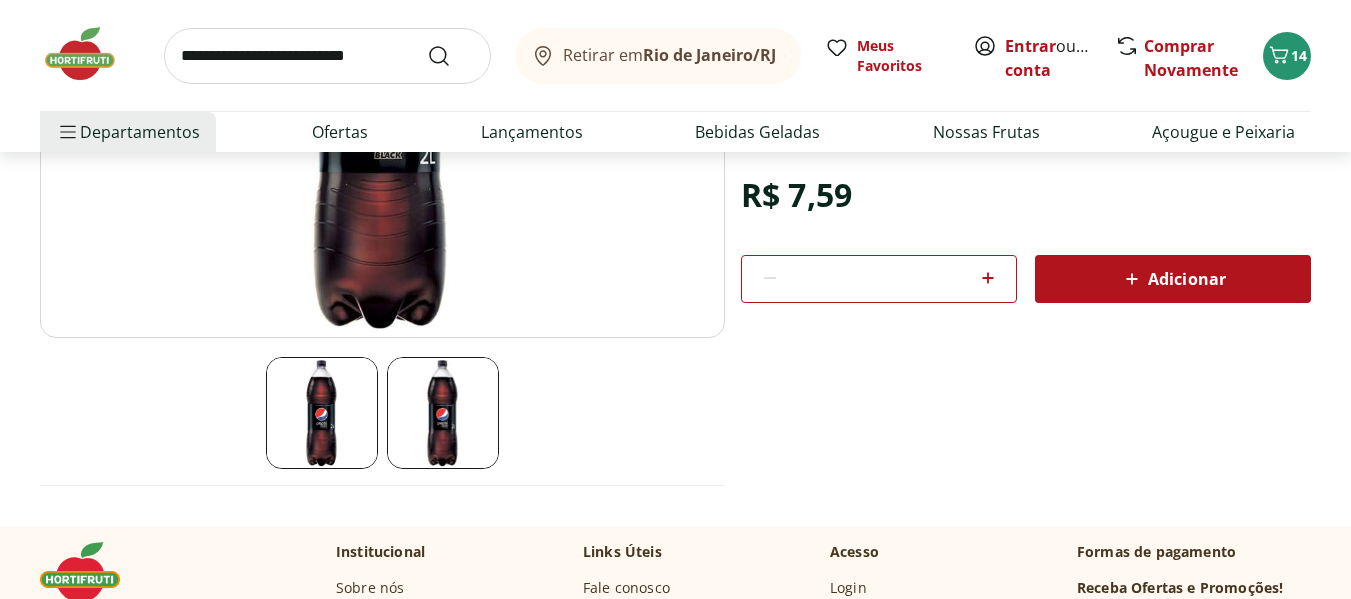 click at bounding box center (443, 413) 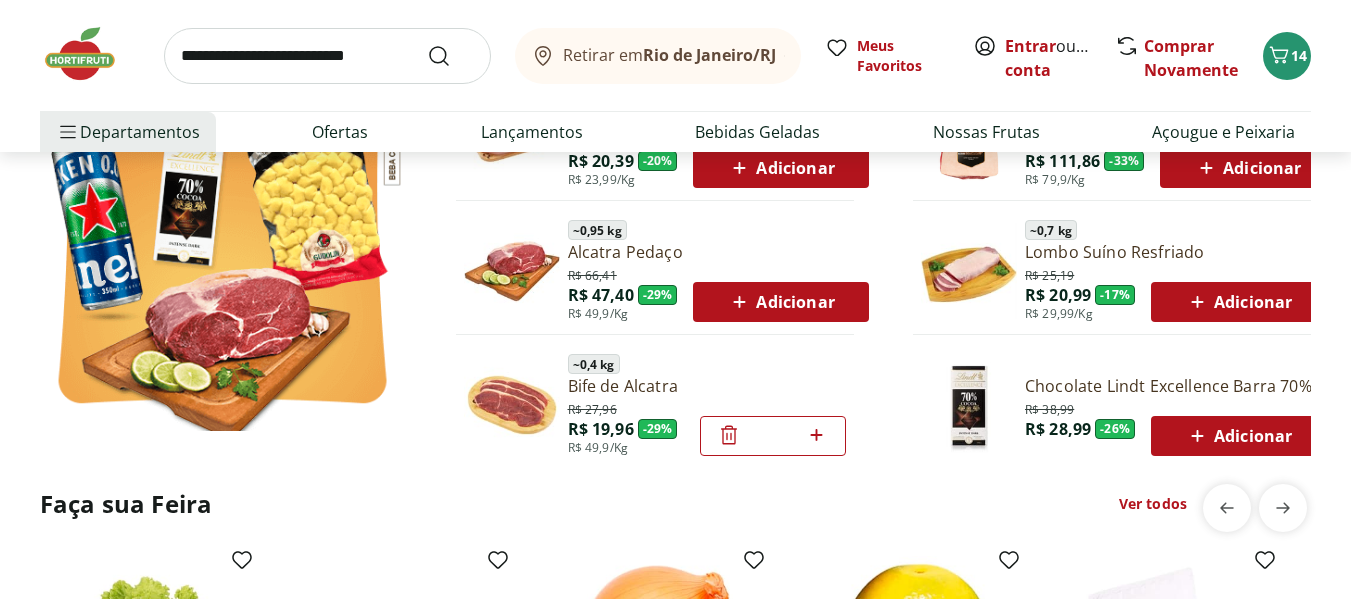 scroll, scrollTop: 1000, scrollLeft: 0, axis: vertical 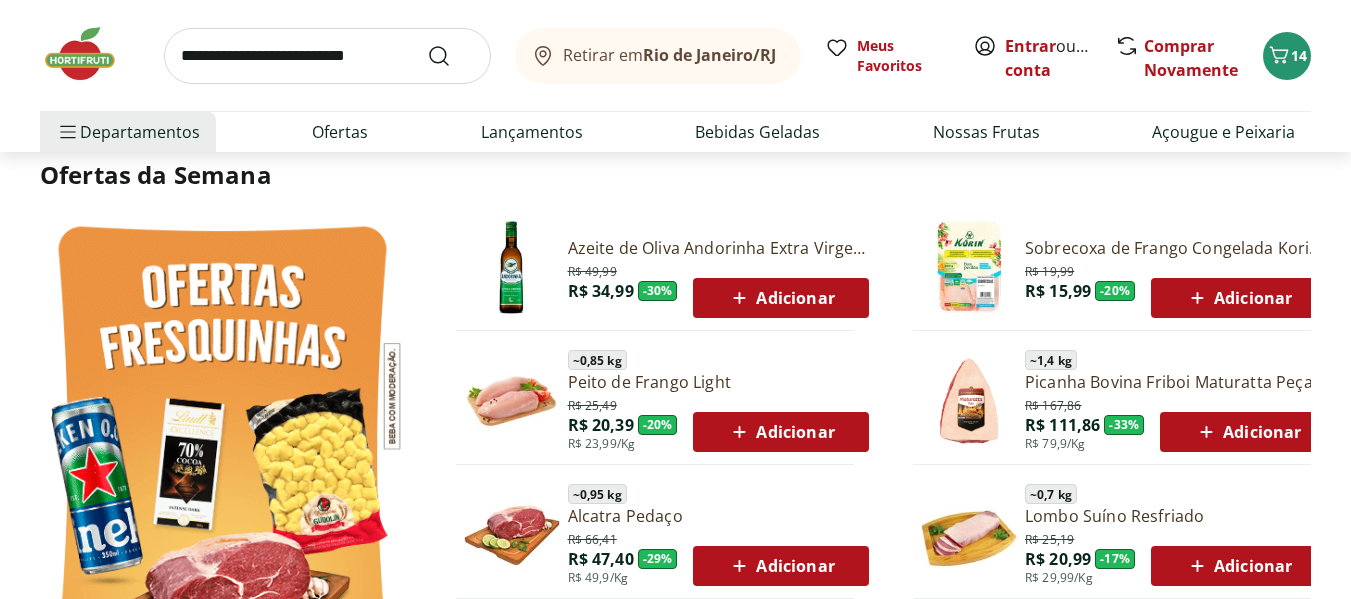 click at bounding box center (327, 56) 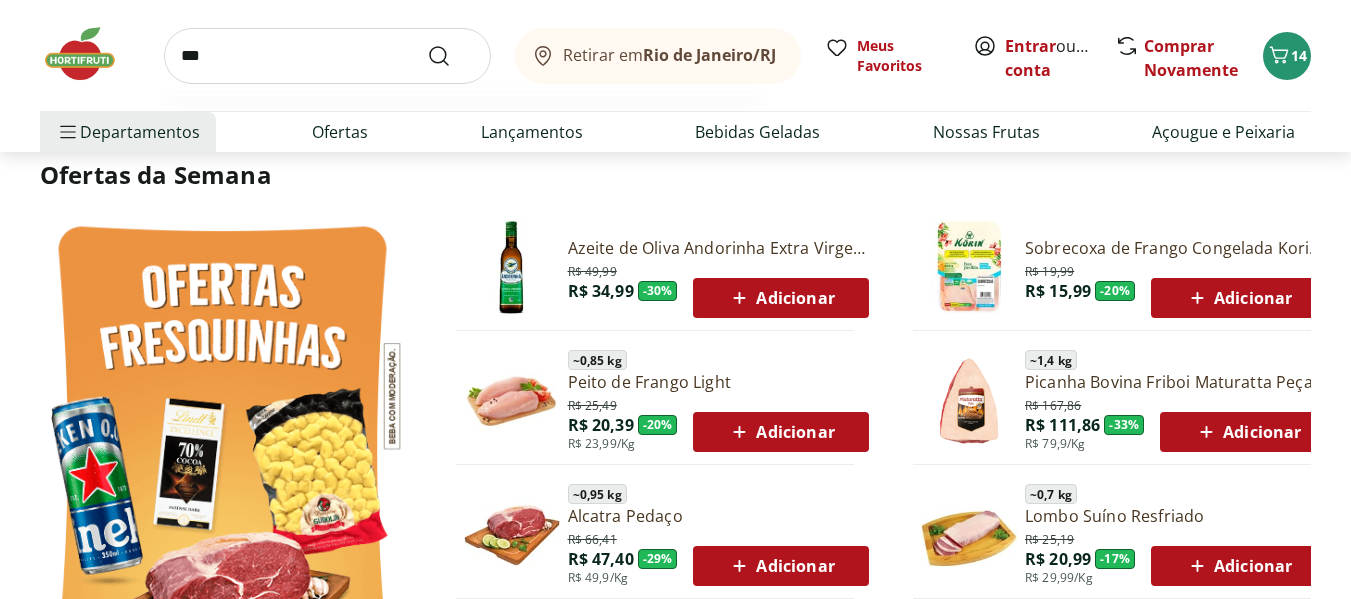 type on "****" 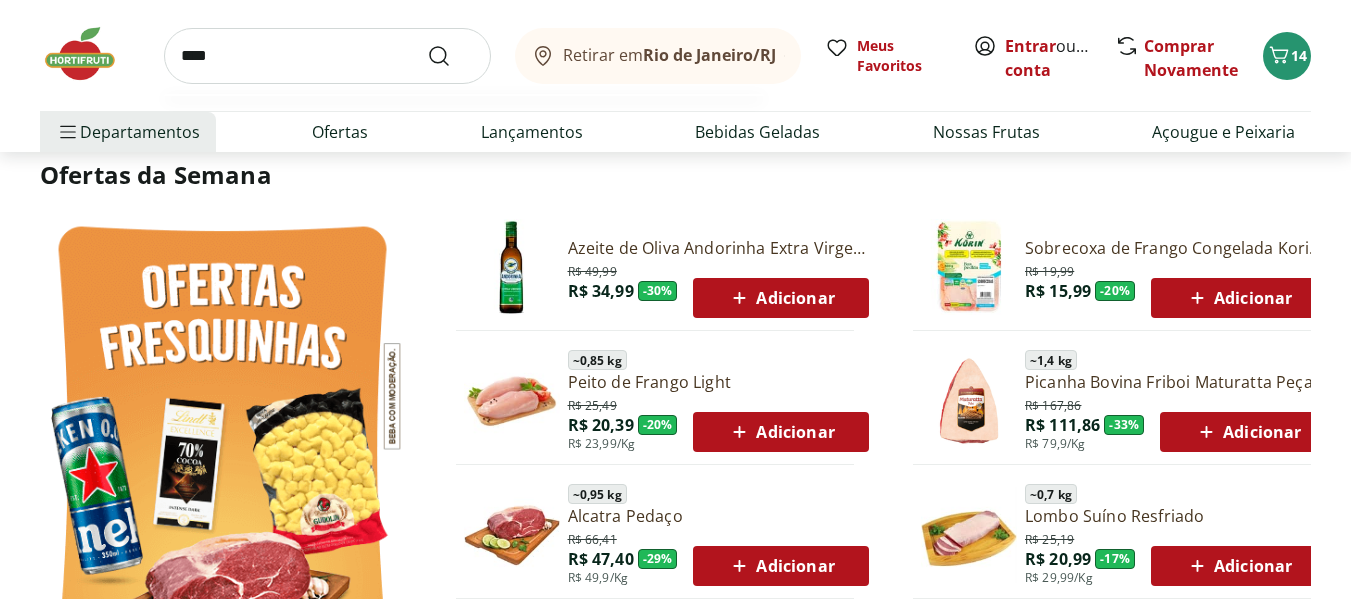 click at bounding box center [451, 56] 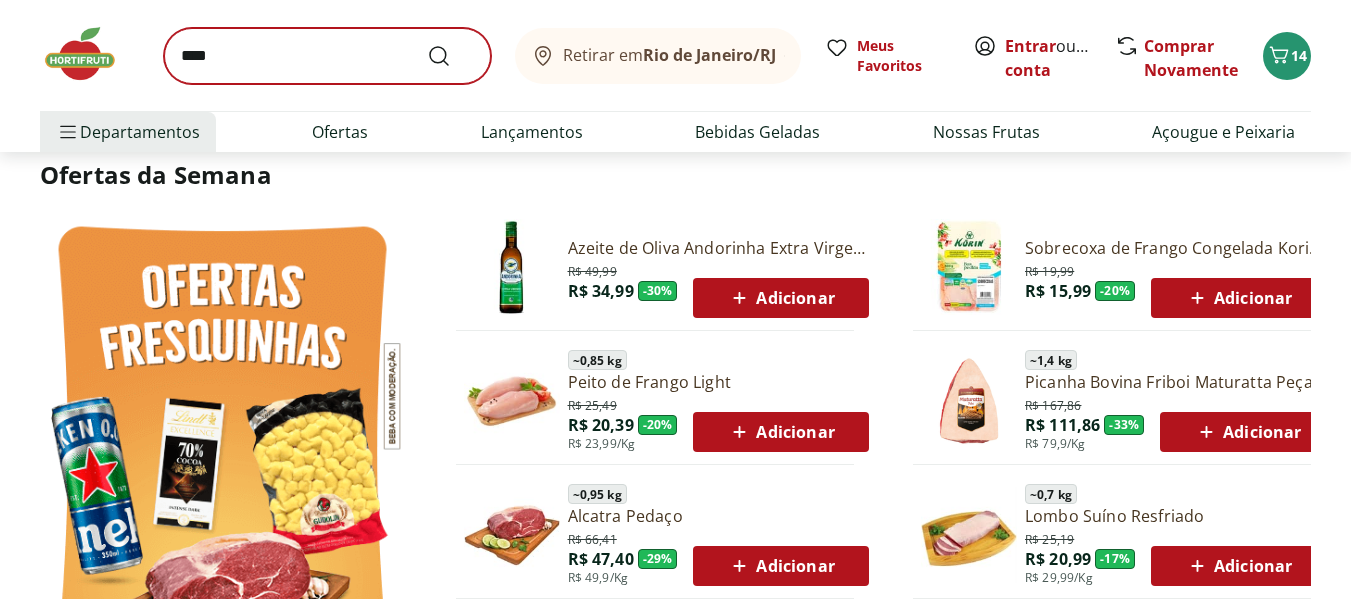scroll, scrollTop: 0, scrollLeft: 0, axis: both 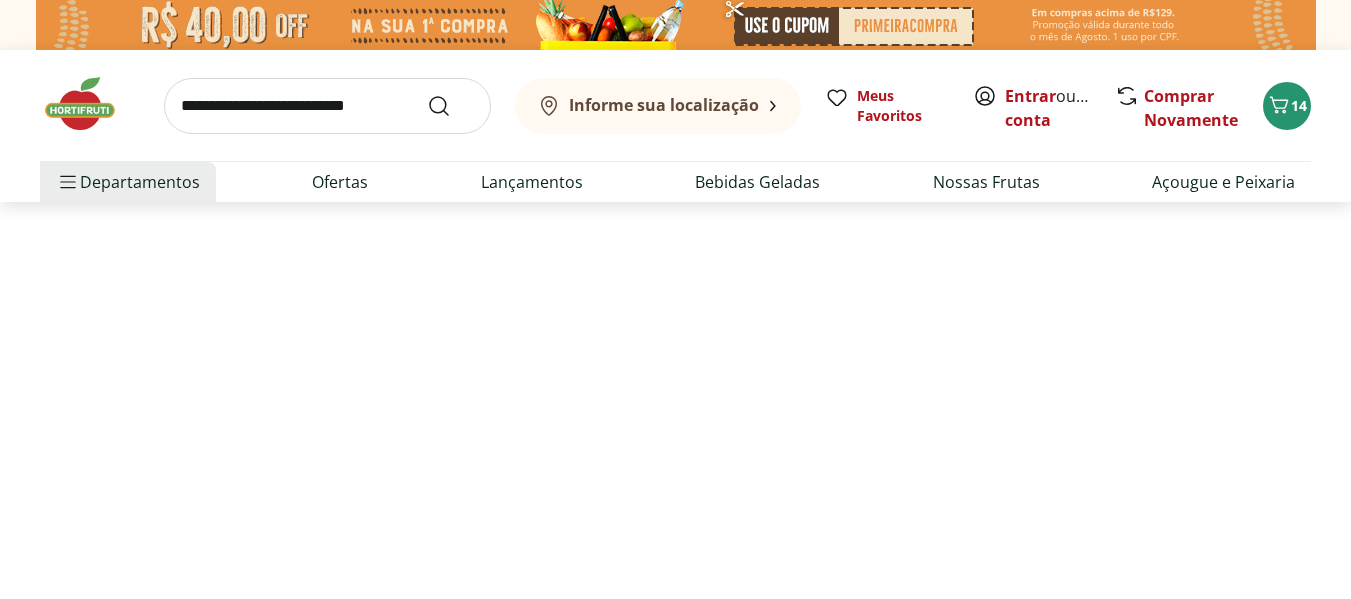 select on "**********" 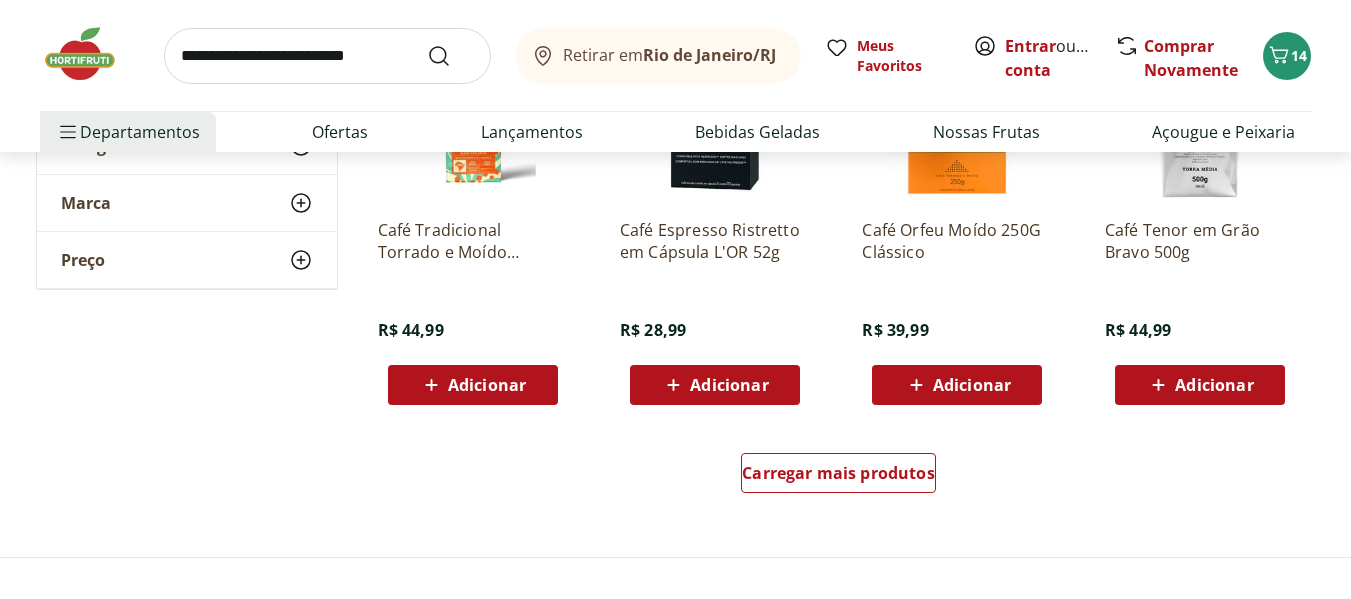 scroll, scrollTop: 1300, scrollLeft: 0, axis: vertical 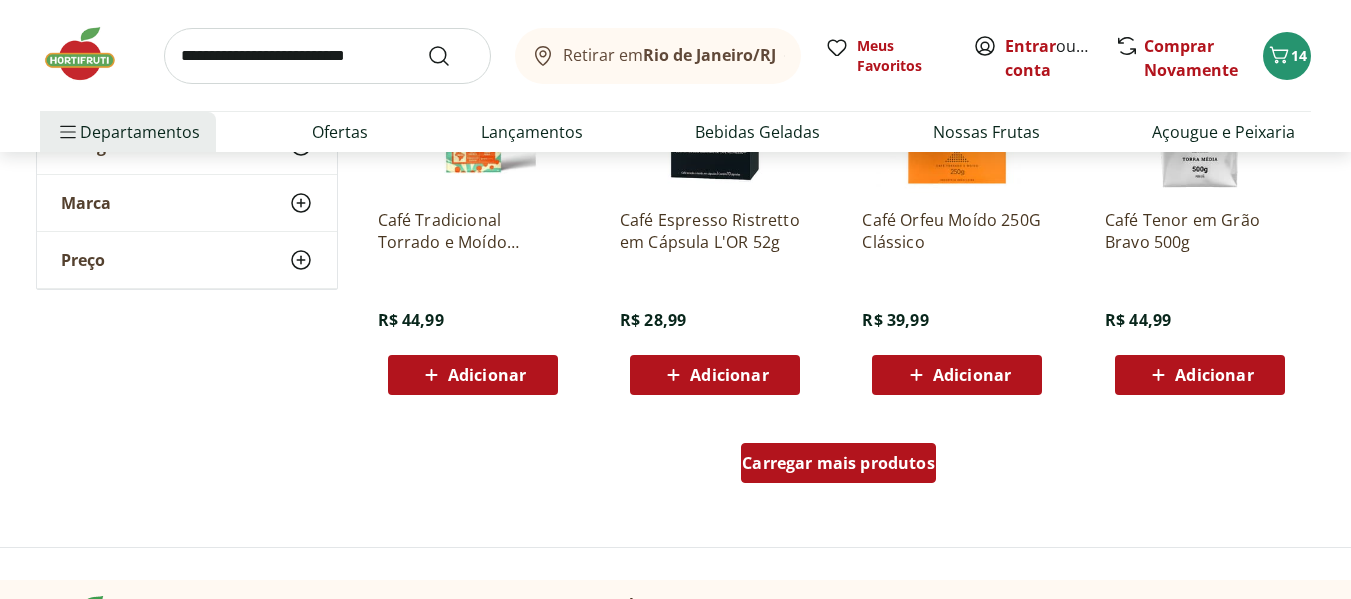 click on "Carregar mais produtos" at bounding box center (838, 463) 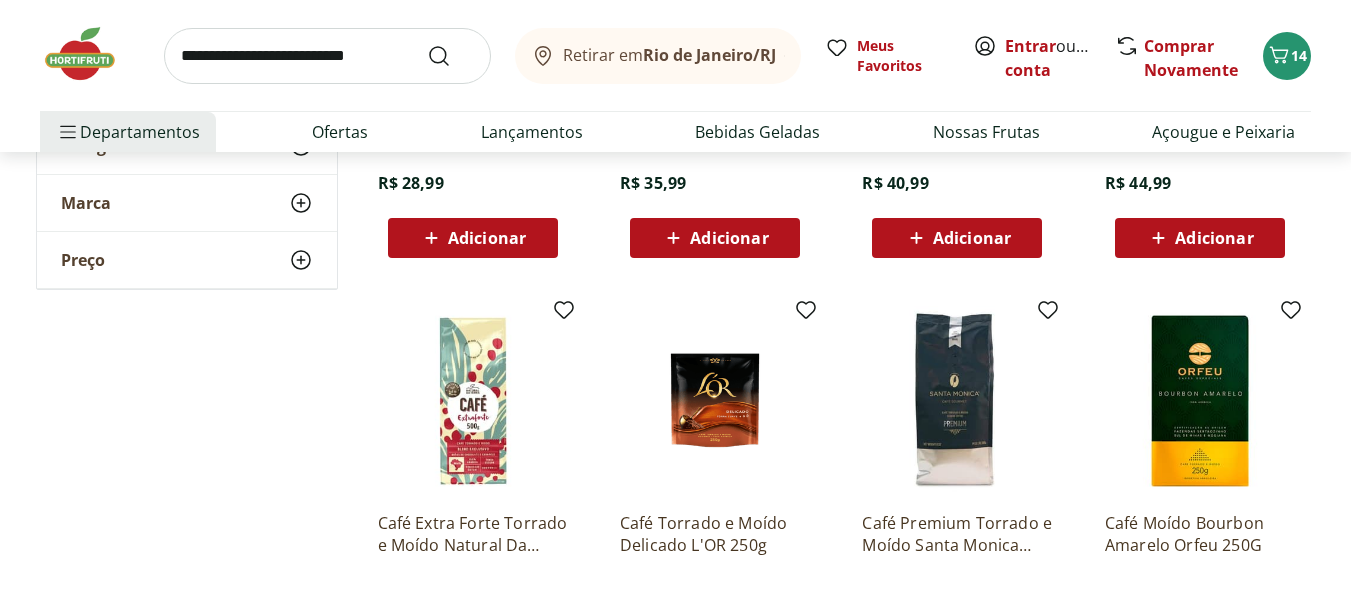 scroll, scrollTop: 2500, scrollLeft: 0, axis: vertical 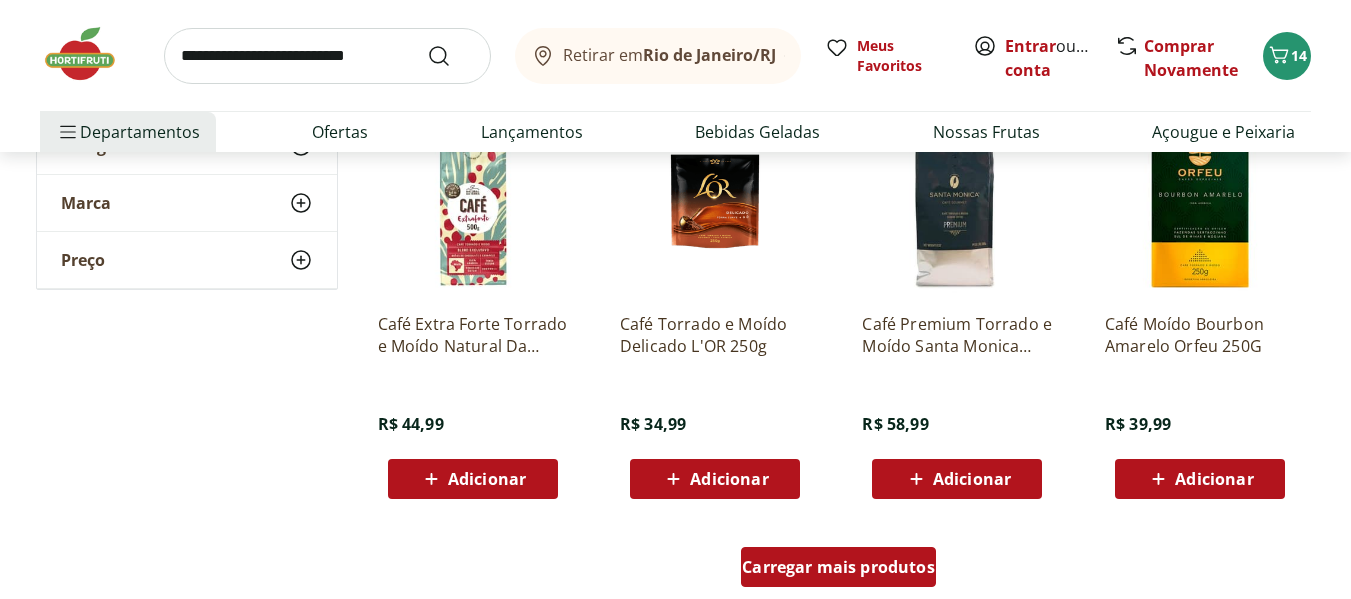 click on "Carregar mais produtos" at bounding box center [838, 567] 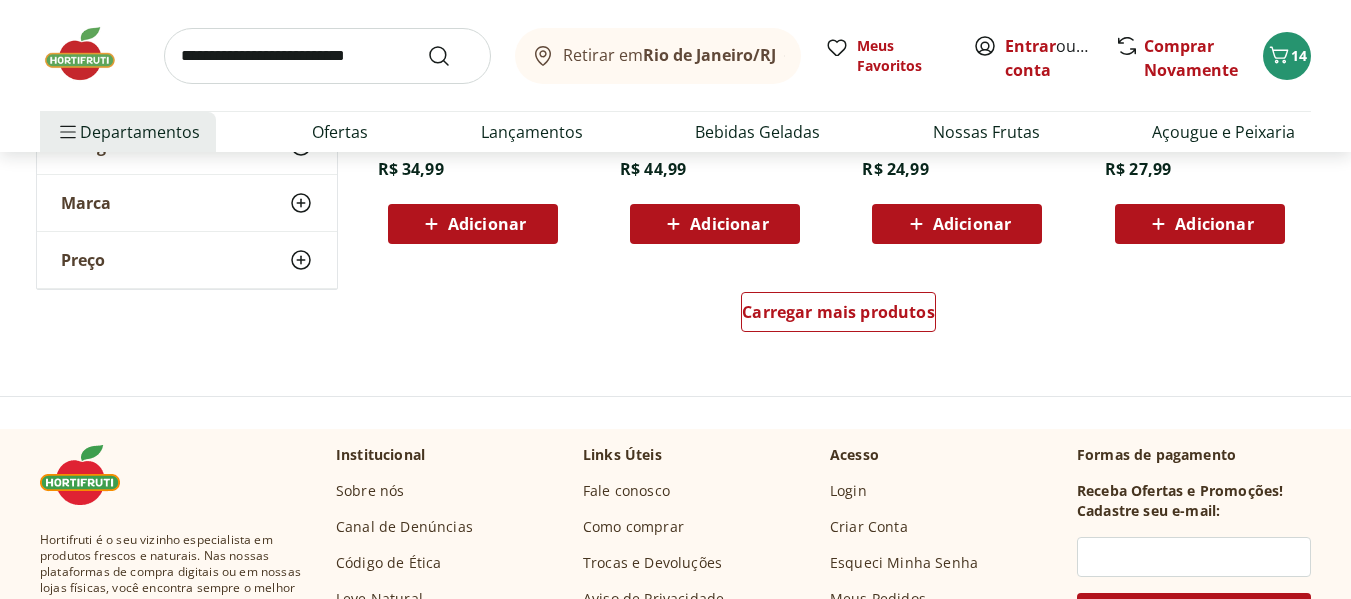 scroll, scrollTop: 4100, scrollLeft: 0, axis: vertical 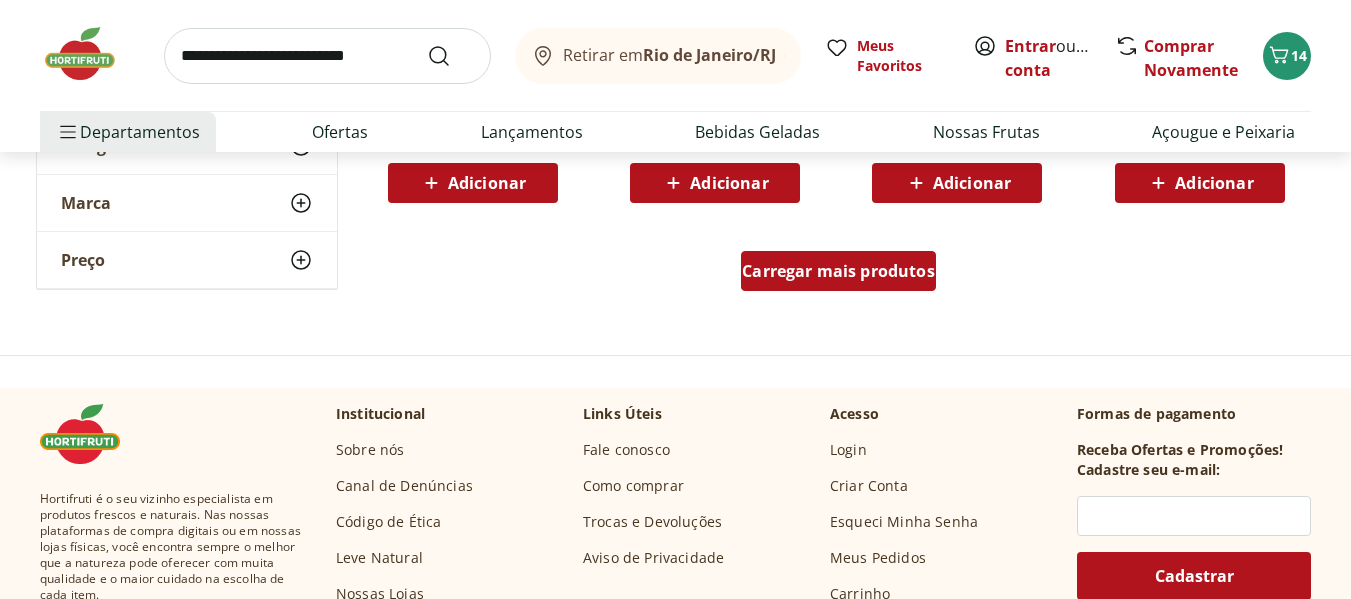 click on "Carregar mais produtos" at bounding box center [838, 271] 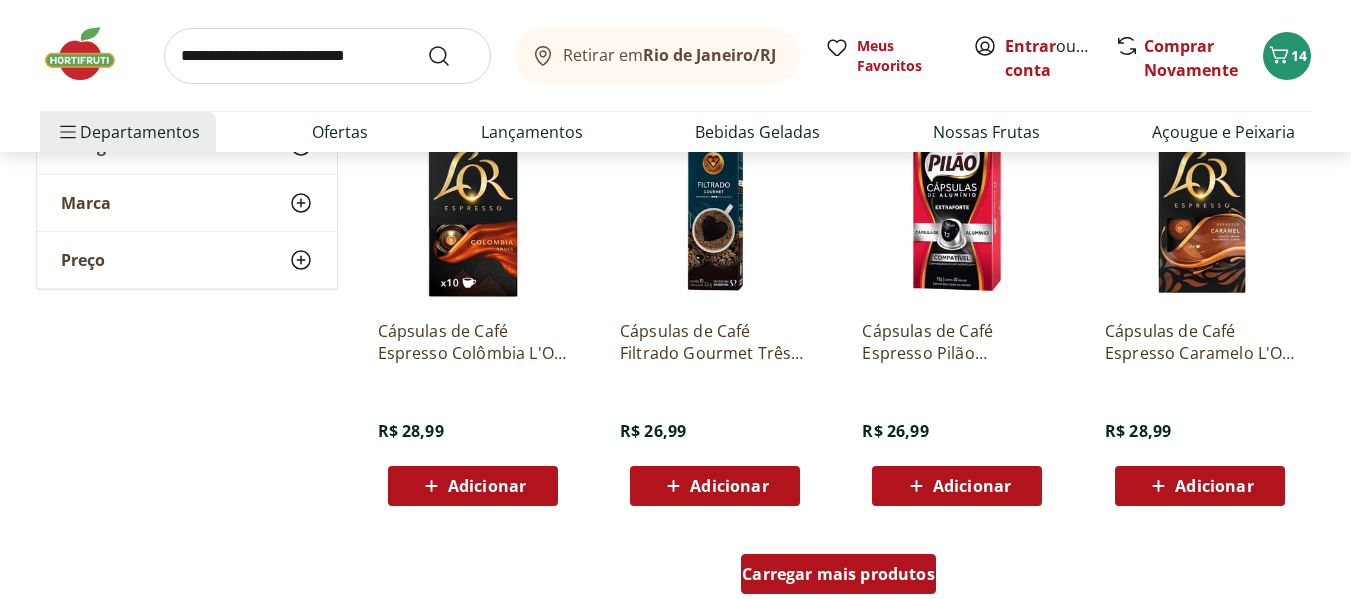 scroll, scrollTop: 5200, scrollLeft: 0, axis: vertical 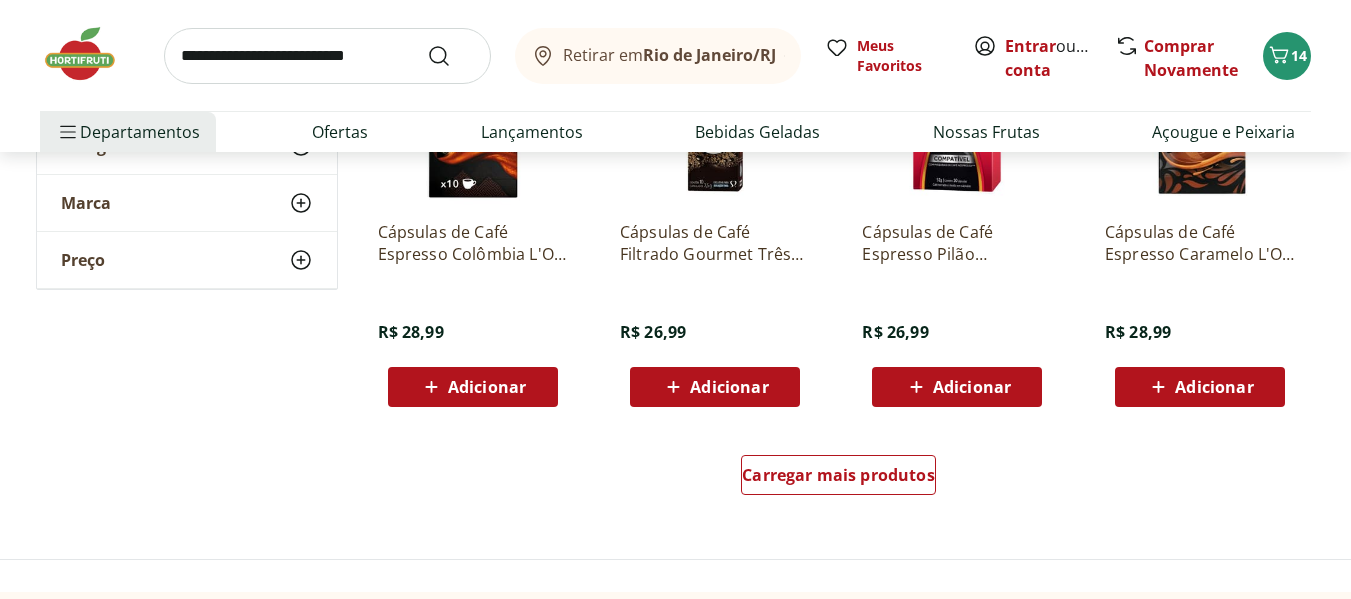 click on "Carregar mais produtos" at bounding box center (839, 479) 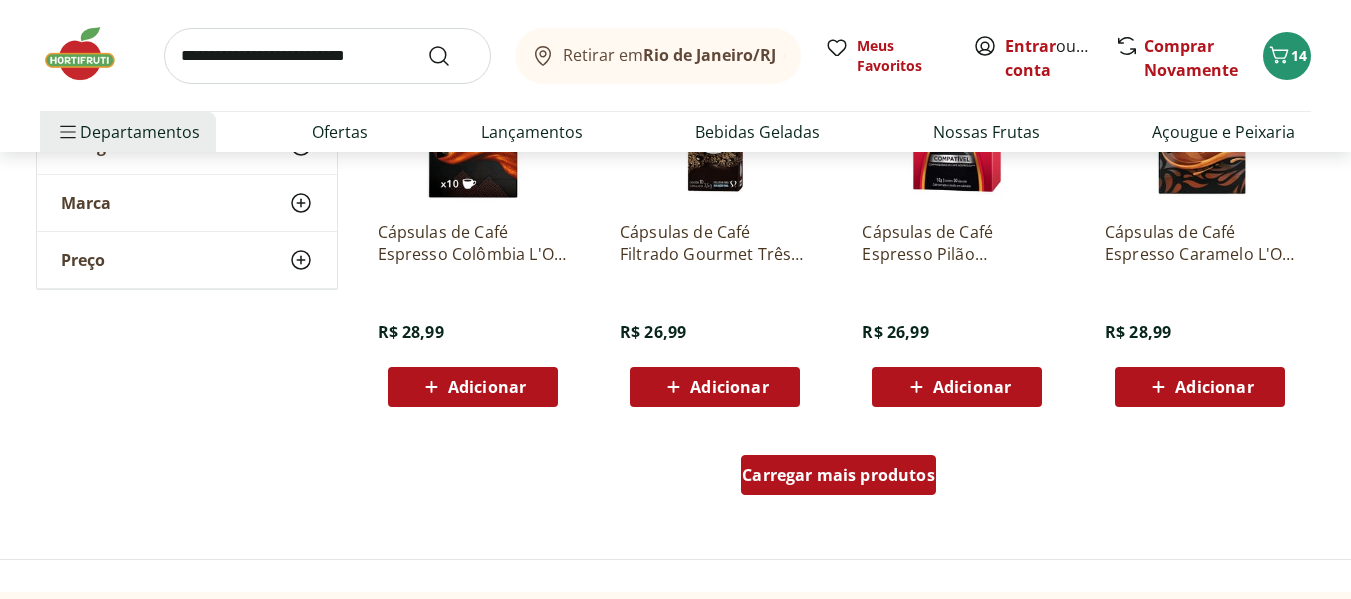 click on "Carregar mais produtos" at bounding box center (838, 475) 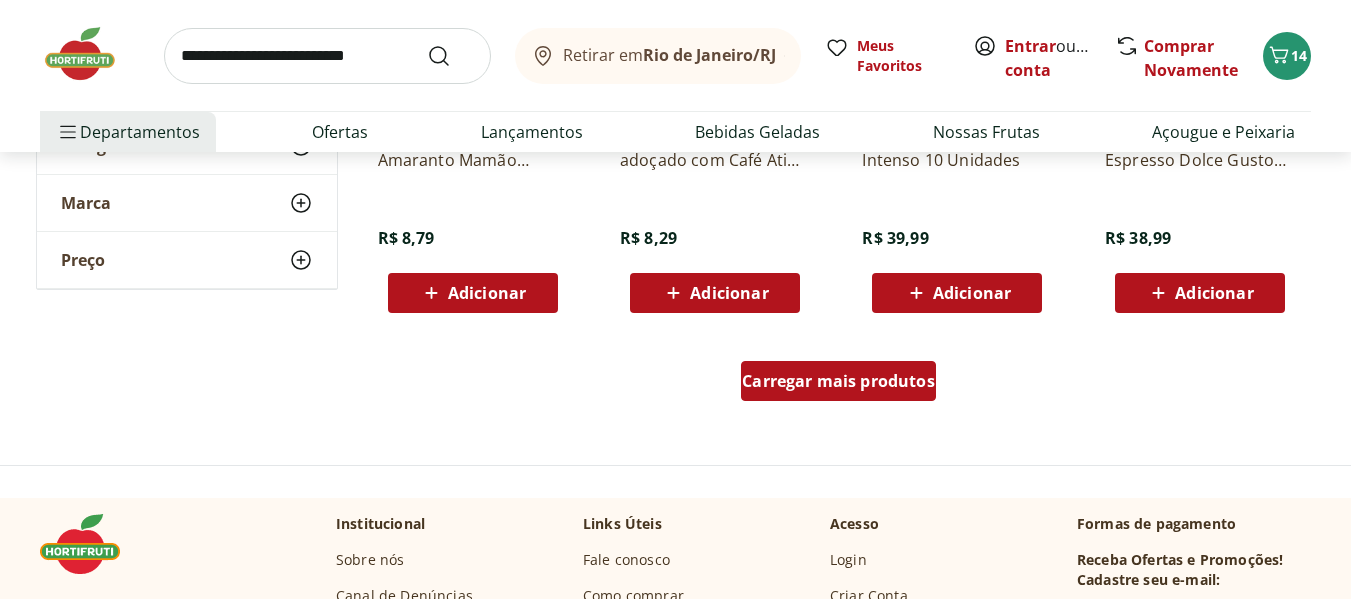 scroll, scrollTop: 6700, scrollLeft: 0, axis: vertical 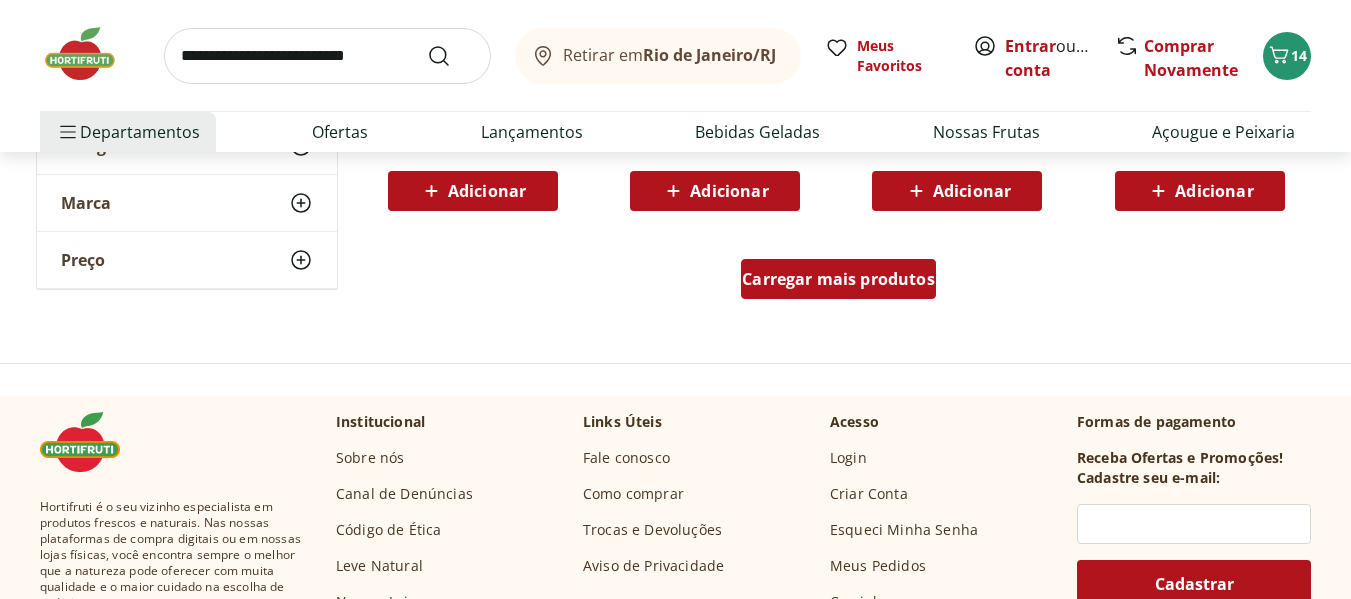 click on "Carregar mais produtos" at bounding box center [838, 279] 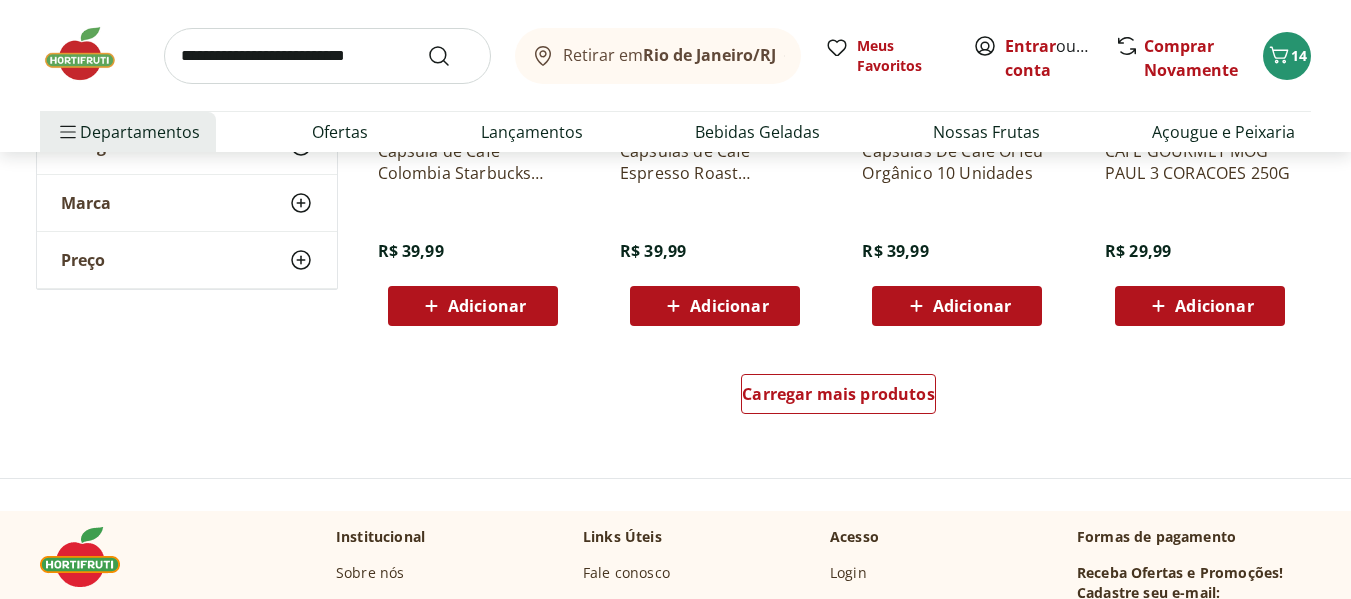 scroll, scrollTop: 8000, scrollLeft: 0, axis: vertical 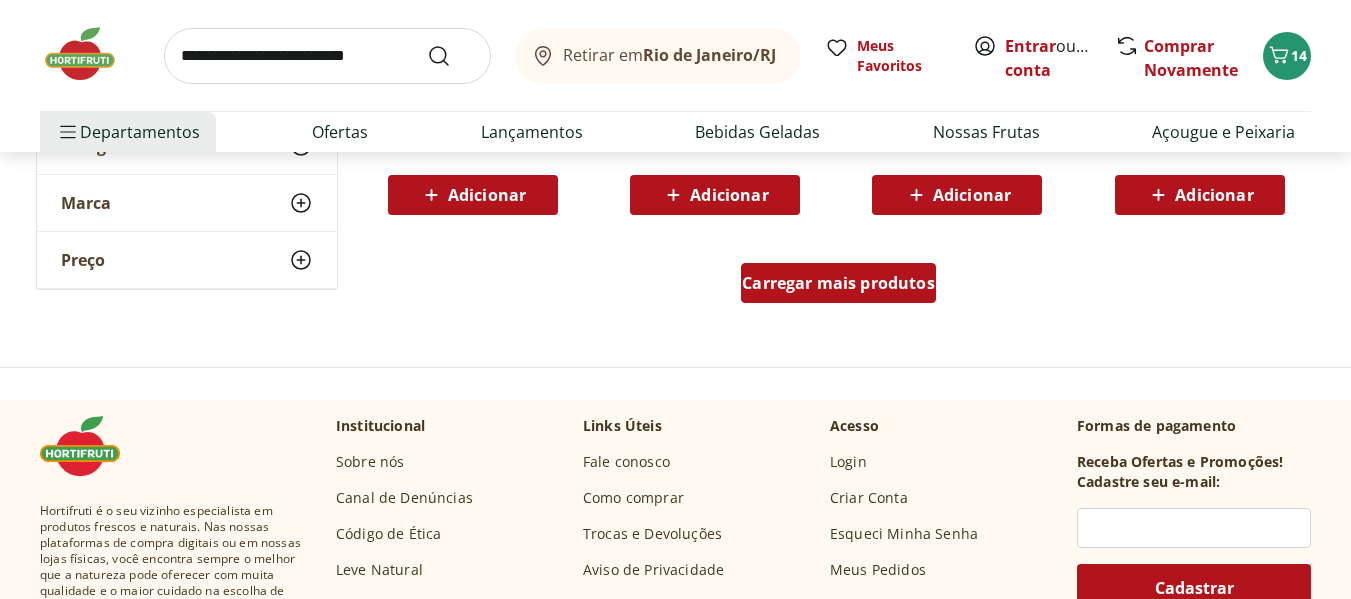click on "Carregar mais produtos" at bounding box center [838, 283] 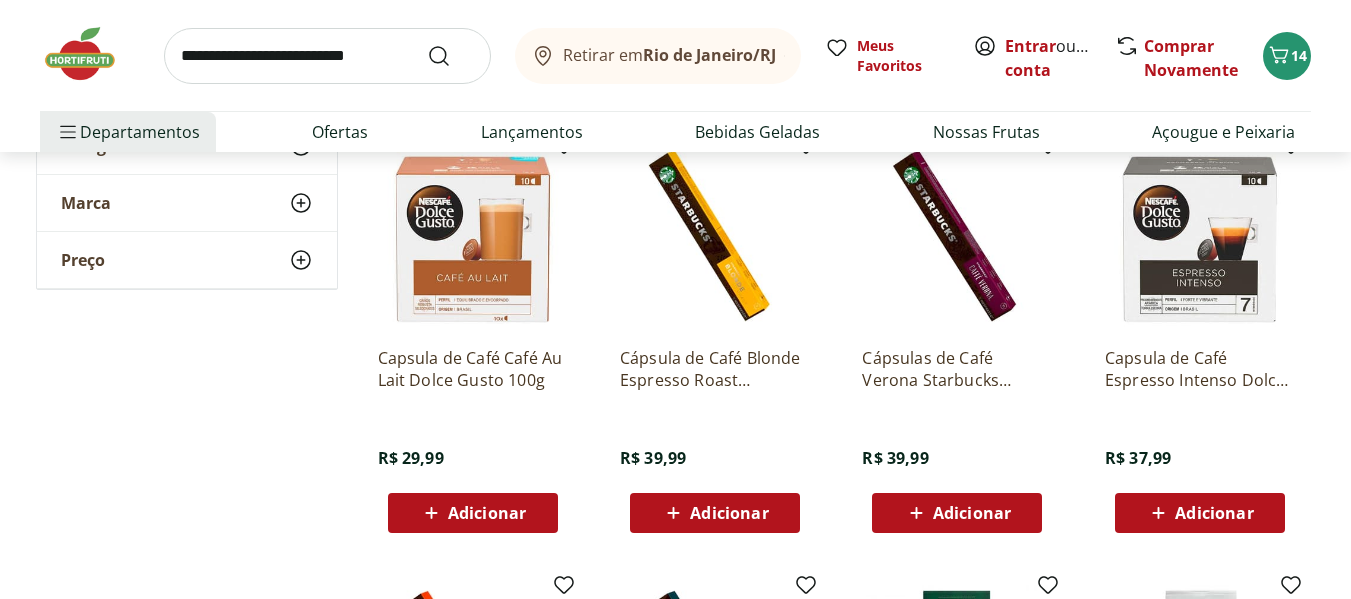 scroll, scrollTop: 7200, scrollLeft: 0, axis: vertical 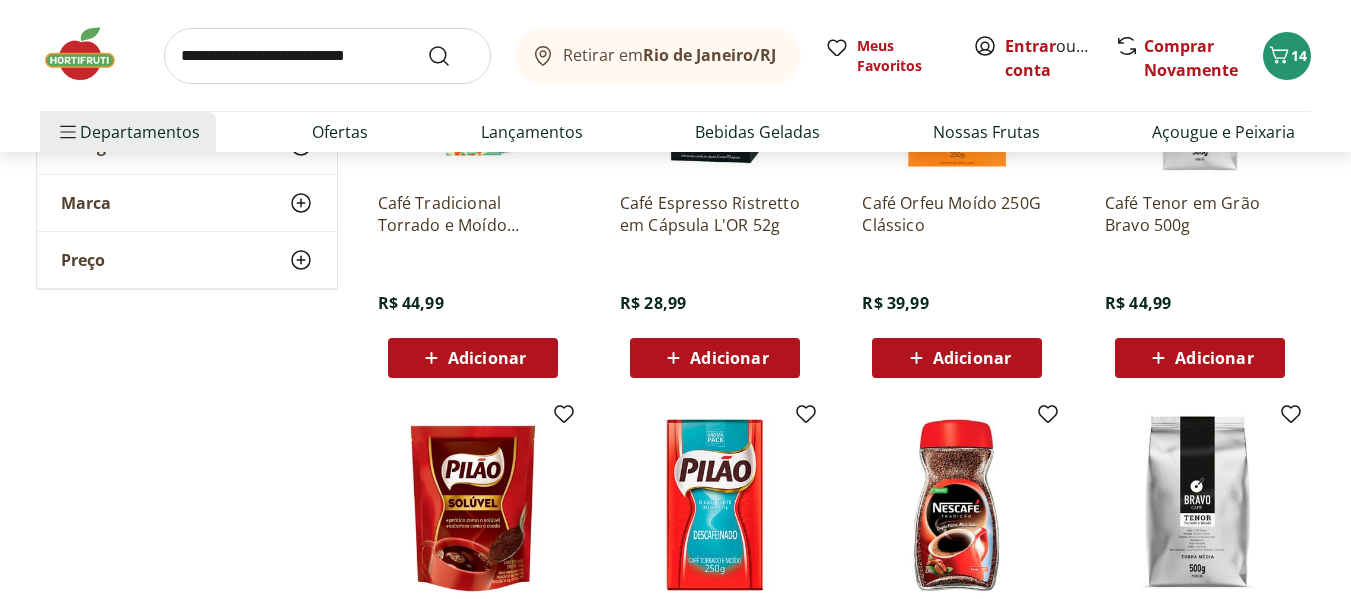 click on "Adicionar" at bounding box center [1214, 358] 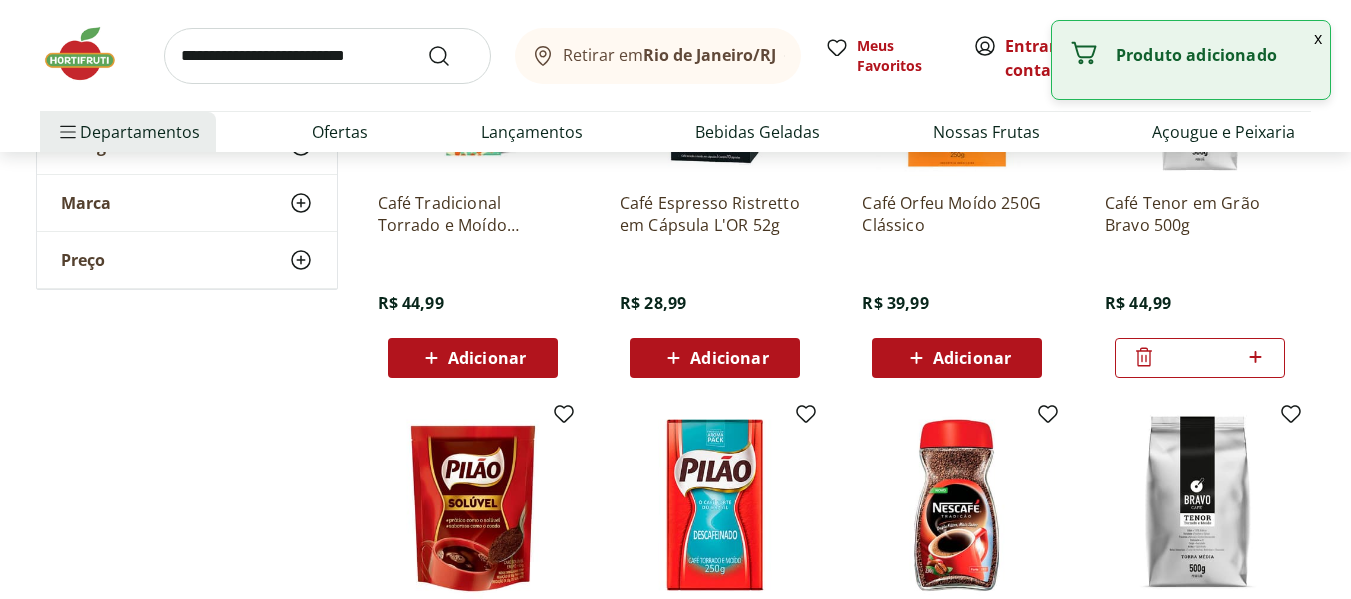 click on "x" at bounding box center (1318, 38) 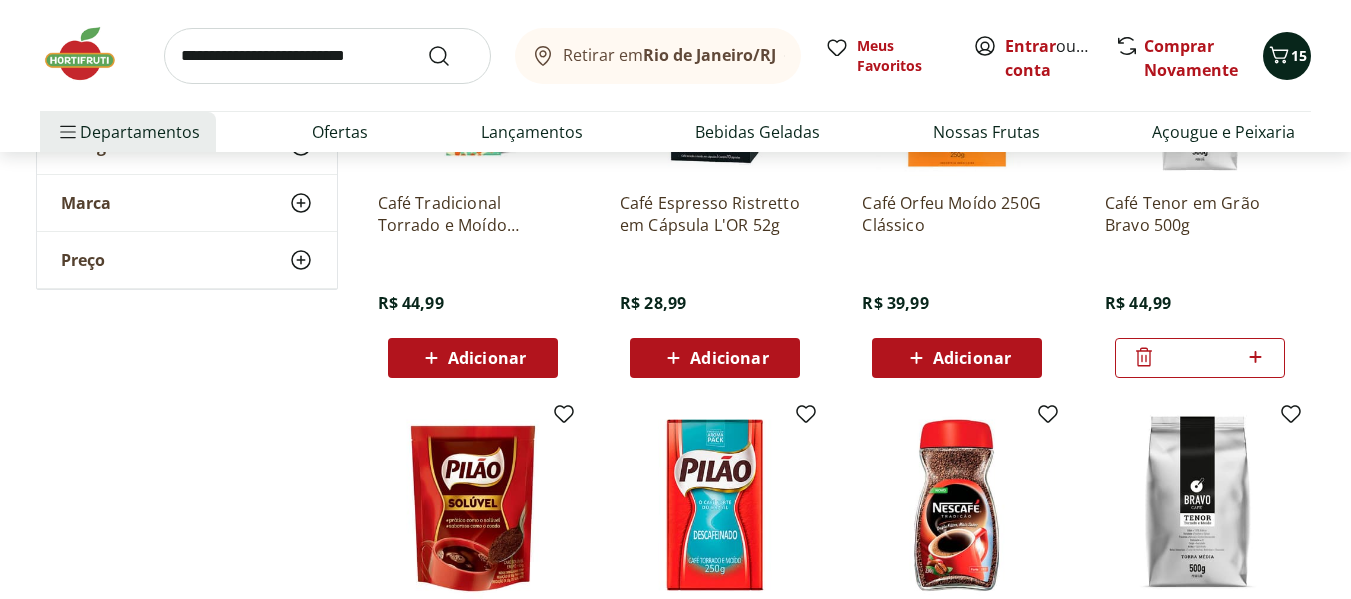 click on "15" at bounding box center (1299, 55) 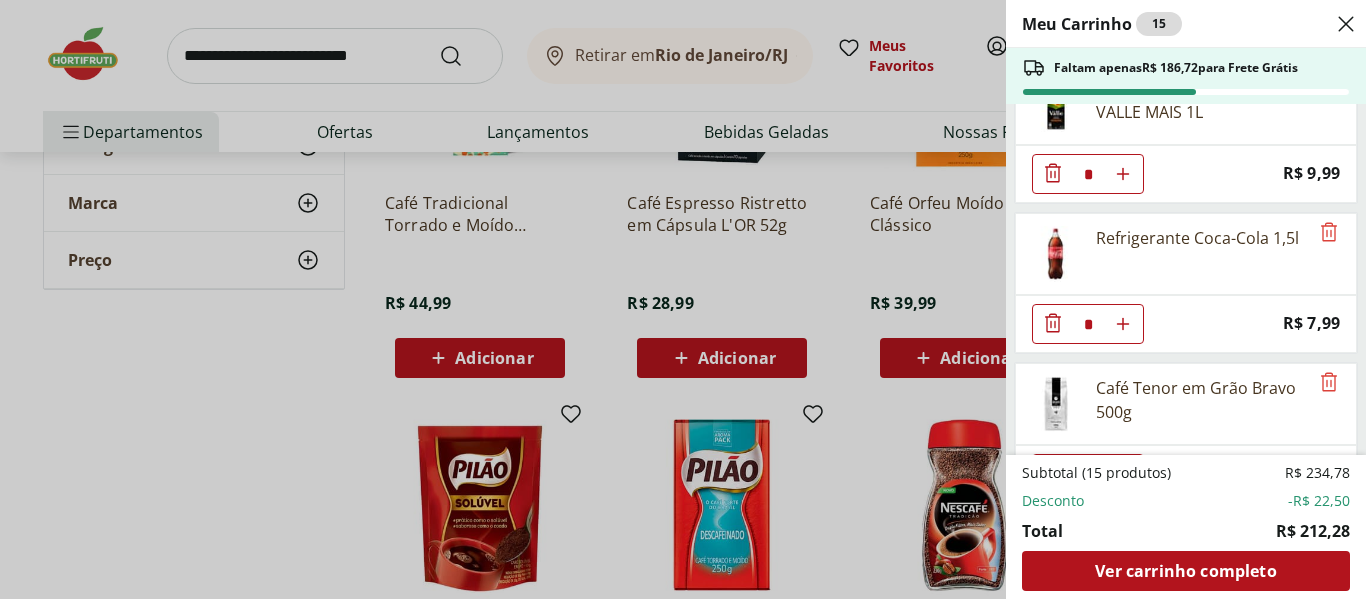 scroll, scrollTop: 1907, scrollLeft: 0, axis: vertical 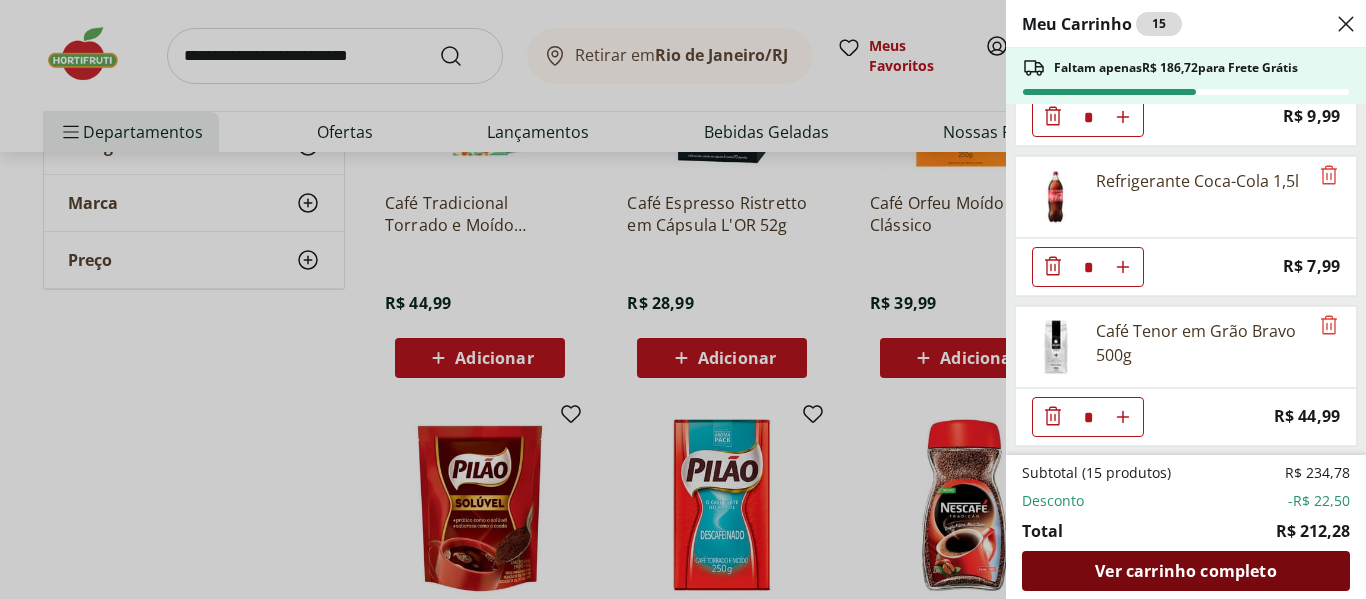 click on "Ver carrinho completo" at bounding box center (1186, 571) 